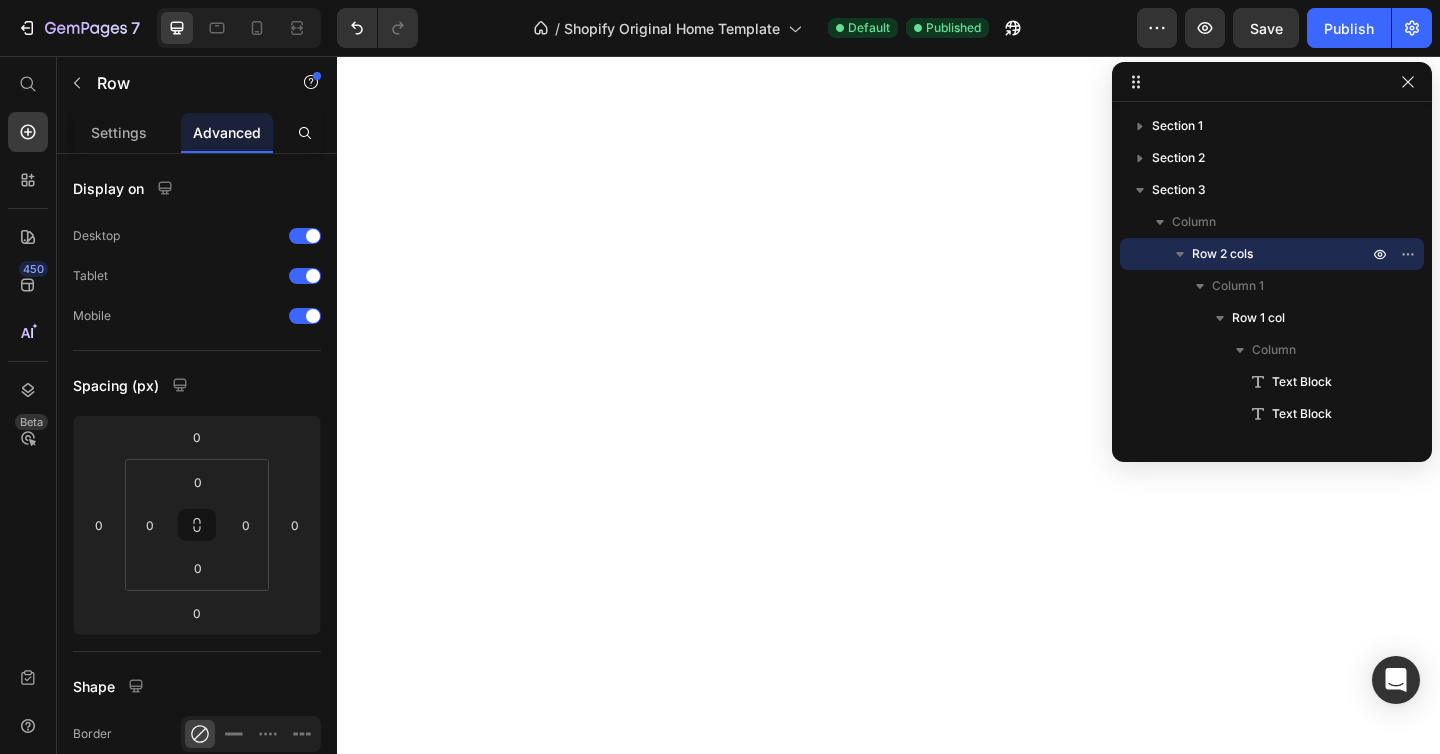 scroll, scrollTop: 0, scrollLeft: 0, axis: both 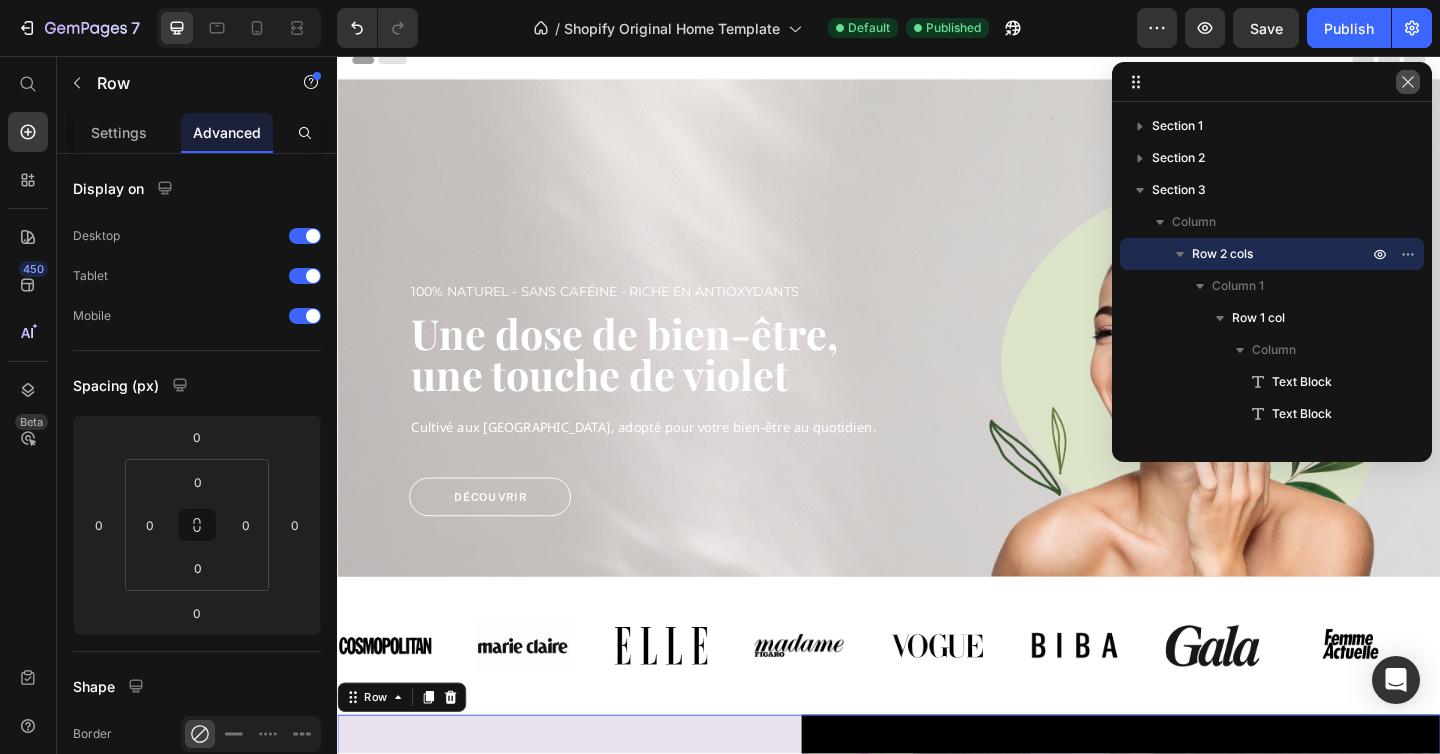 click 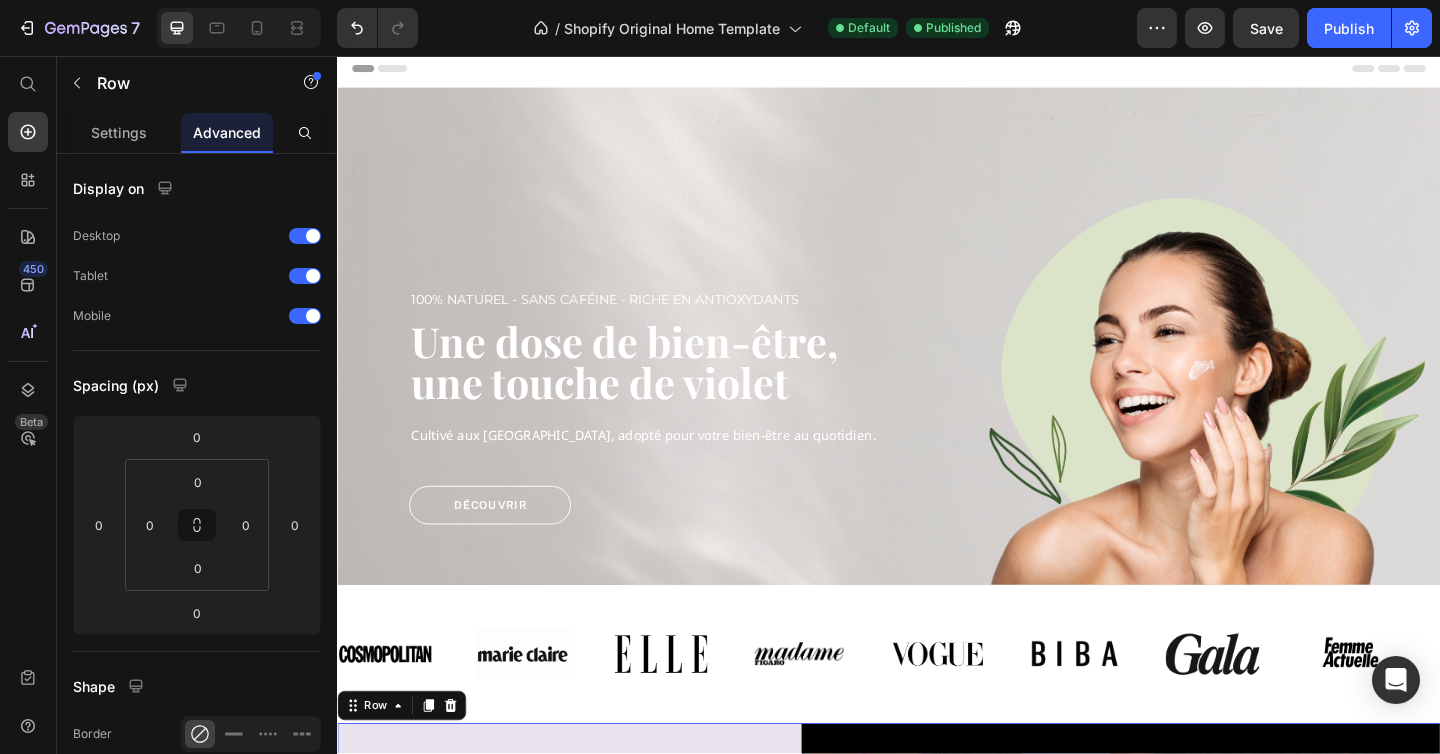 scroll, scrollTop: 0, scrollLeft: 0, axis: both 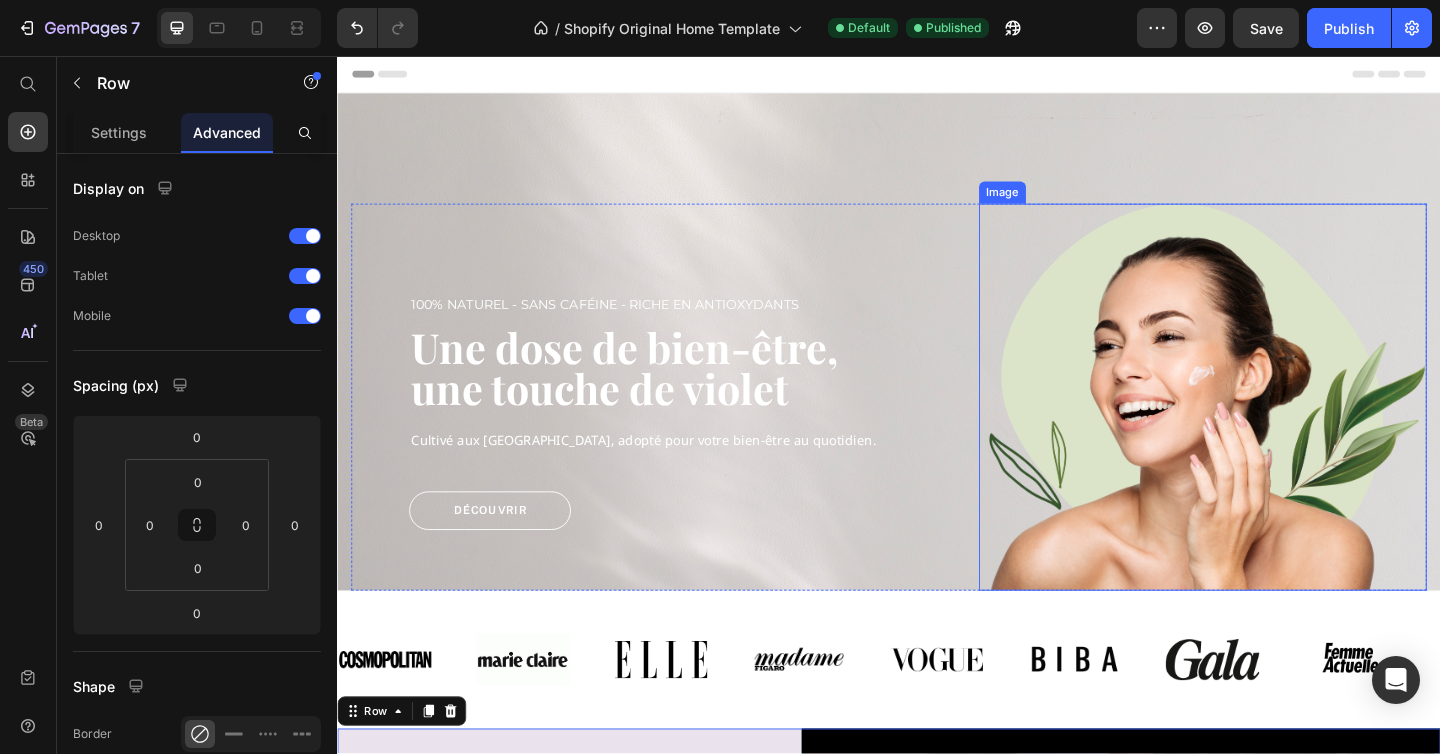 click at bounding box center [1279, 427] 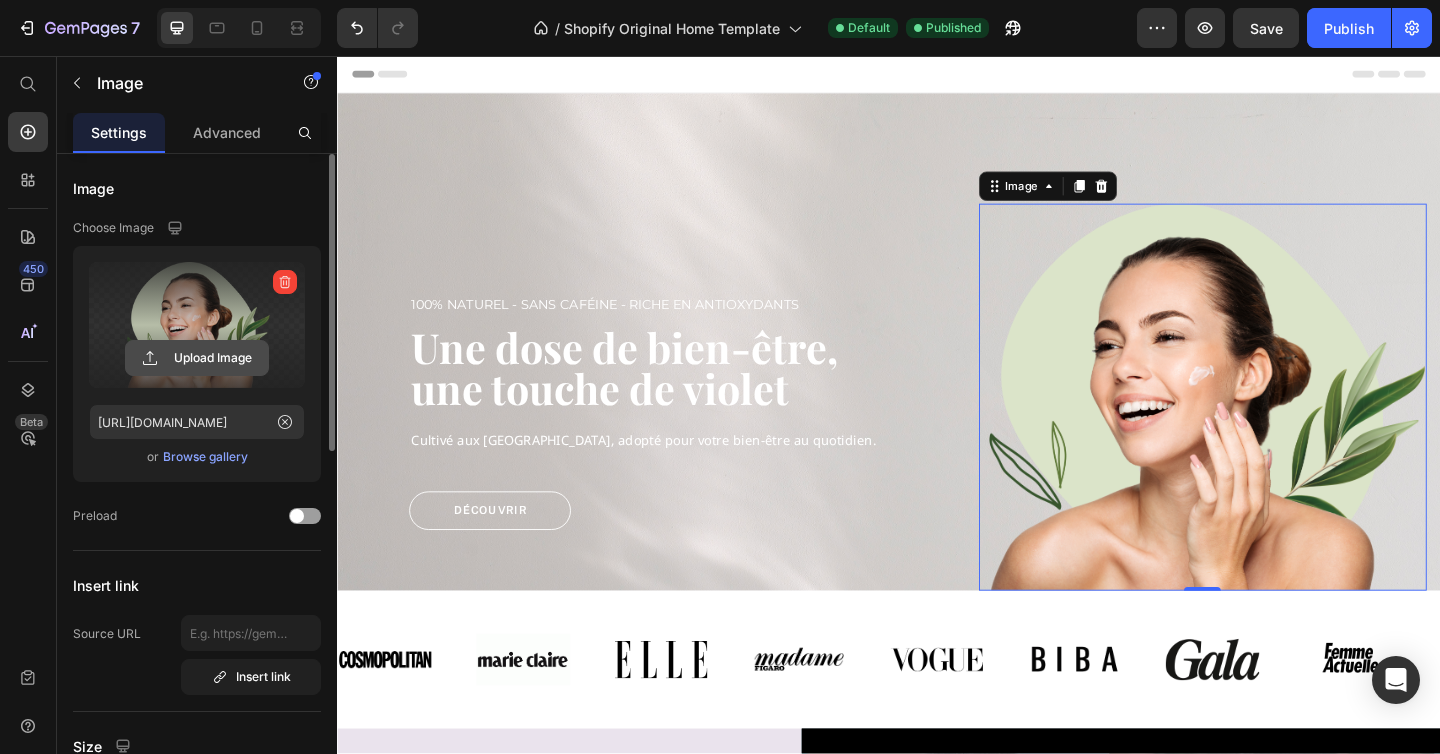 click 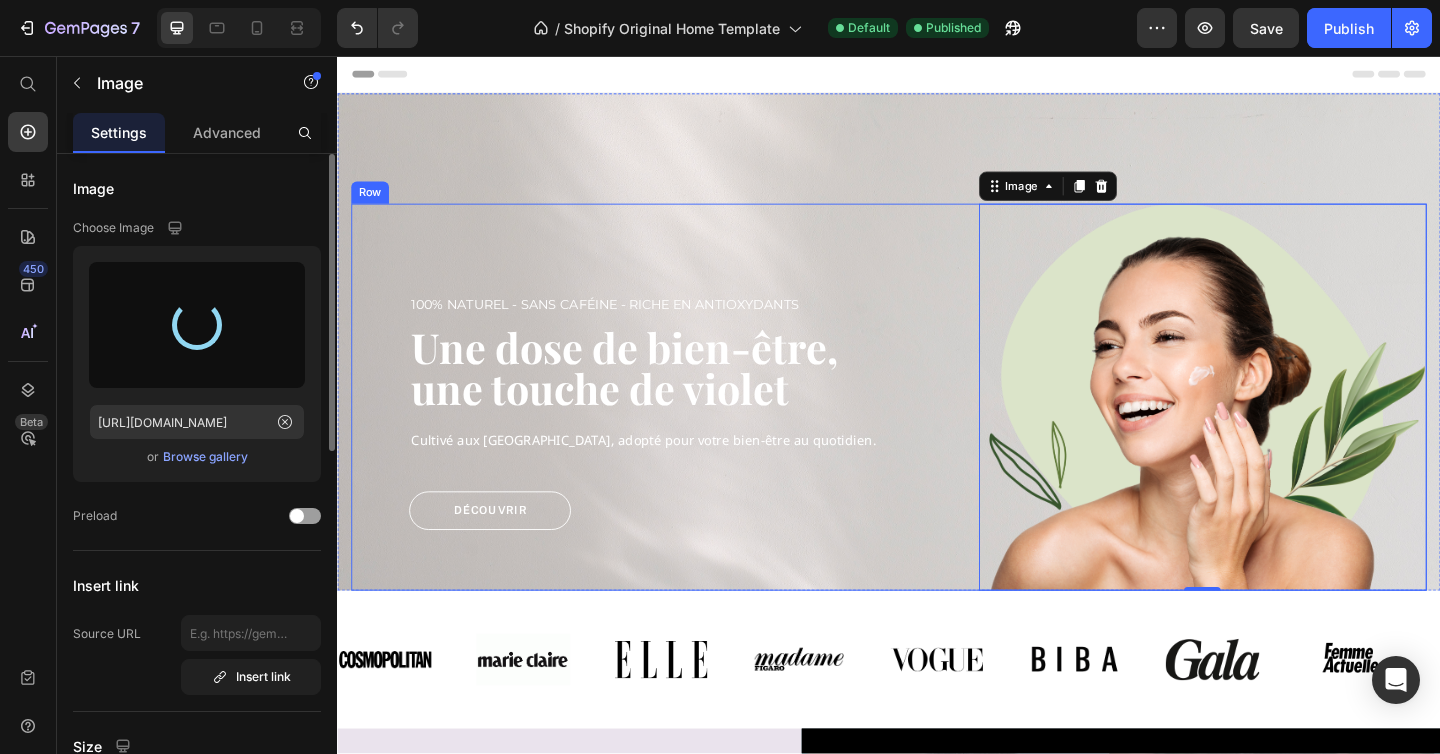 type on "[URL][DOMAIN_NAME]" 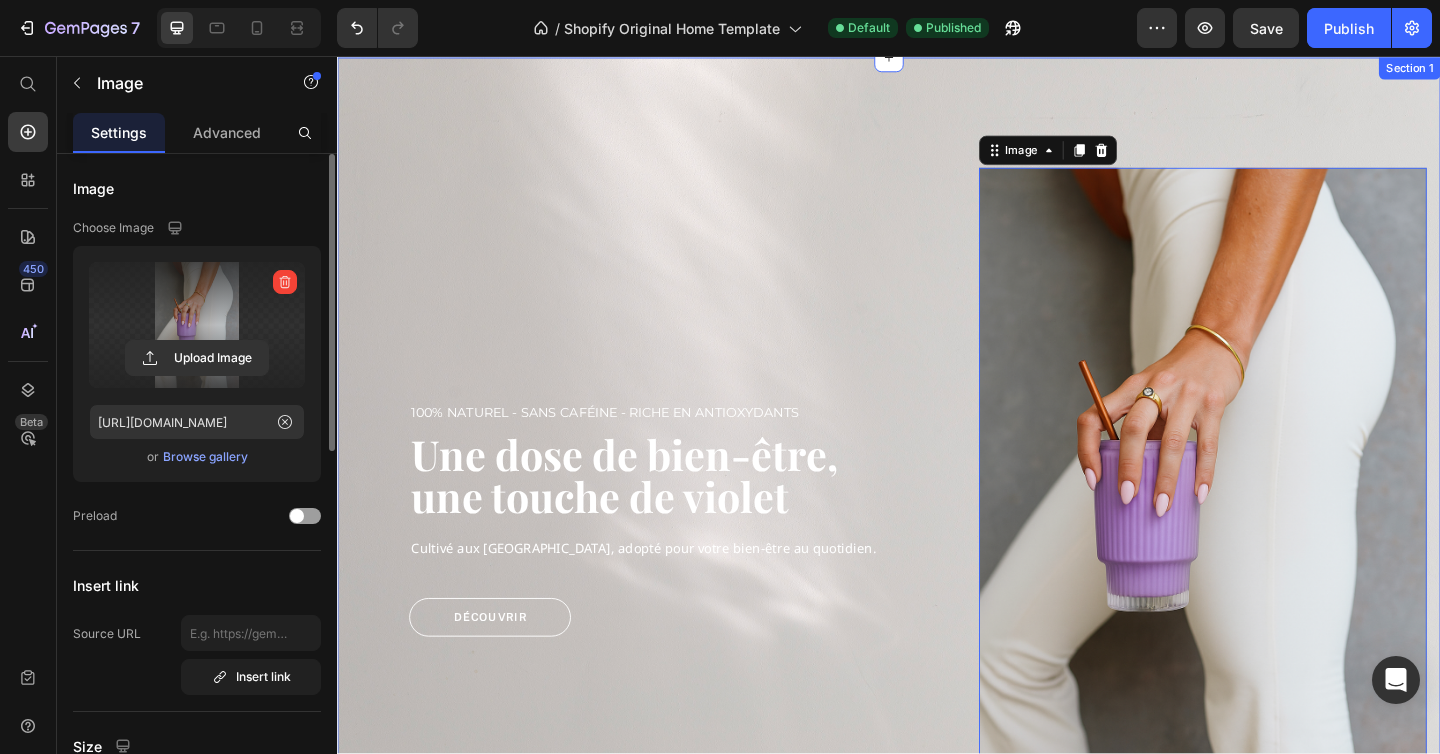 scroll, scrollTop: 0, scrollLeft: 0, axis: both 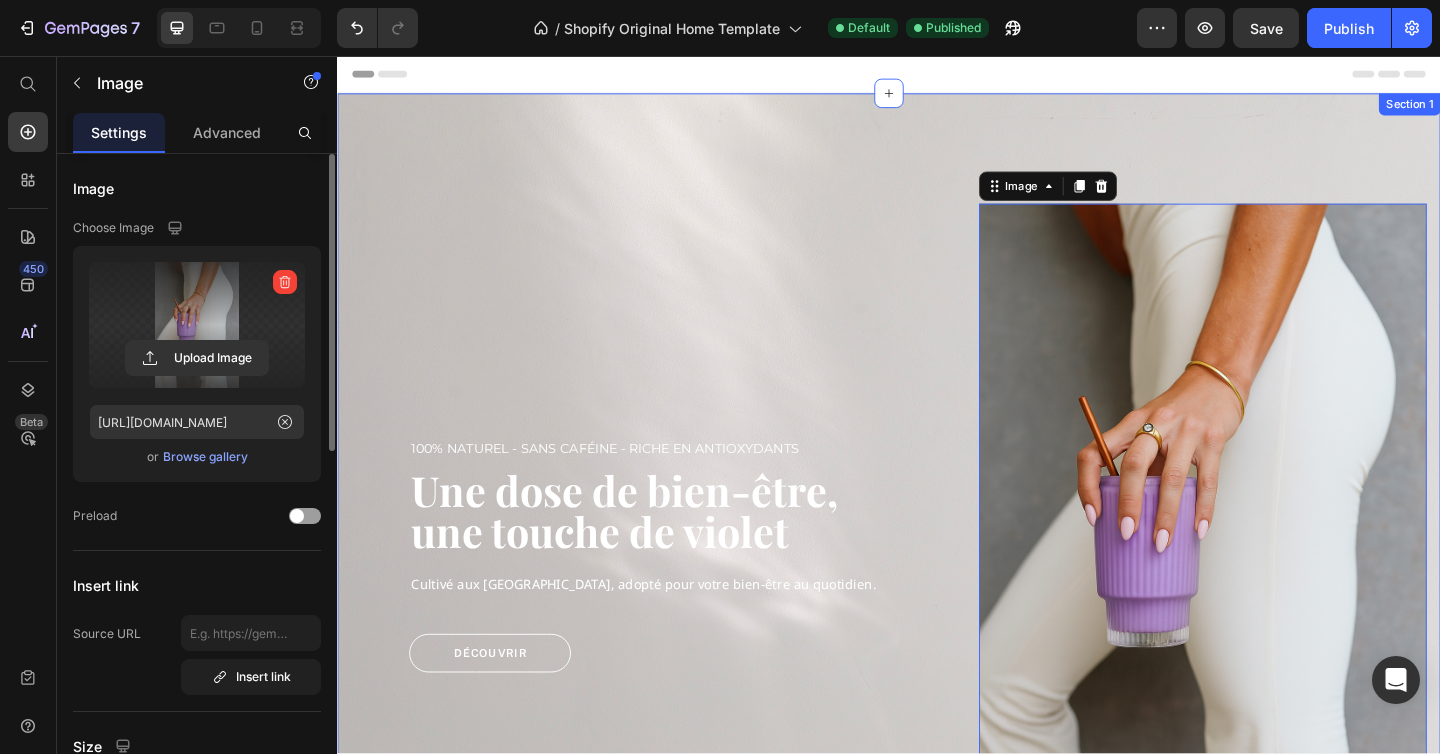 click on "100% Naturel - Sans caféine - riche en antioxydants Text block Une dose de bien-être, une touche de violet Heading Cultivé aux [GEOGRAPHIC_DATA], adopté pour votre bien-être au quotidien. Text block Découvrir Button Row Image   0 Row Section 1" at bounding box center (937, 522) 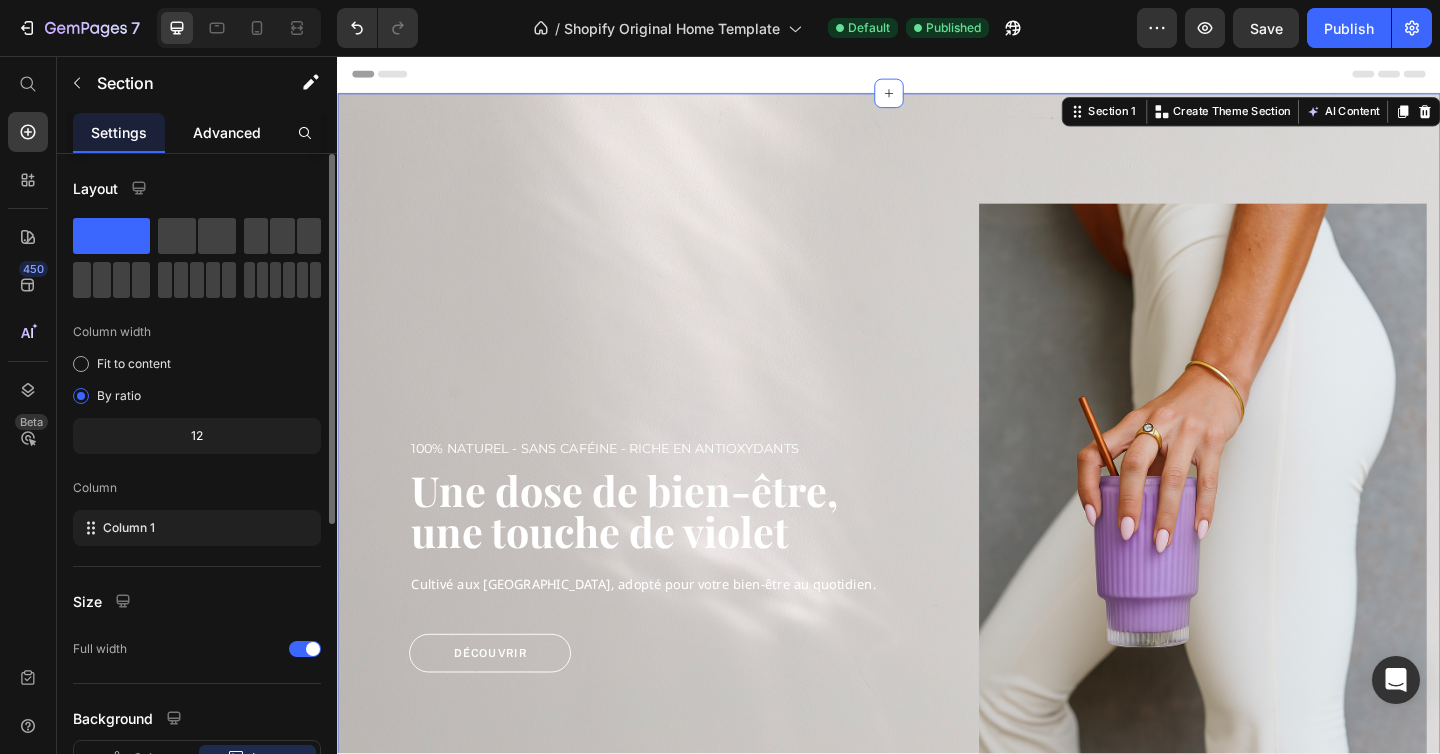 click on "Advanced" at bounding box center (227, 132) 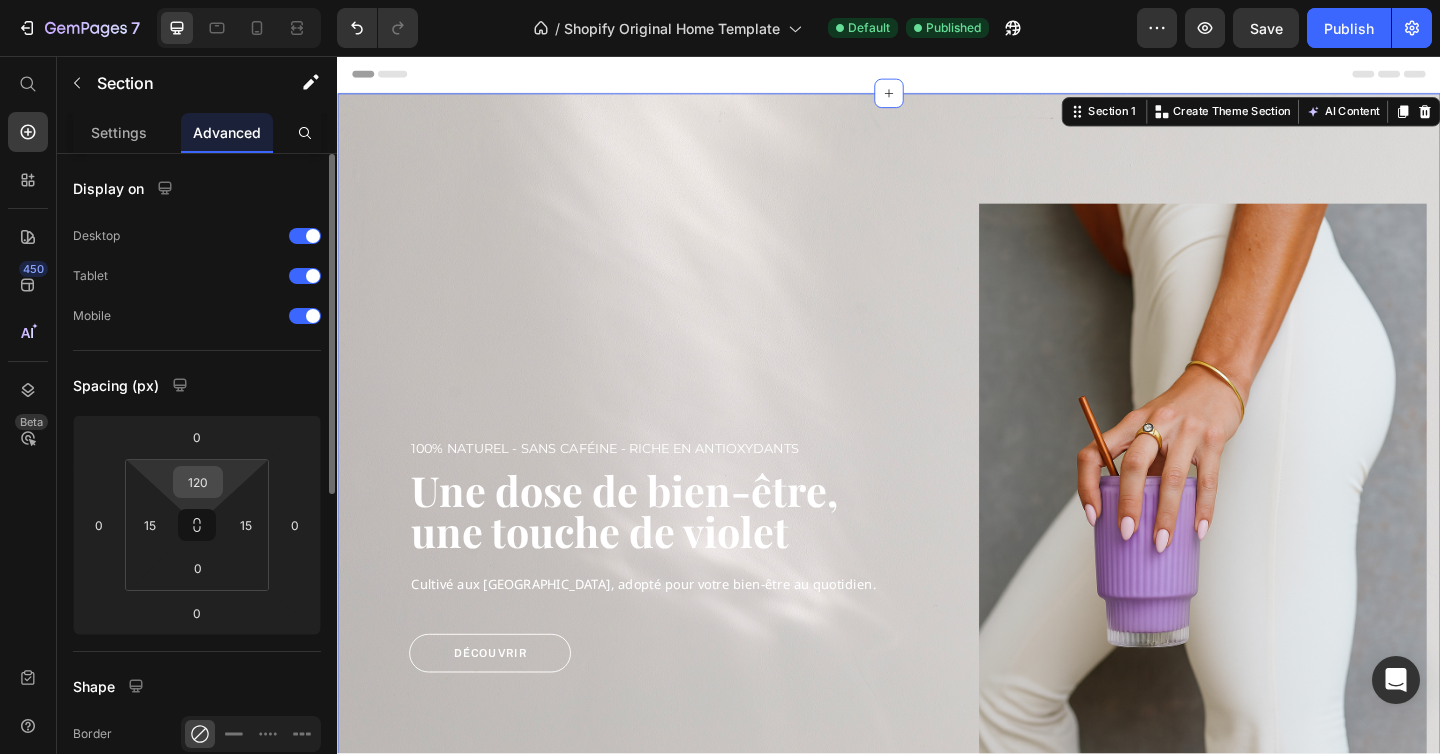 click on "120" at bounding box center (198, 482) 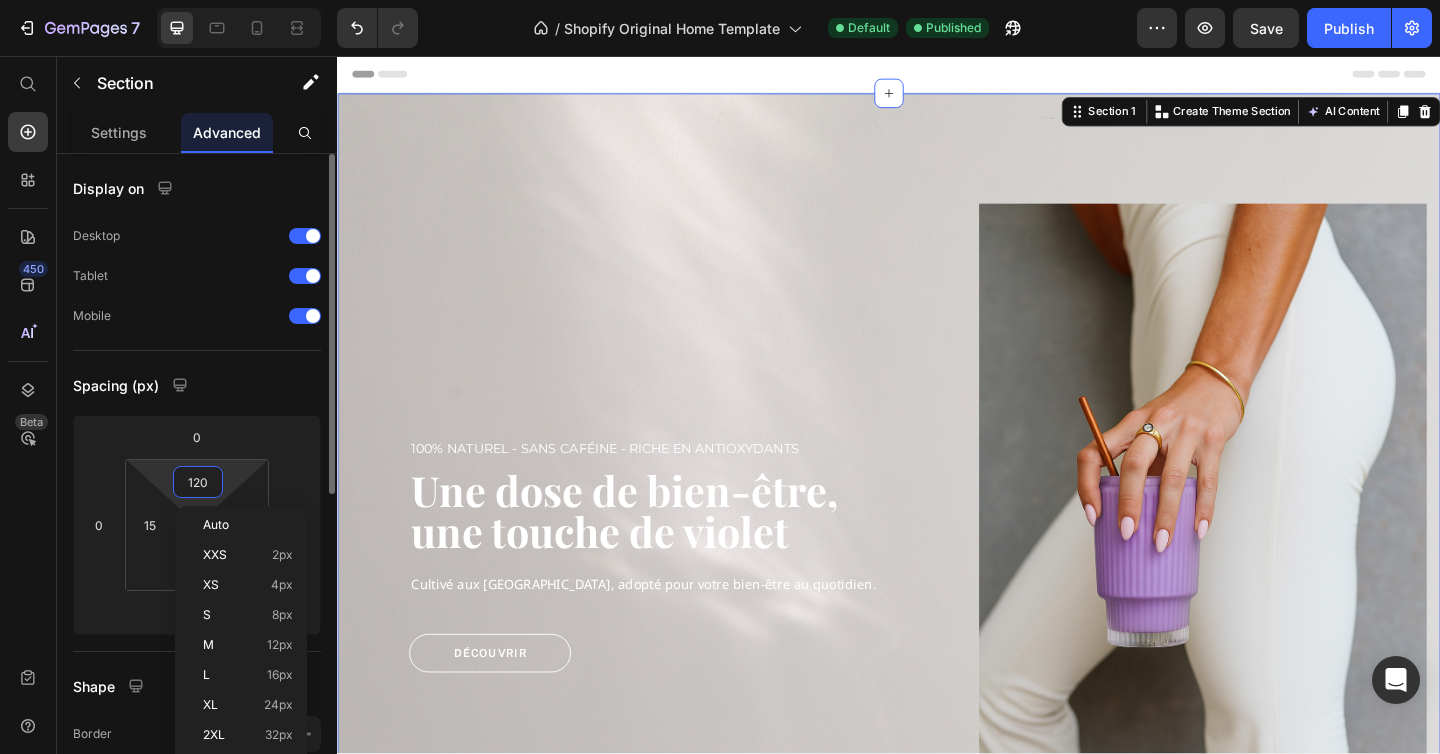 type on "0" 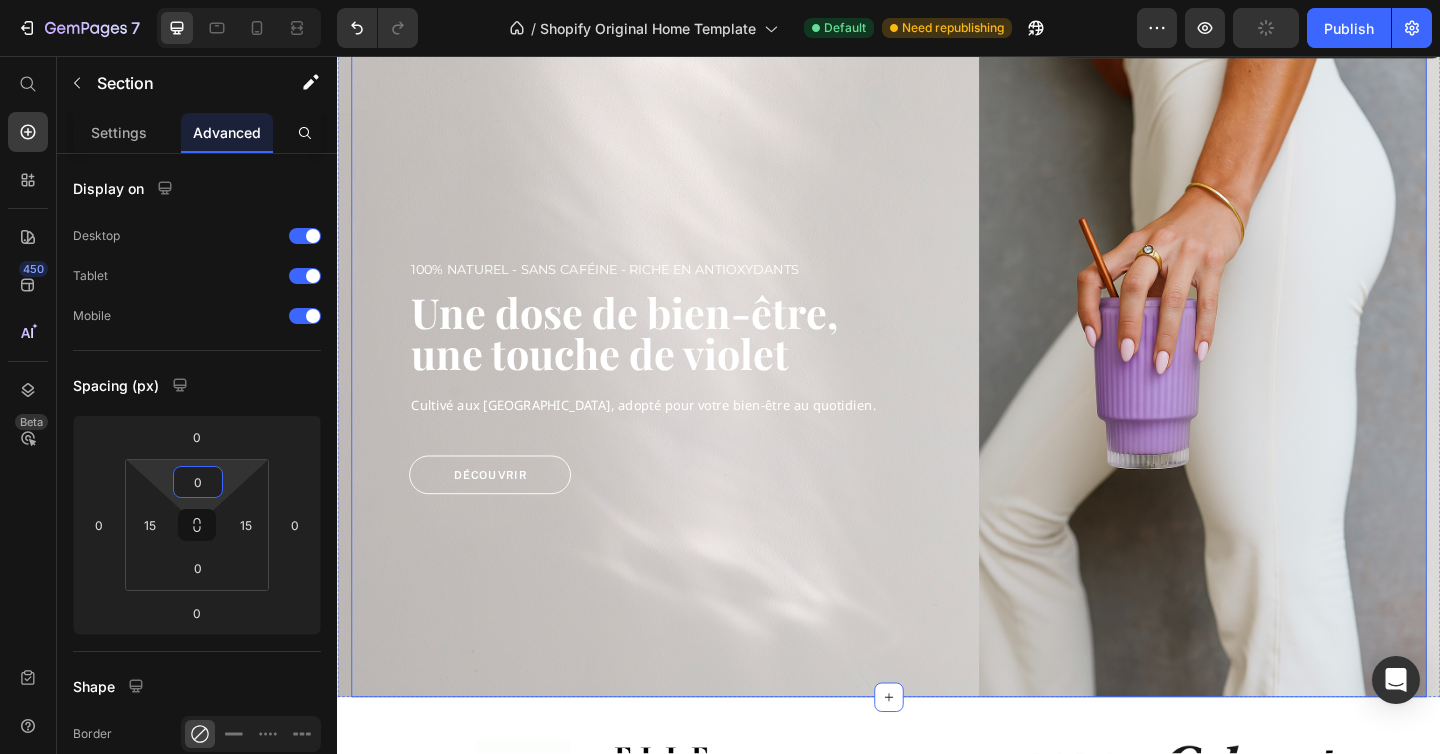 scroll, scrollTop: 21, scrollLeft: 0, axis: vertical 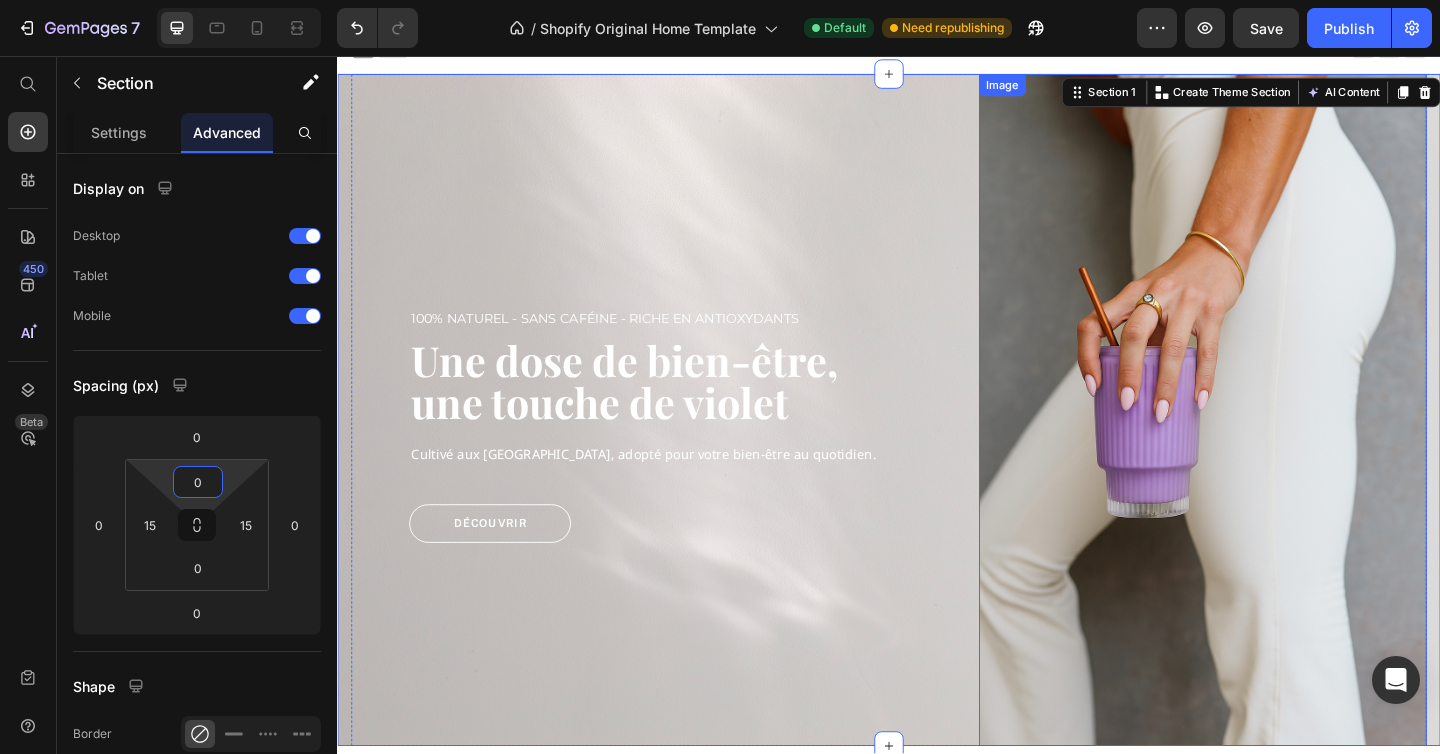 click at bounding box center (1279, 441) 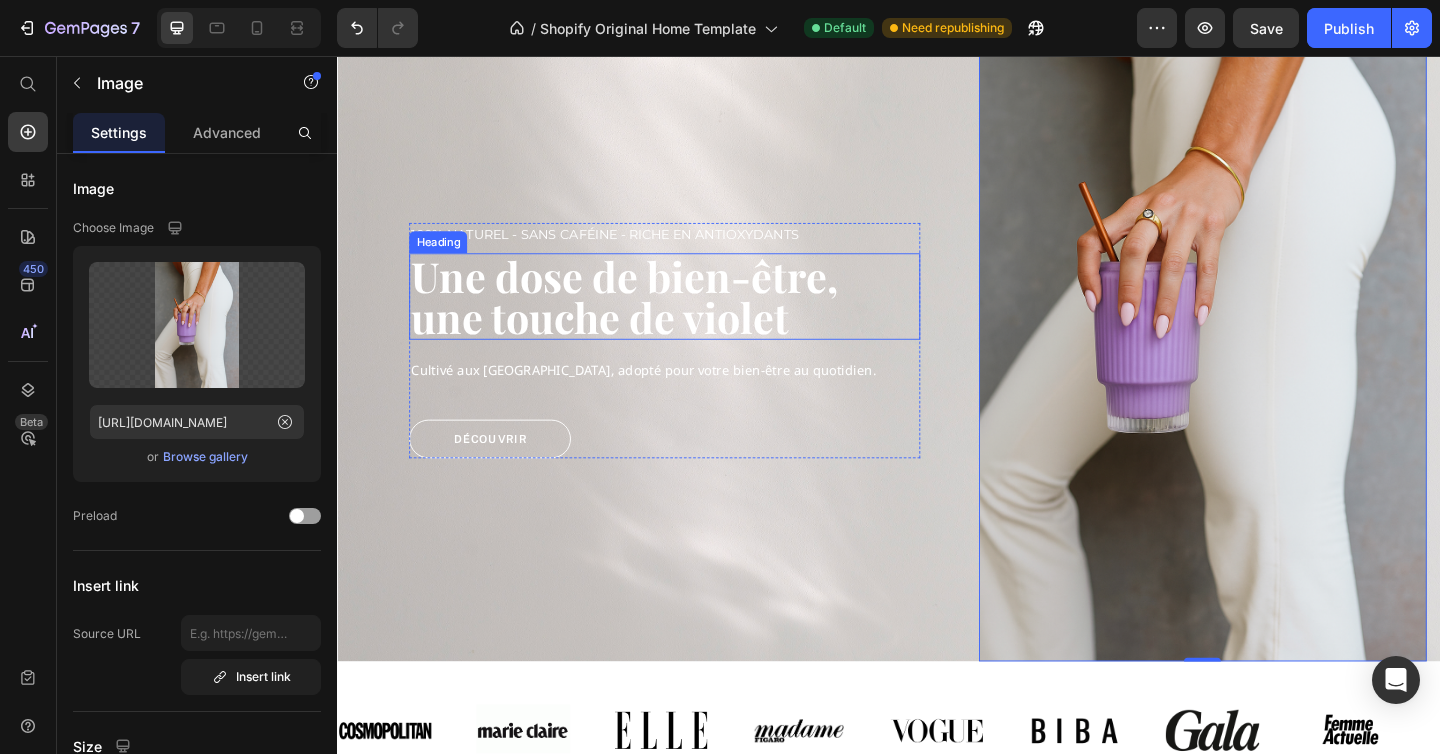 scroll, scrollTop: 132, scrollLeft: 0, axis: vertical 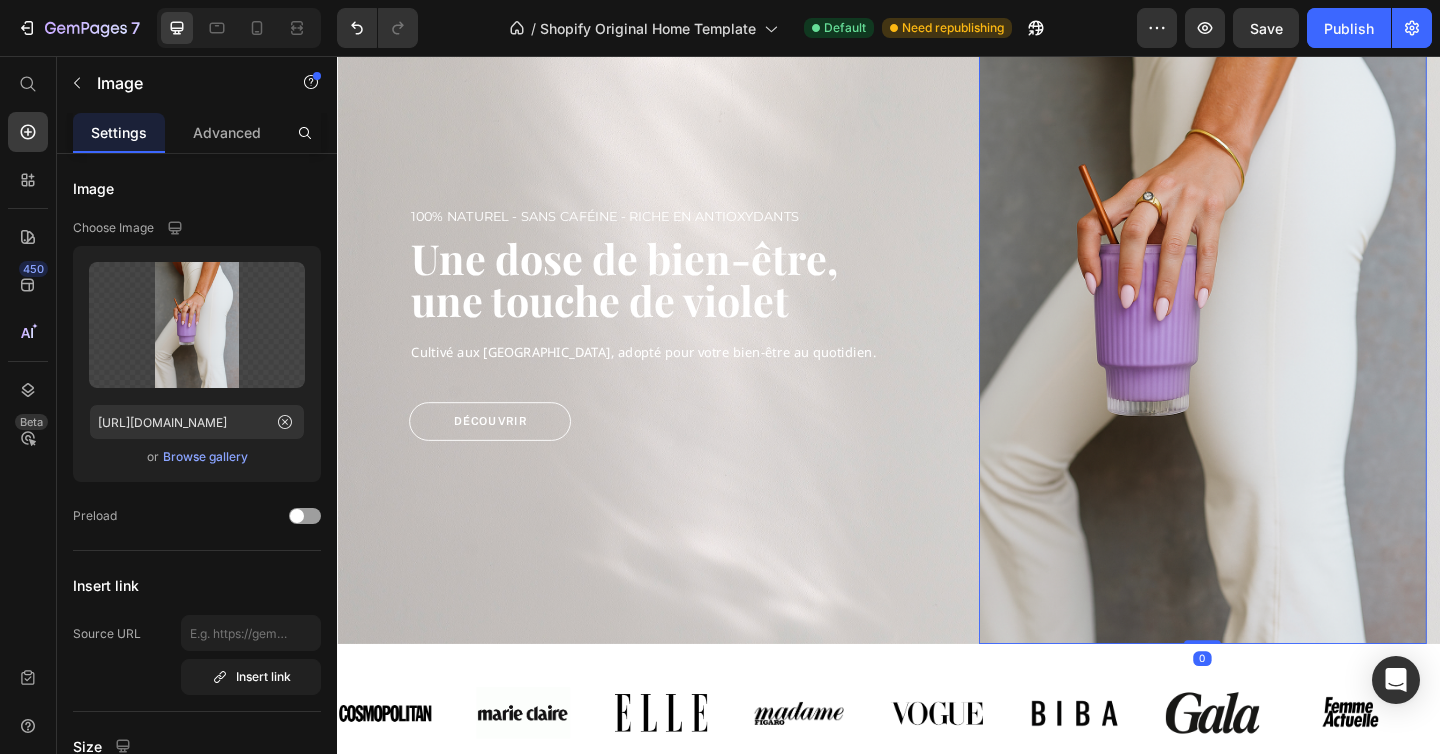 drag, startPoint x: 1277, startPoint y: 693, endPoint x: 1280, endPoint y: 626, distance: 67.06713 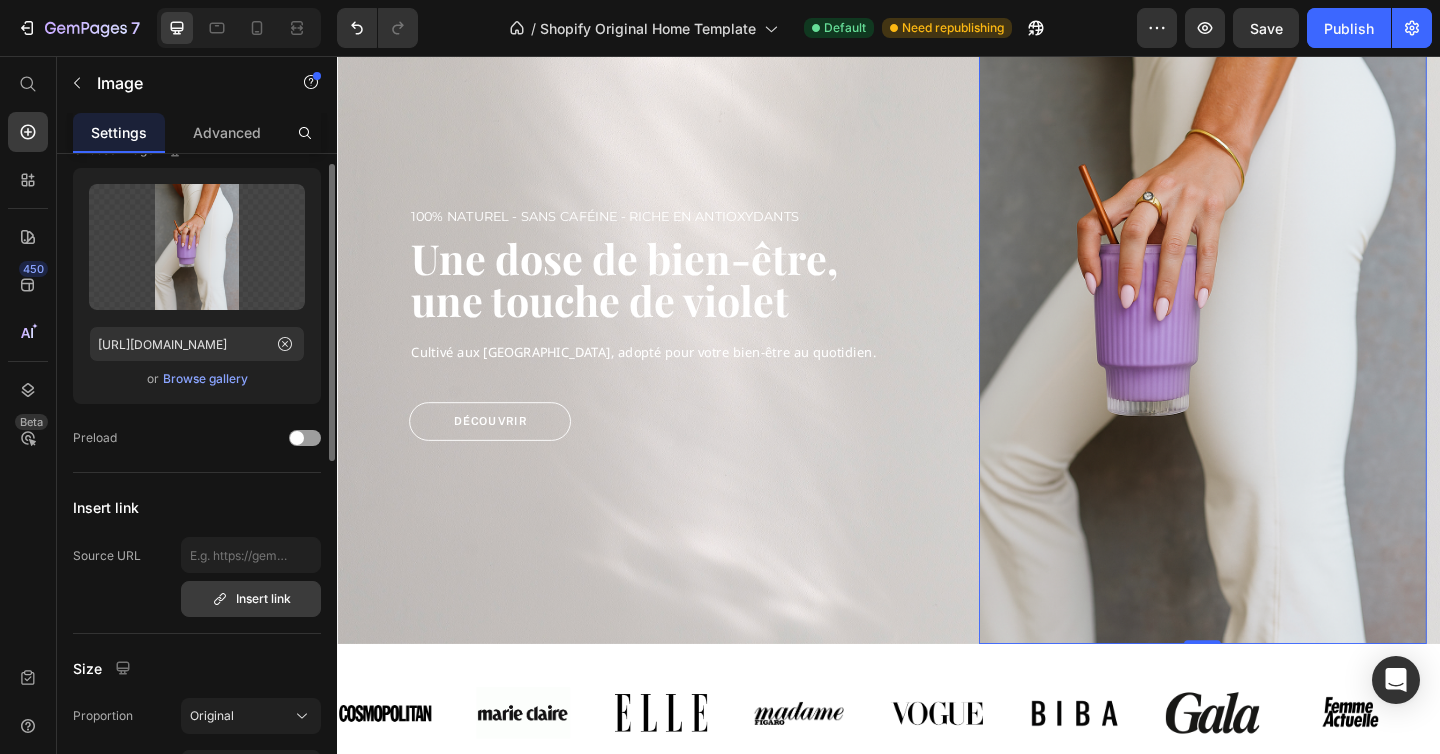 scroll, scrollTop: 0, scrollLeft: 0, axis: both 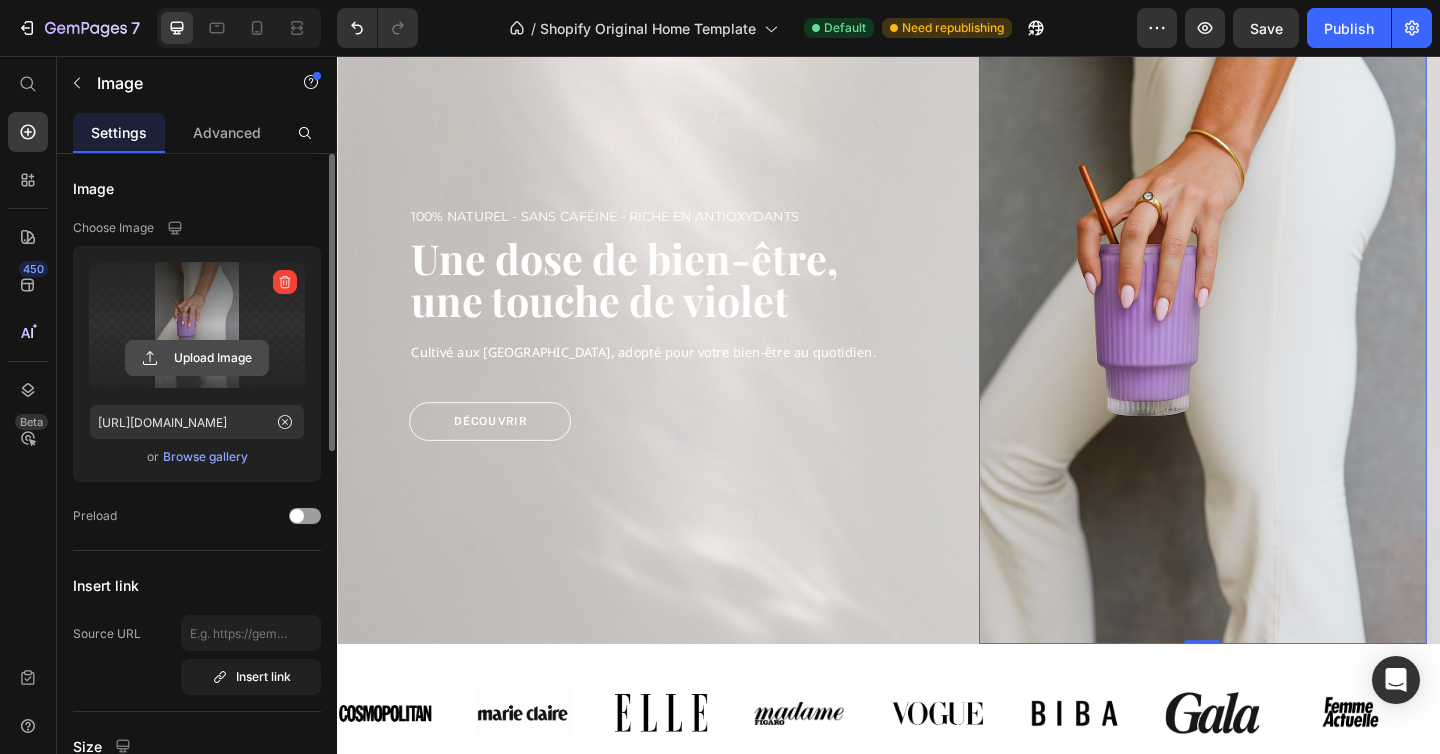 click 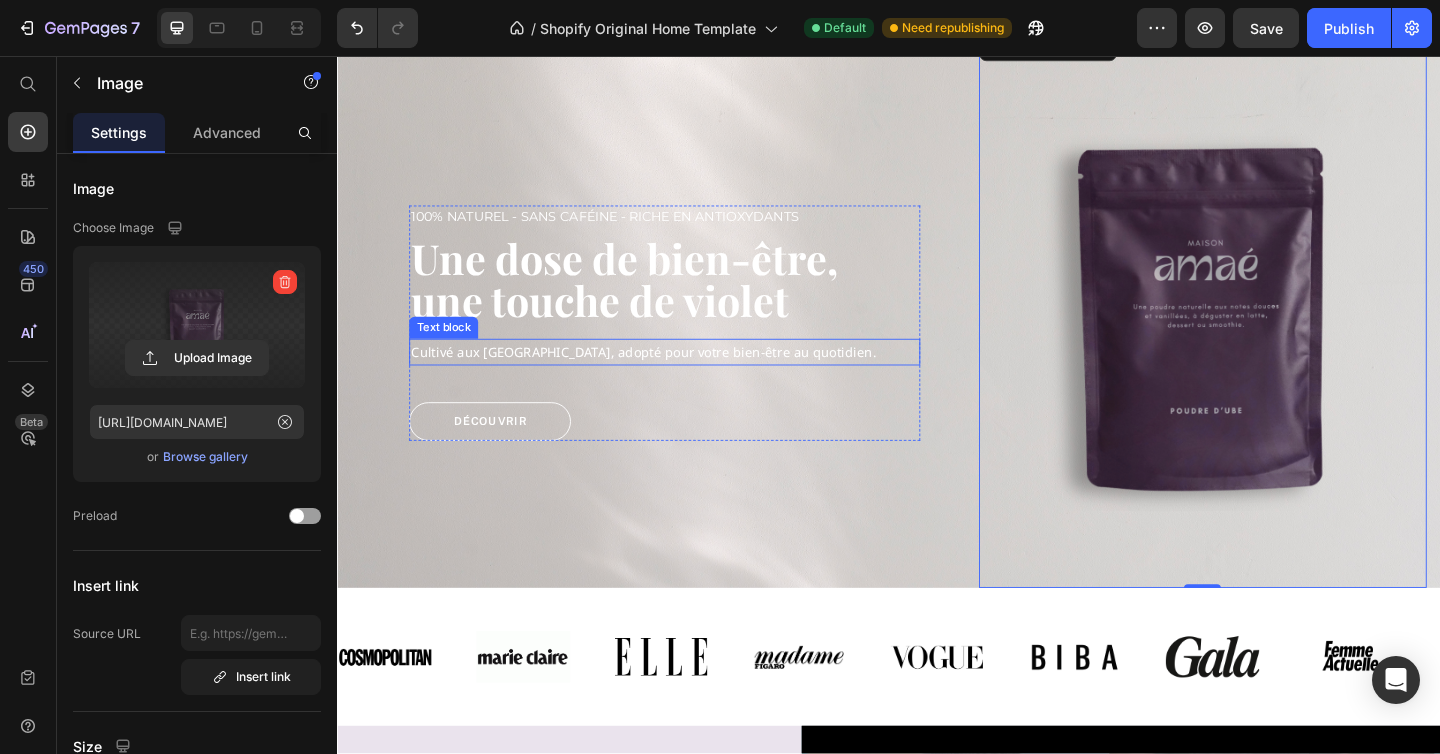 scroll, scrollTop: 0, scrollLeft: 0, axis: both 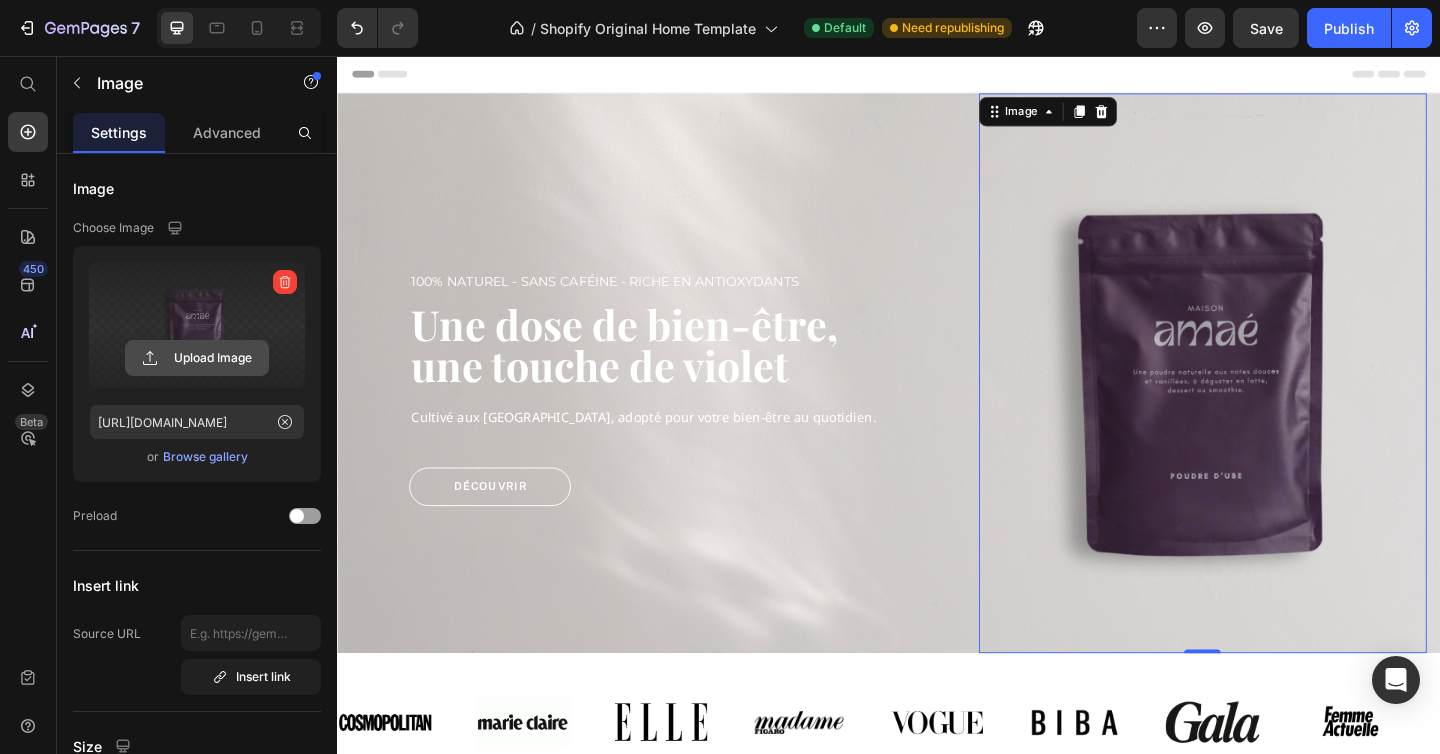 click 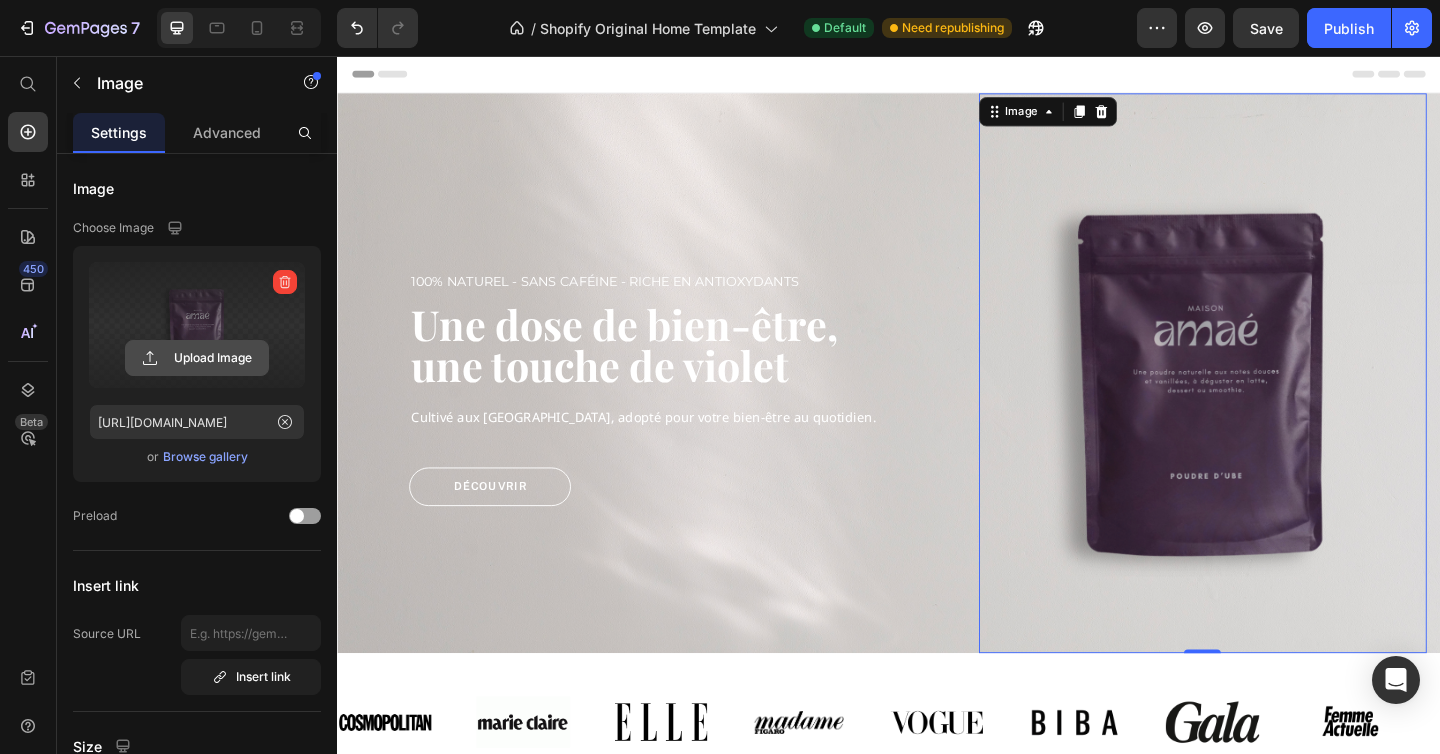 click 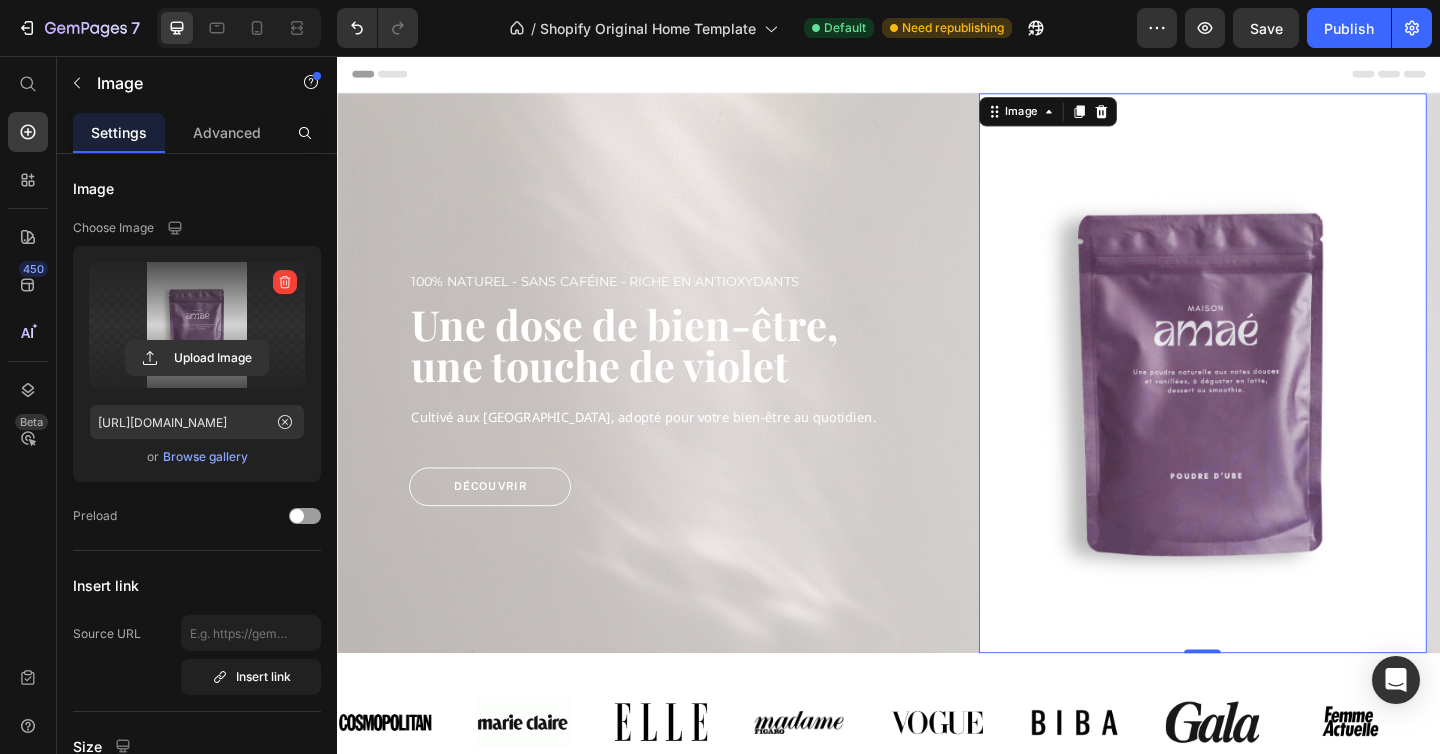 click on "Browse gallery" at bounding box center (205, 457) 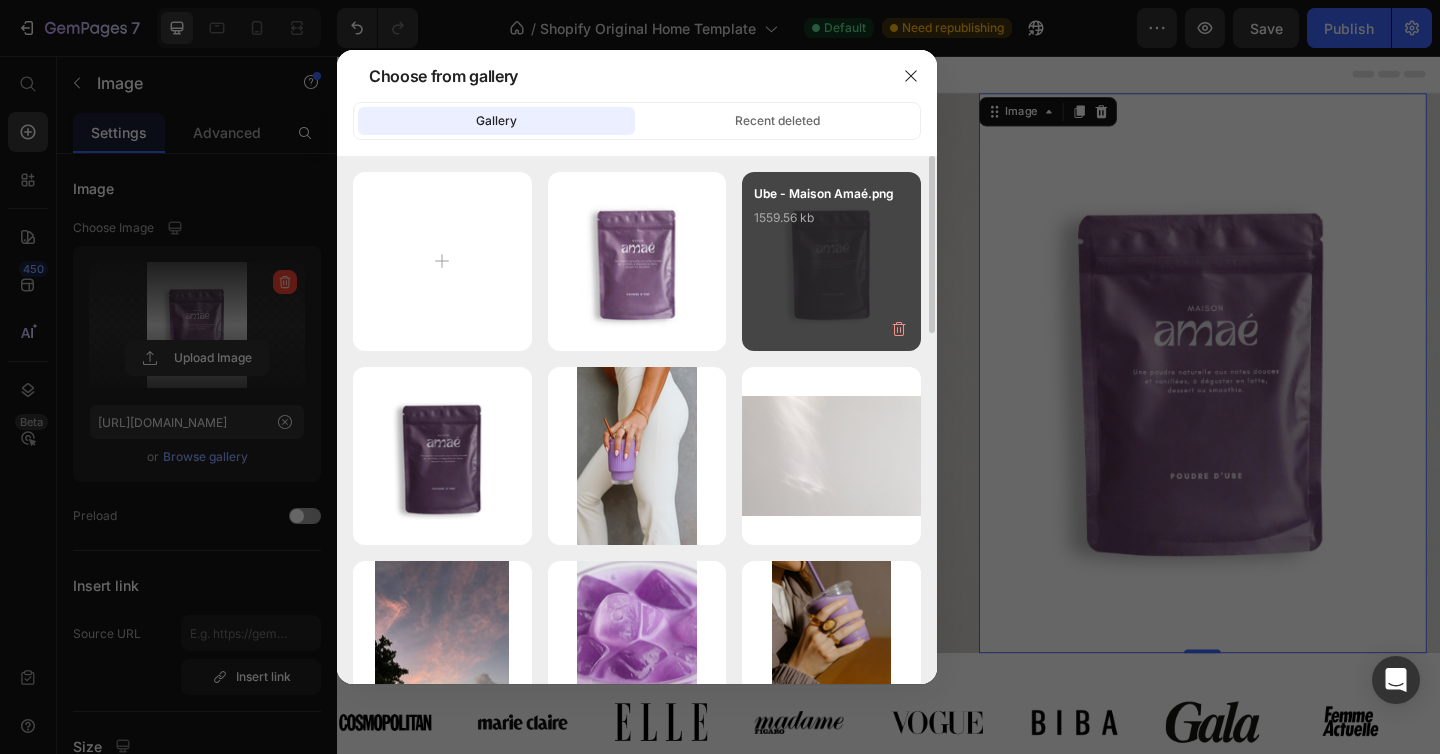 click on "Ube - Maison Amaé.png 1559.56 kb" at bounding box center [831, 261] 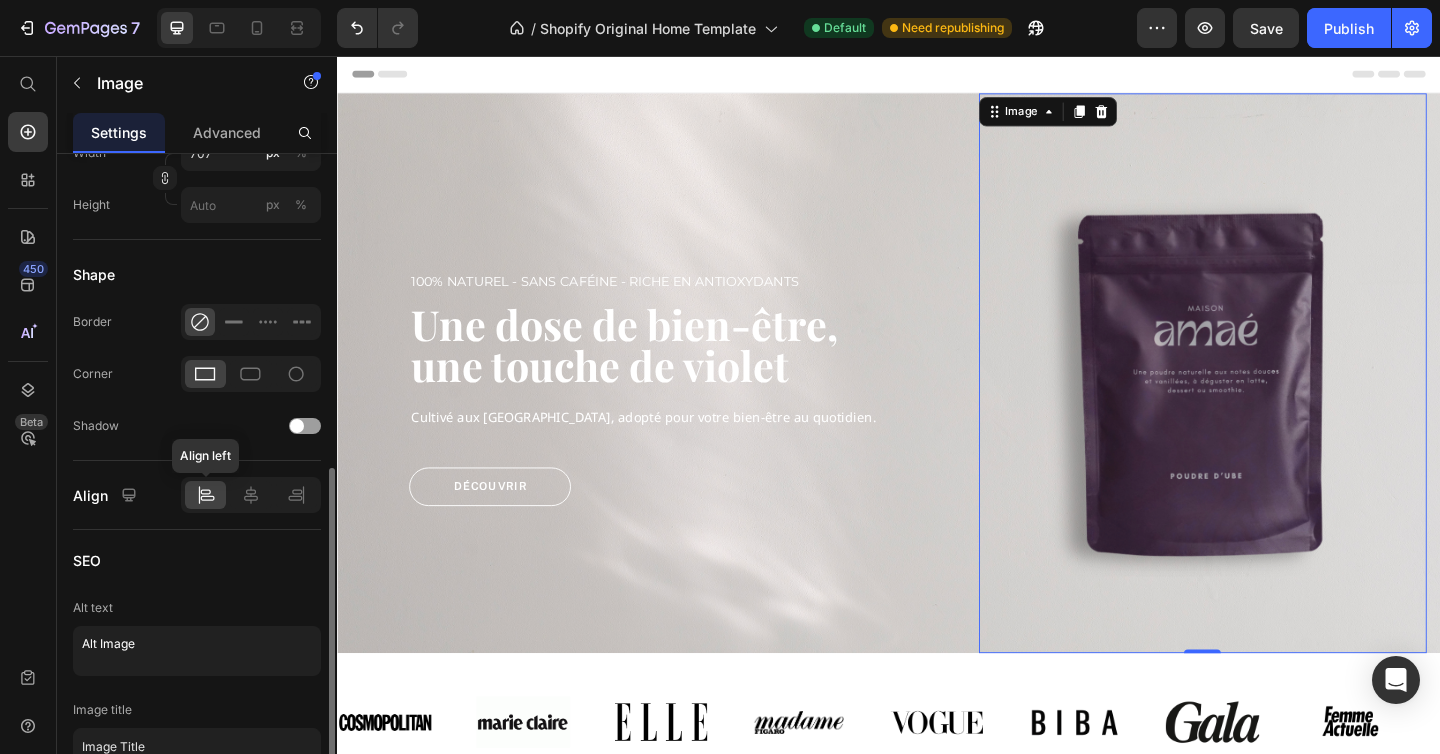 scroll, scrollTop: 794, scrollLeft: 0, axis: vertical 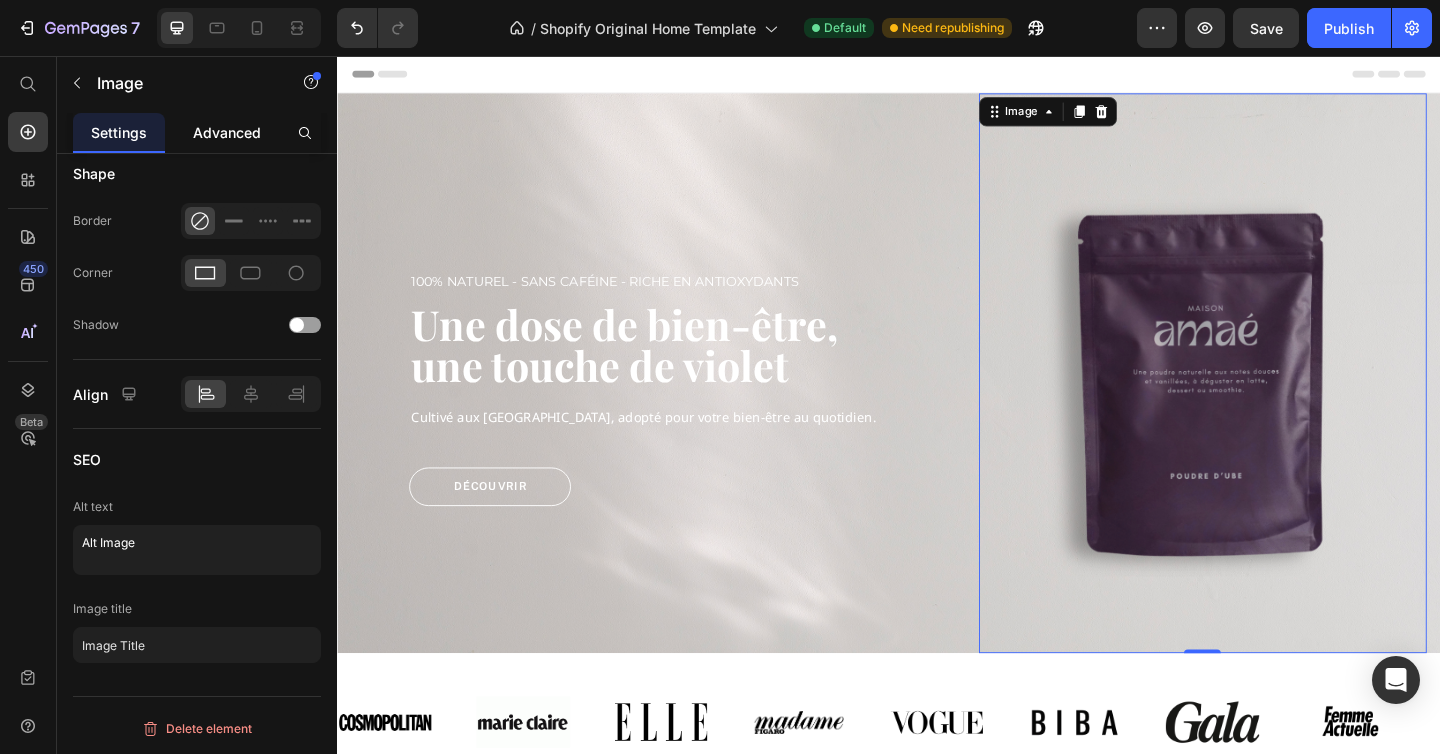 click on "Advanced" at bounding box center (227, 132) 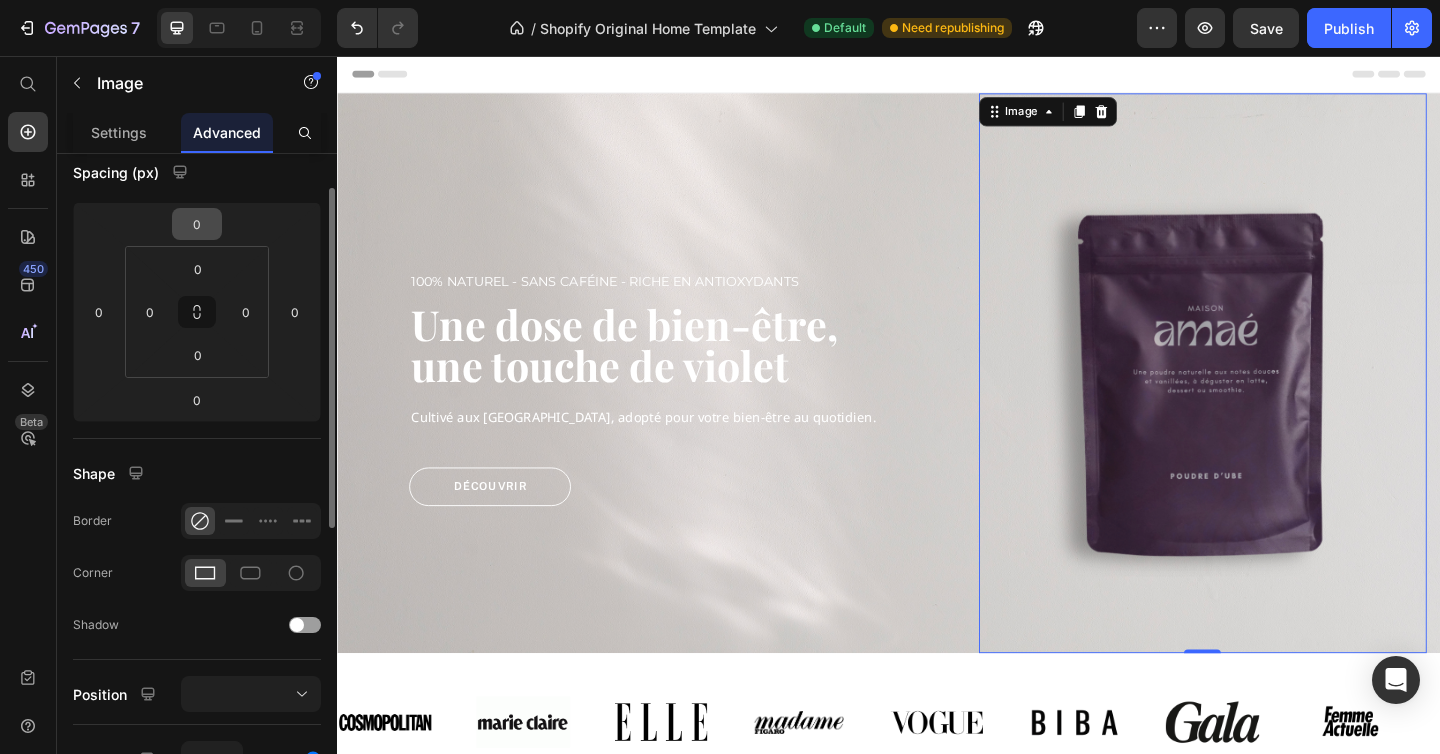 scroll, scrollTop: 163, scrollLeft: 0, axis: vertical 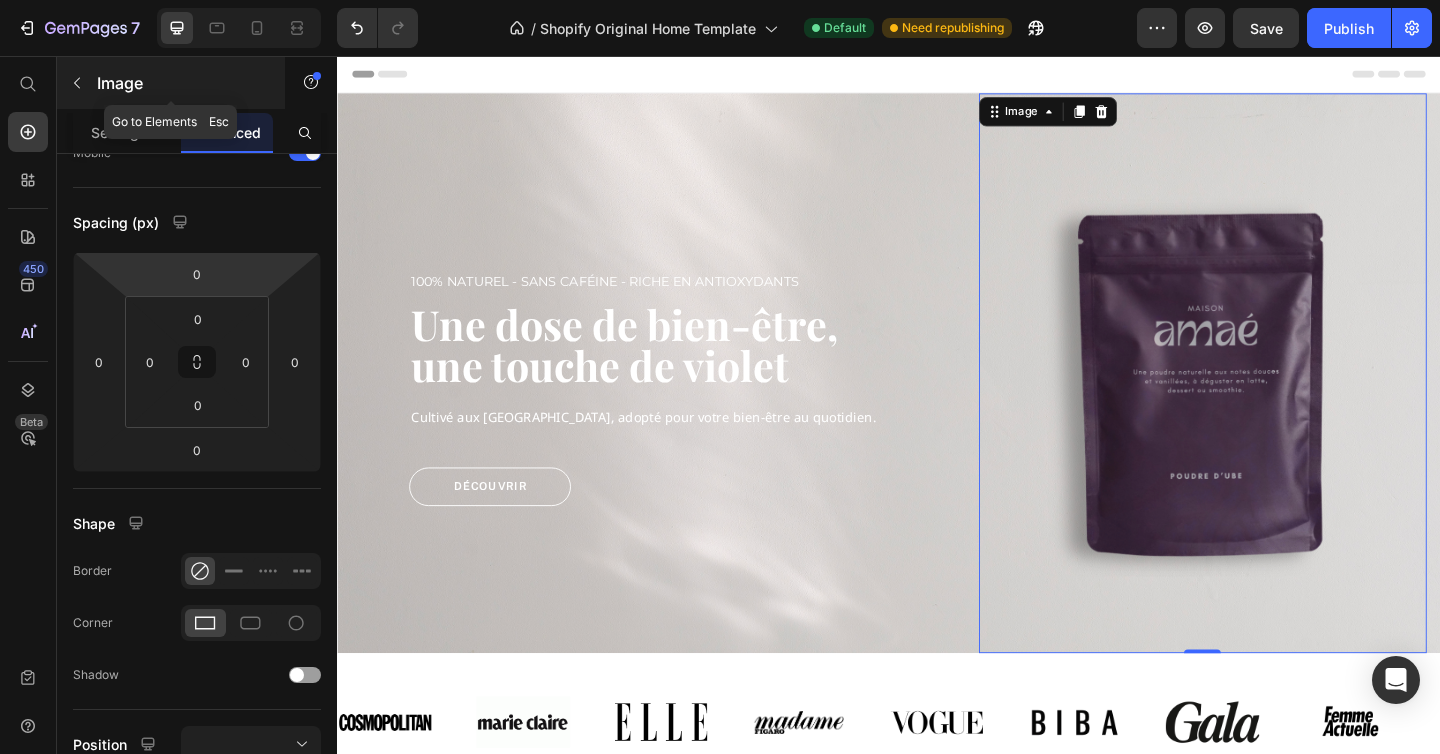 click 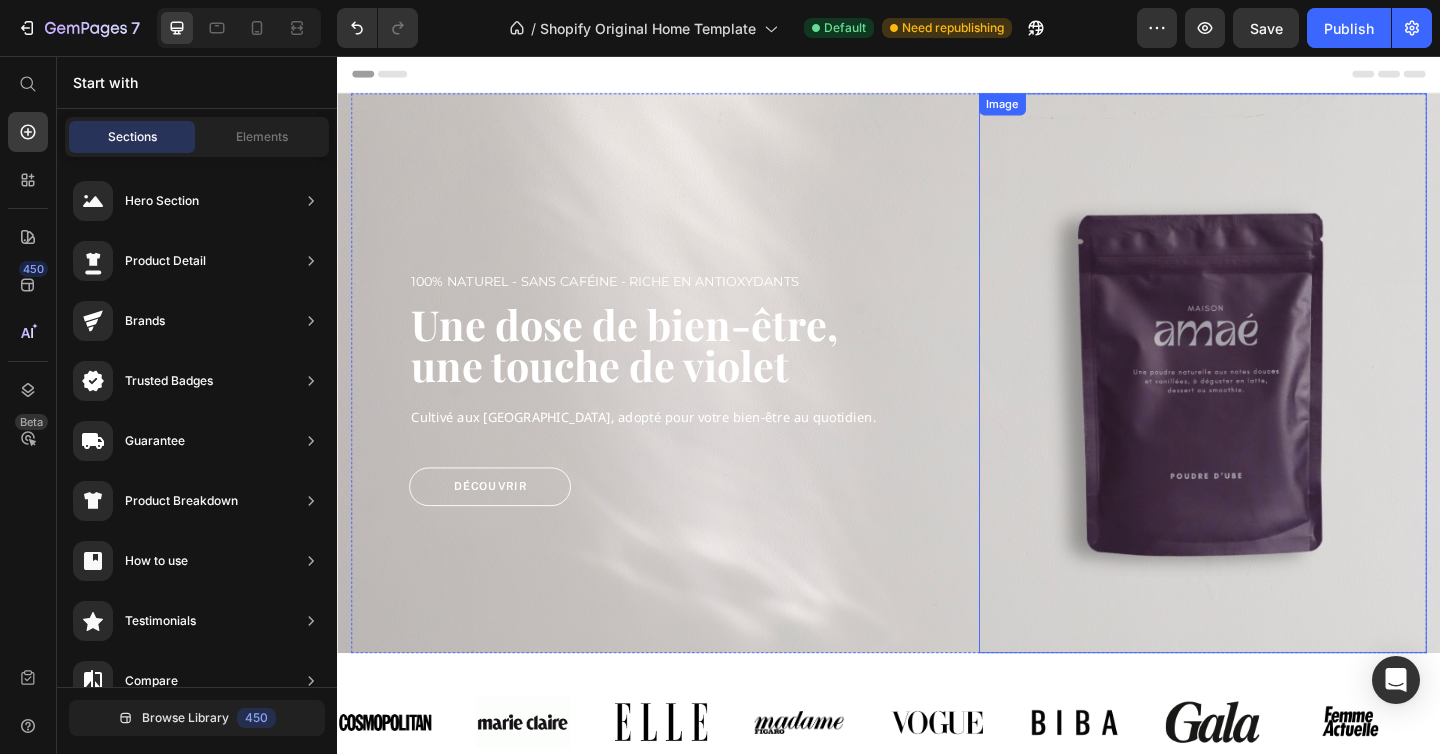 click at bounding box center (1279, 401) 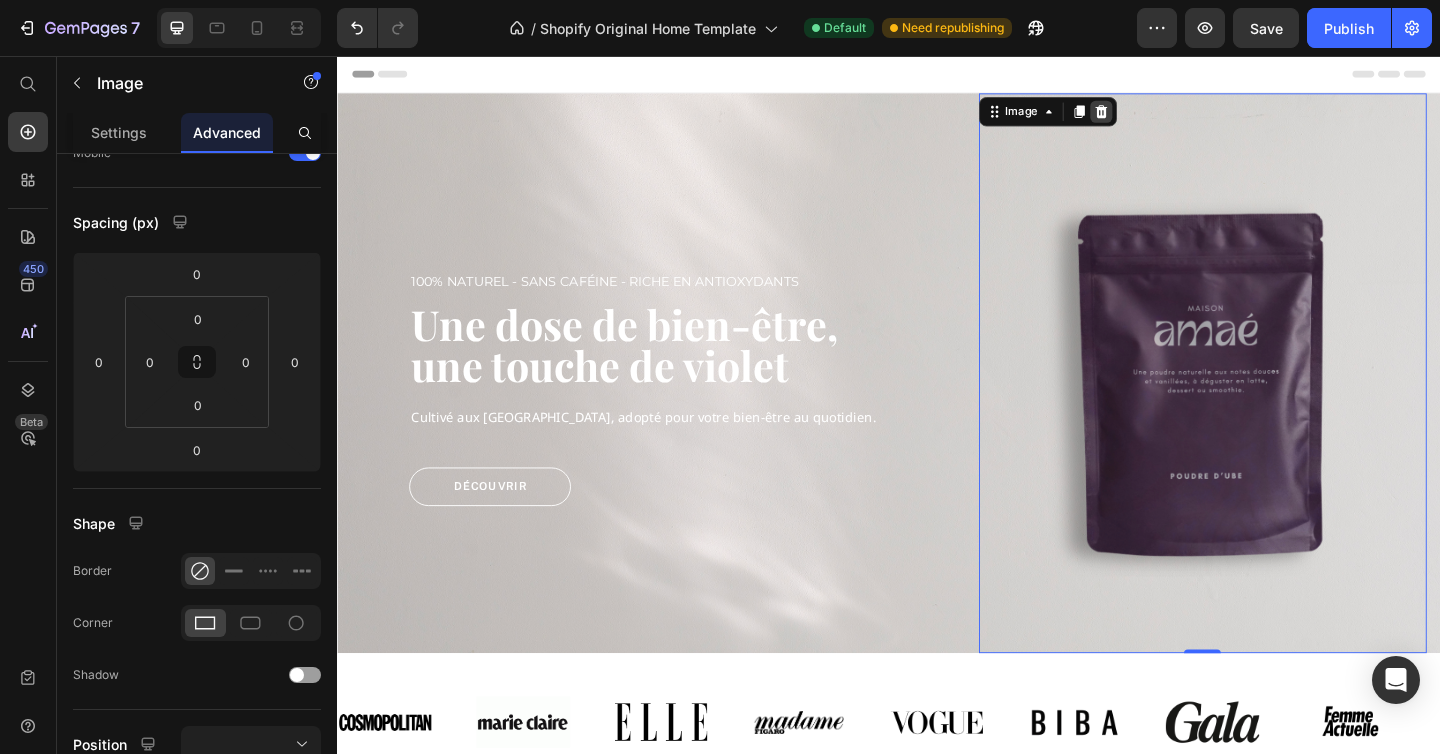 click 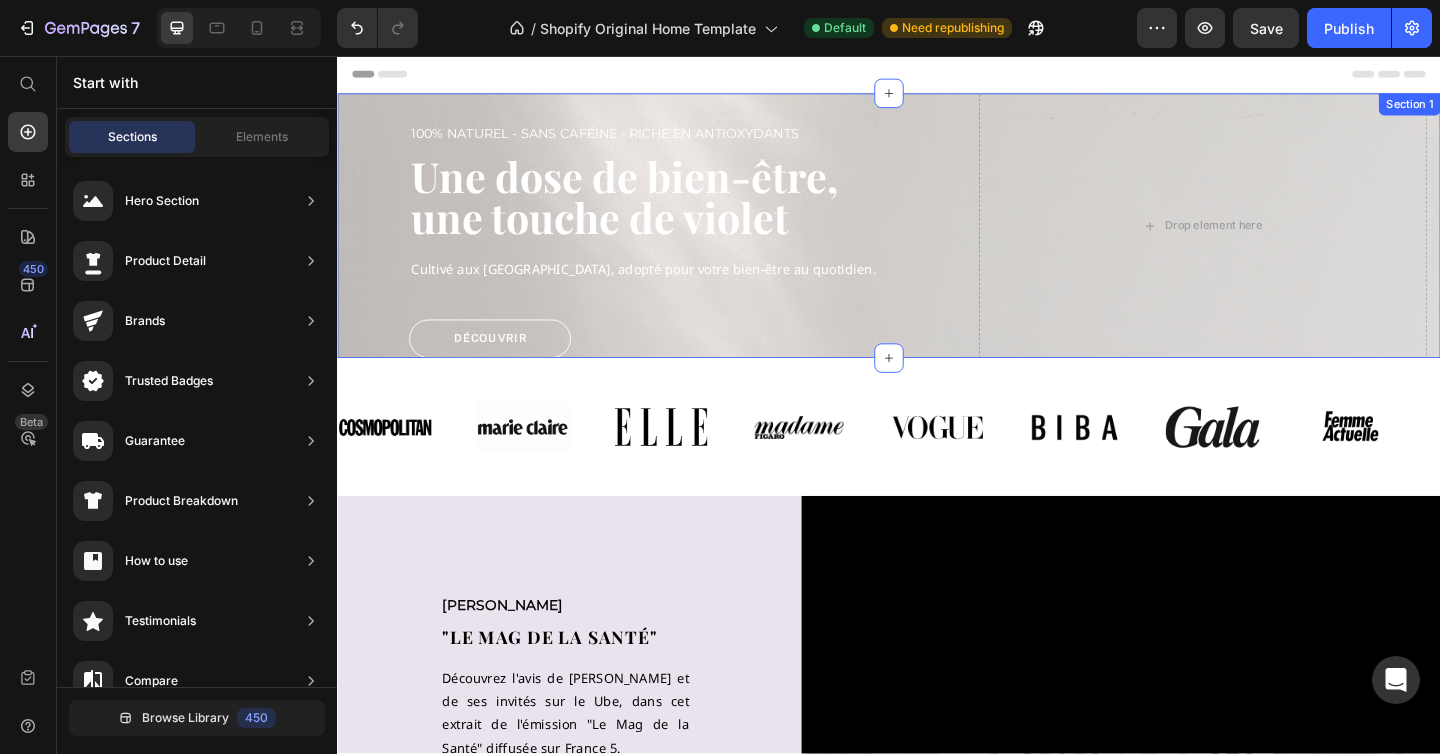 click on "100% Naturel - Sans caféine - riche en antioxydants Text block Une dose de bien-être, une touche de violet Heading Cultivé aux [GEOGRAPHIC_DATA], adopté pour votre bien-être au quotidien. Text block Découvrir Button Row
Drop element here Row Section 1" at bounding box center [937, 241] 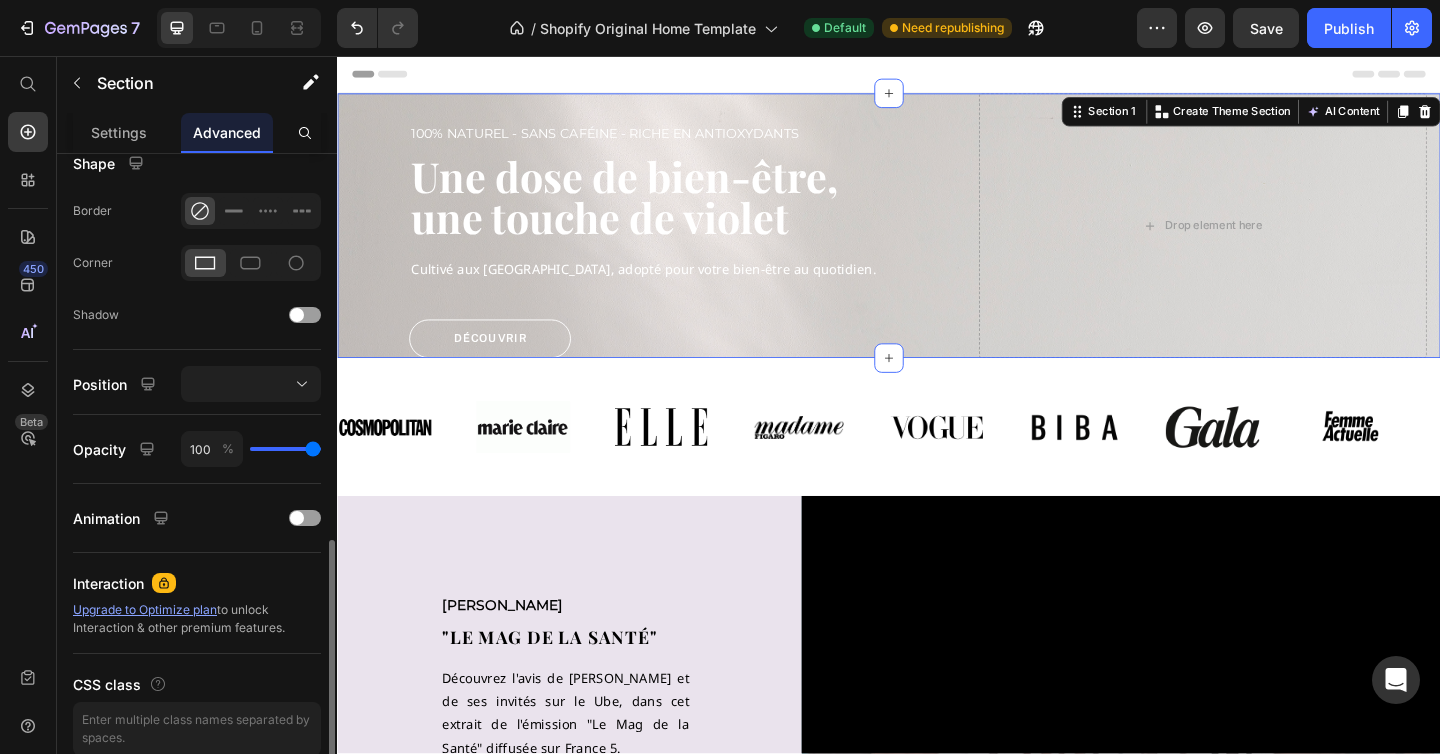 scroll, scrollTop: 612, scrollLeft: 0, axis: vertical 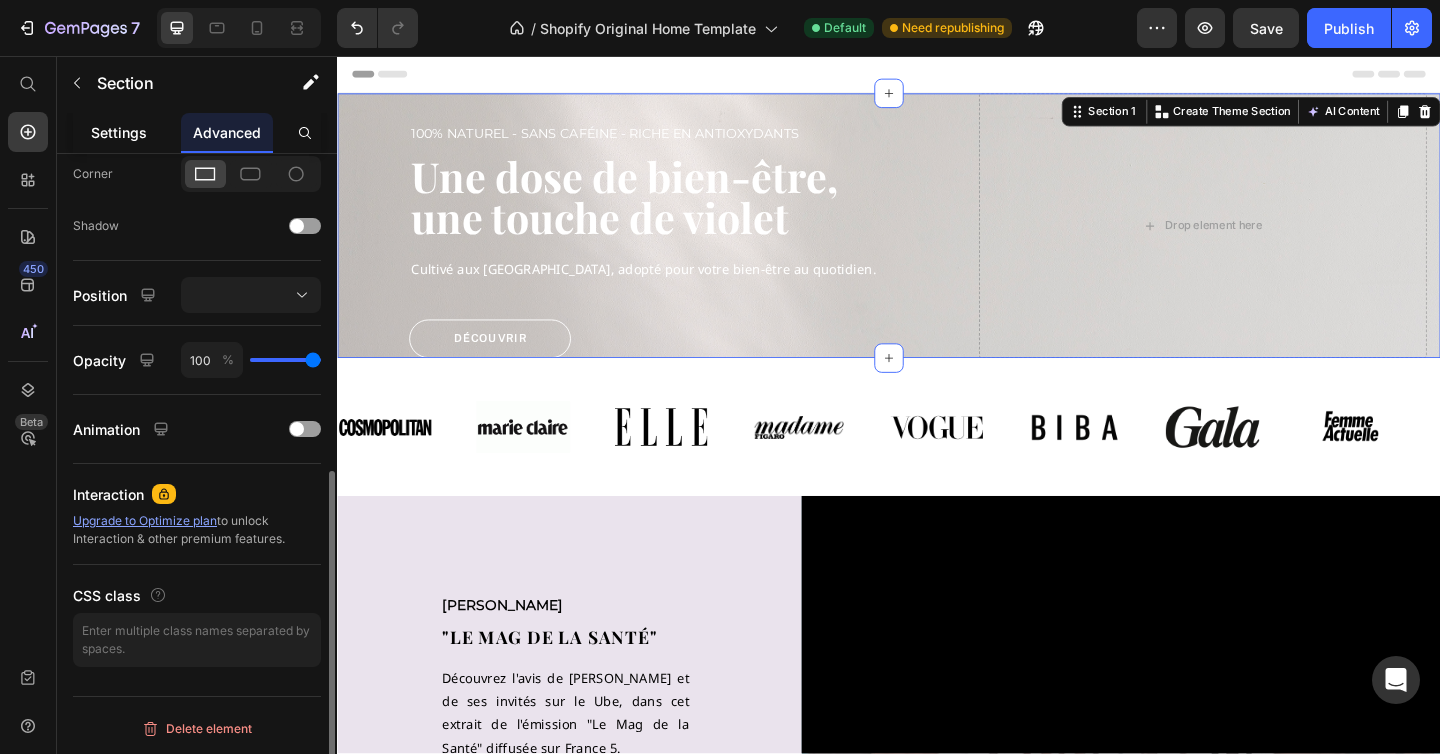 click on "Settings" at bounding box center (119, 132) 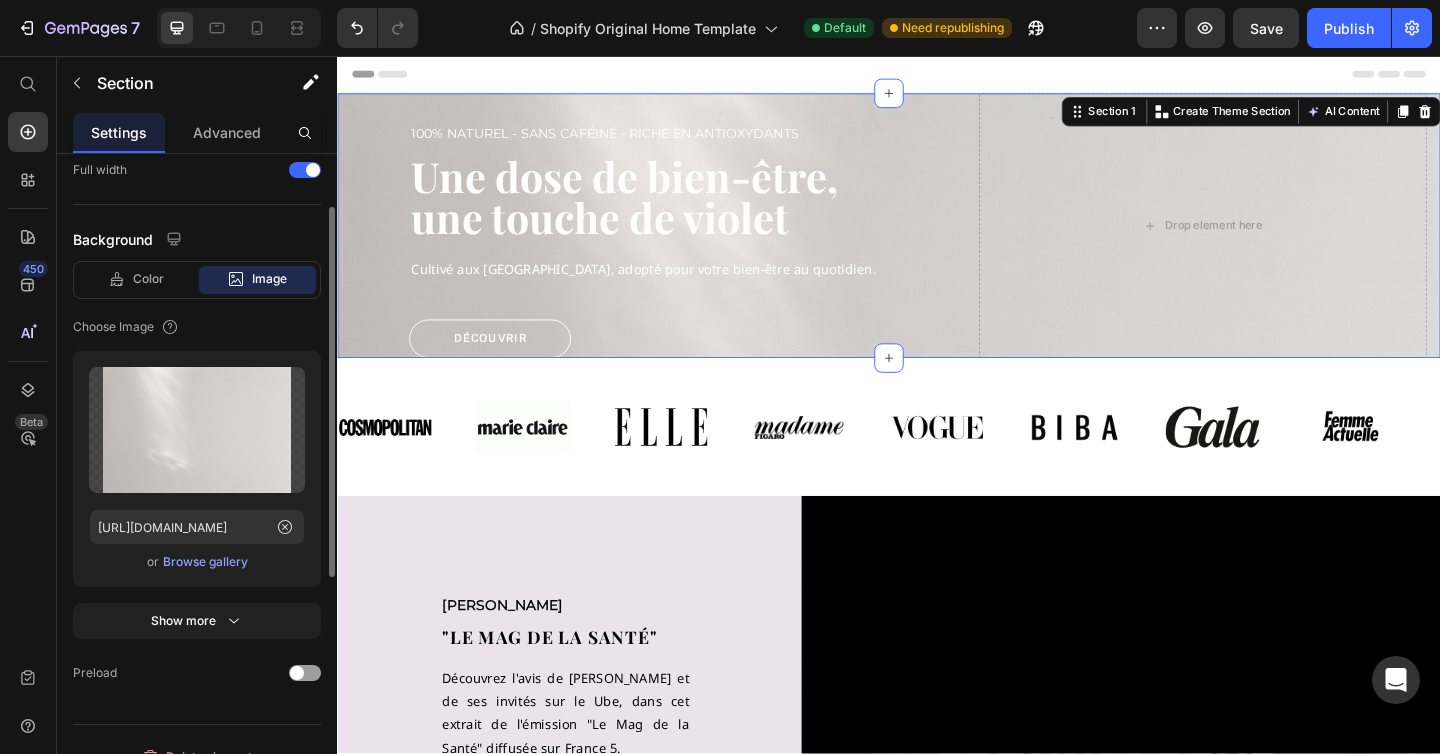 scroll, scrollTop: 507, scrollLeft: 0, axis: vertical 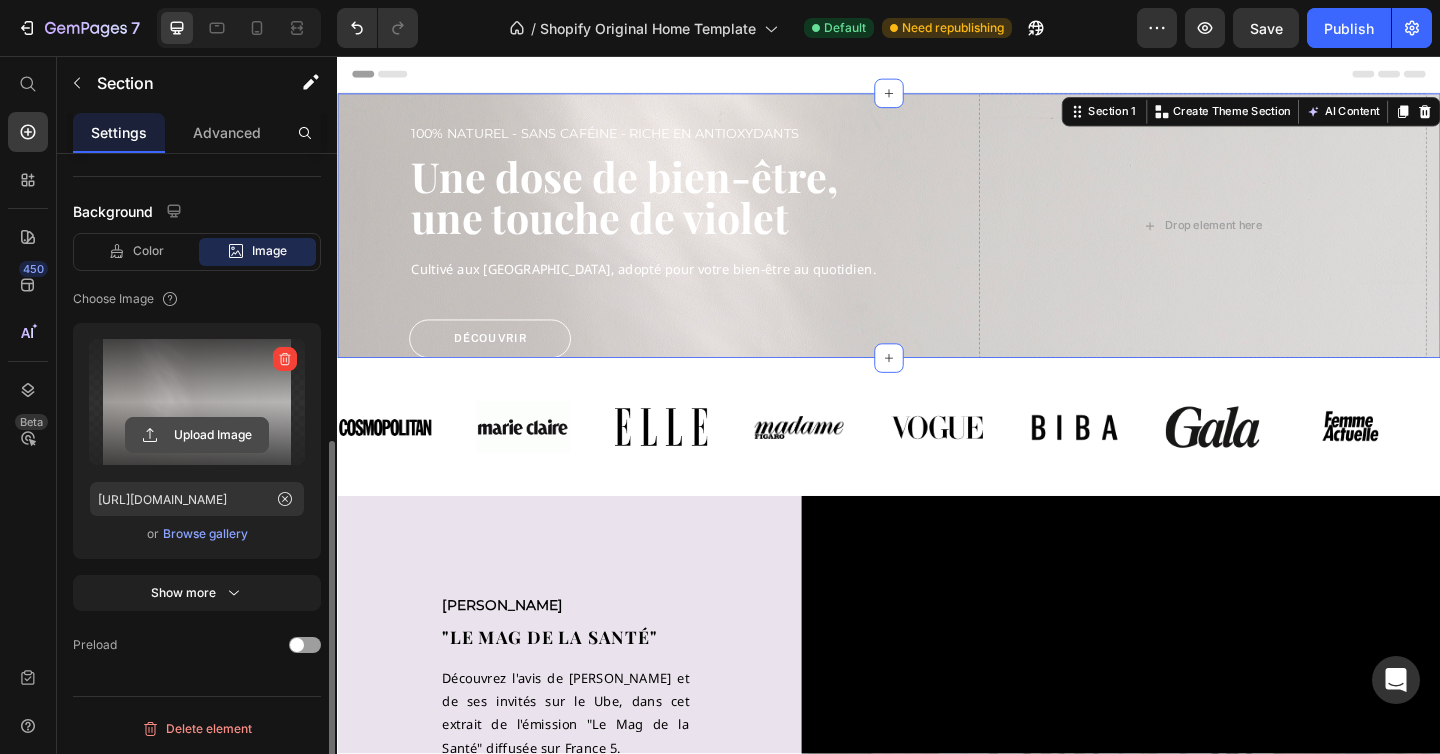 click 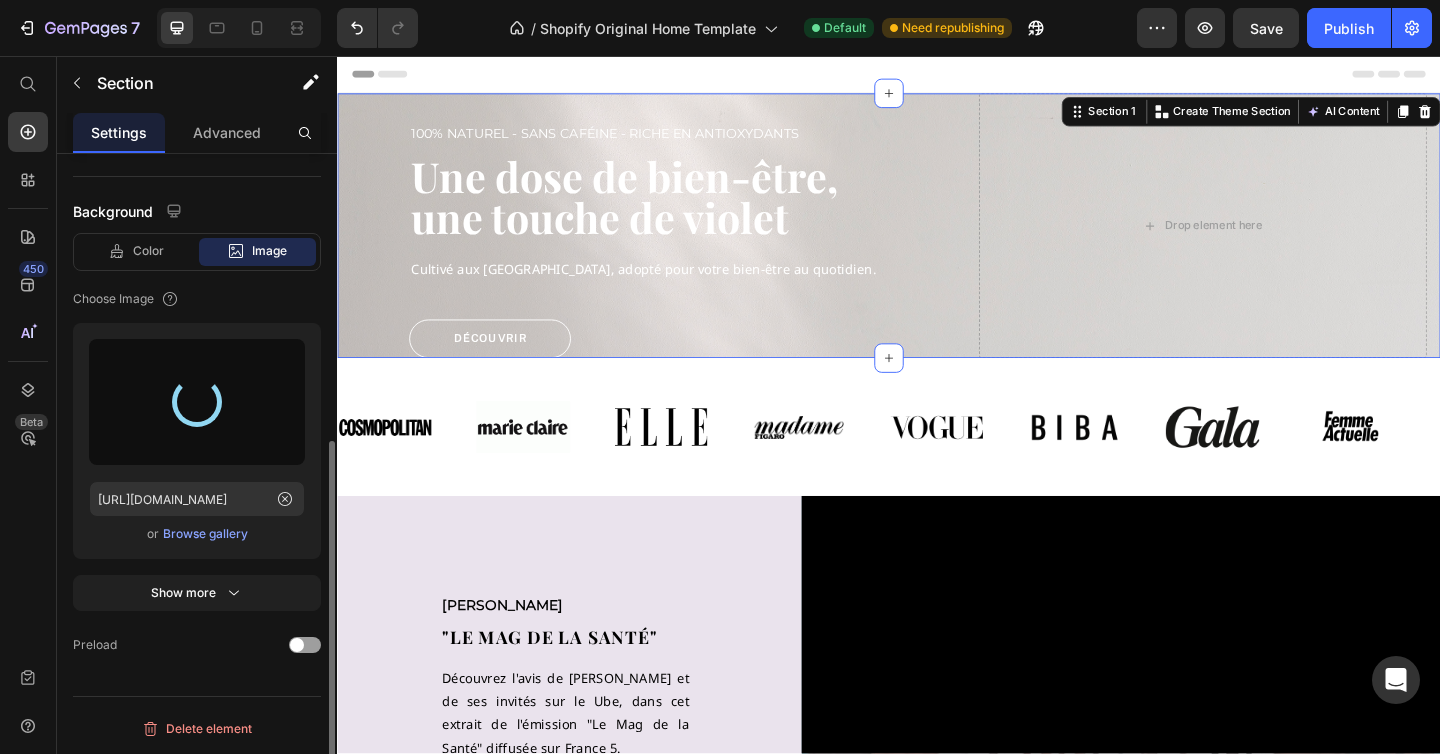type on "[URL][DOMAIN_NAME]" 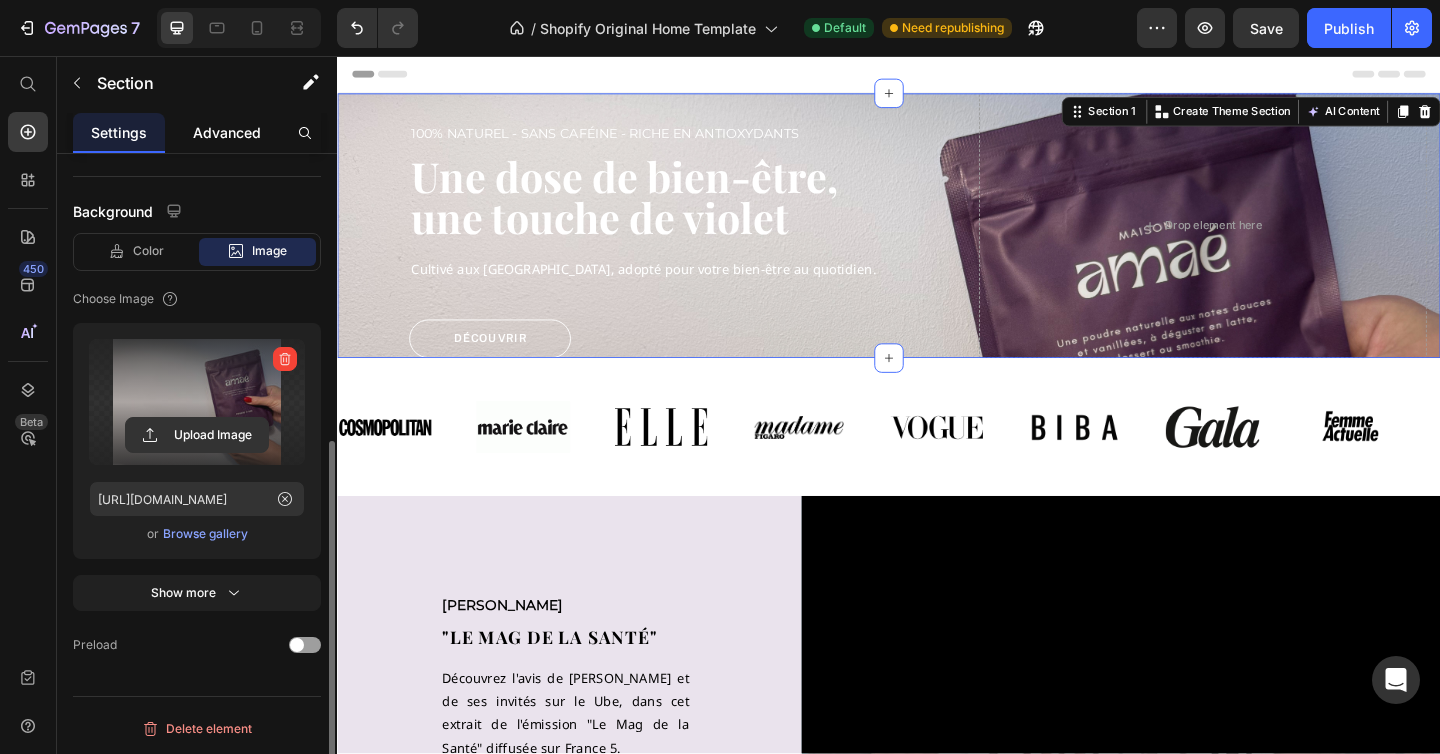 click on "Advanced" at bounding box center (227, 132) 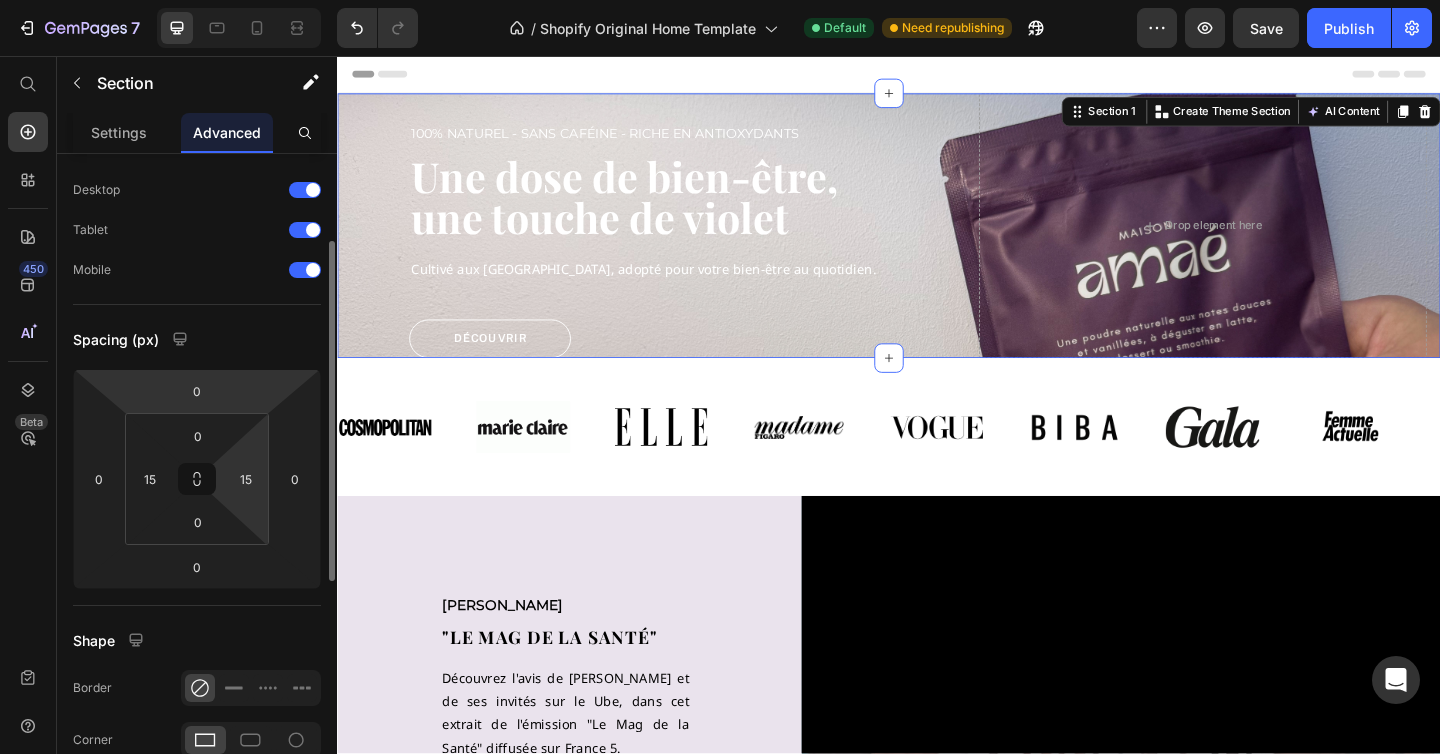 scroll, scrollTop: 24, scrollLeft: 0, axis: vertical 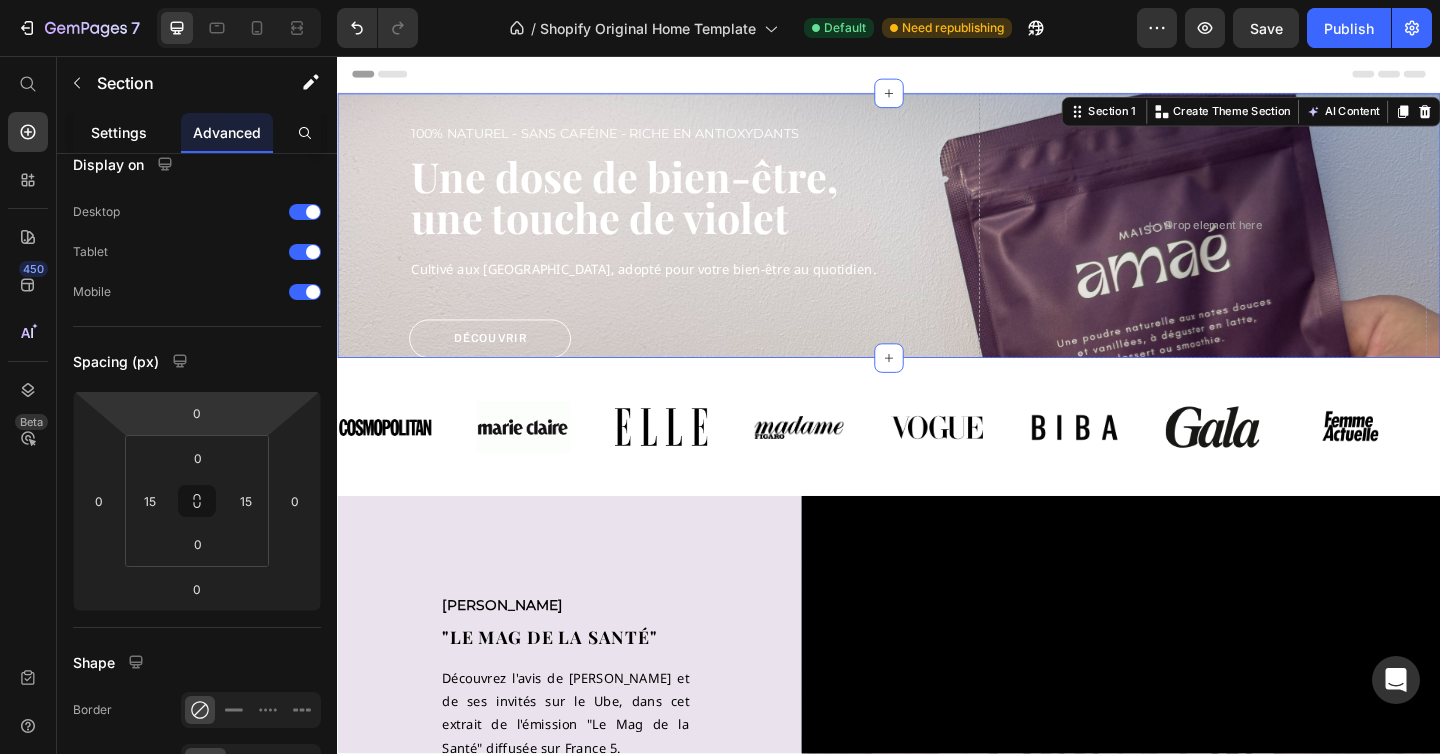 click on "Settings" 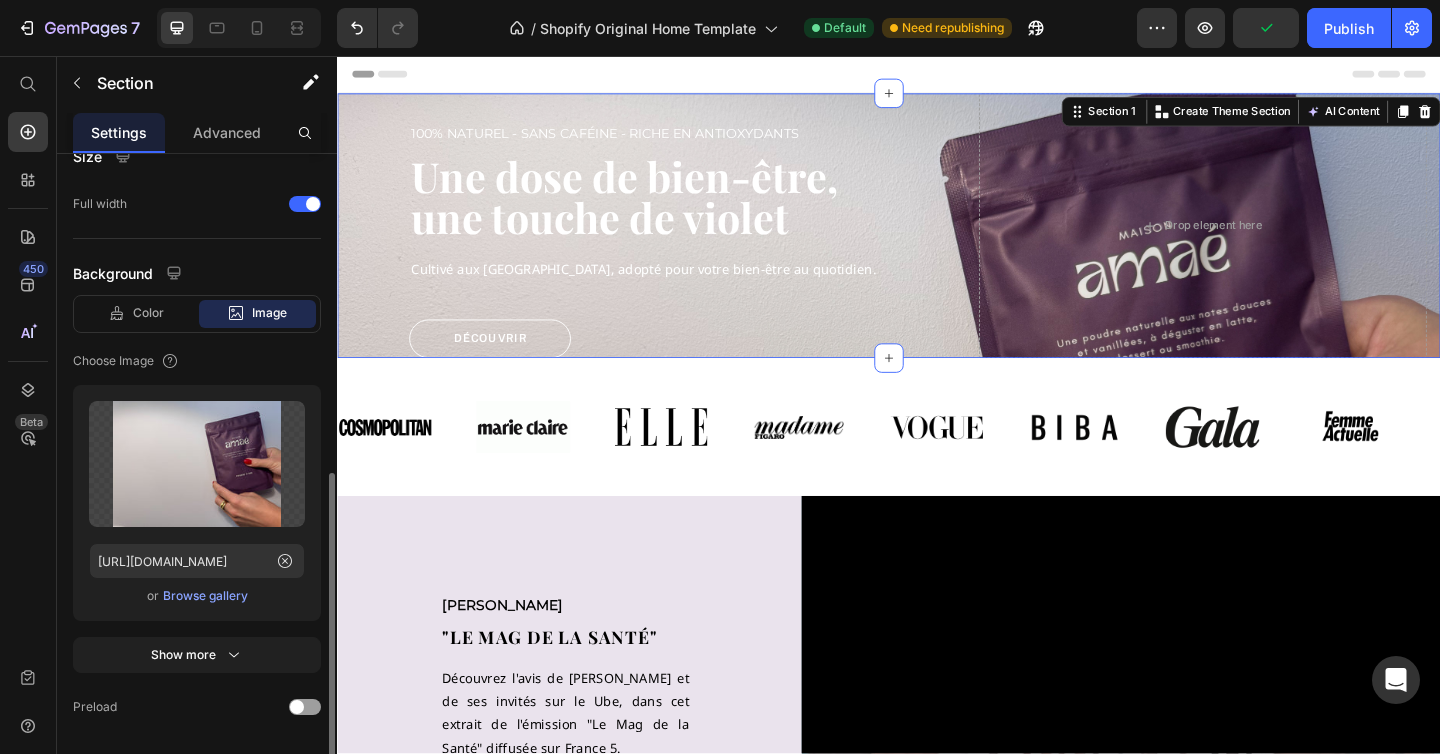 scroll, scrollTop: 507, scrollLeft: 0, axis: vertical 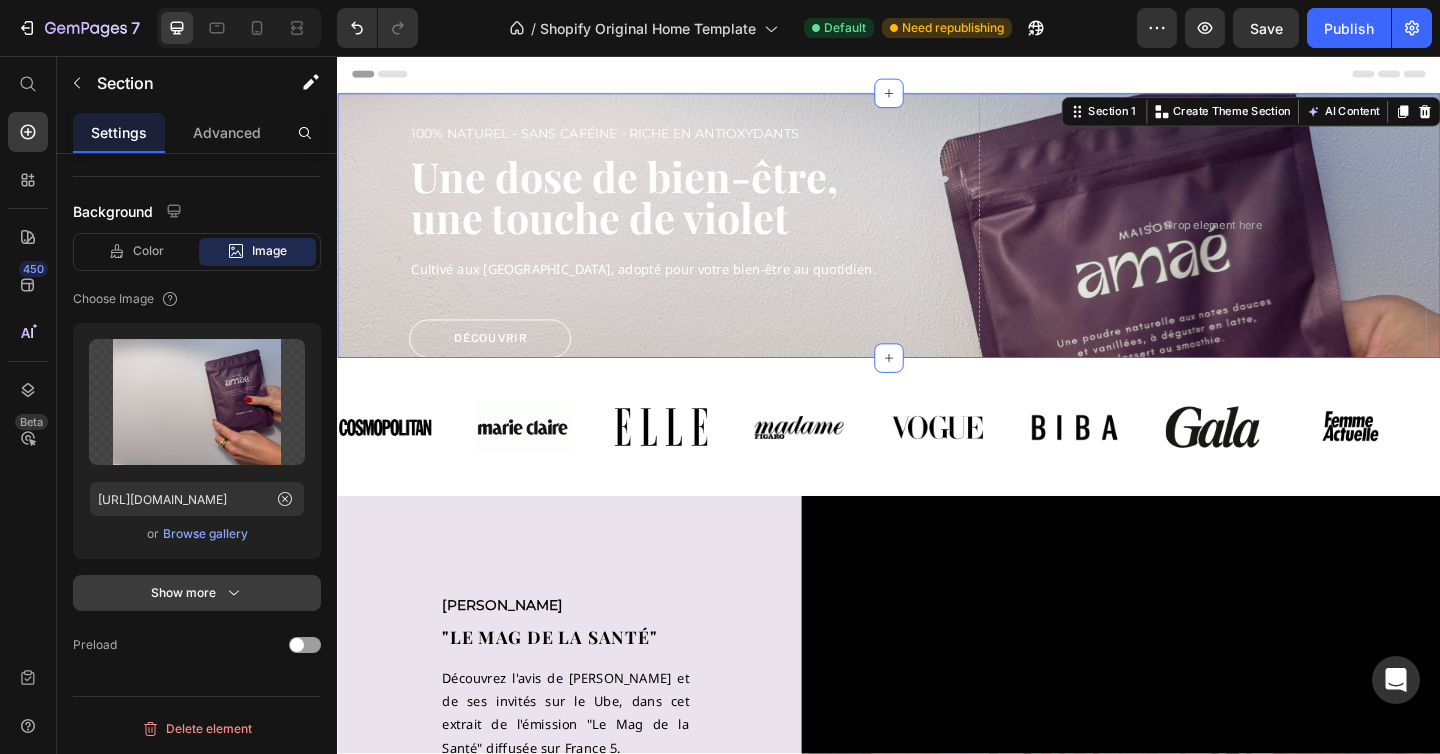 click on "Show more" at bounding box center [197, 593] 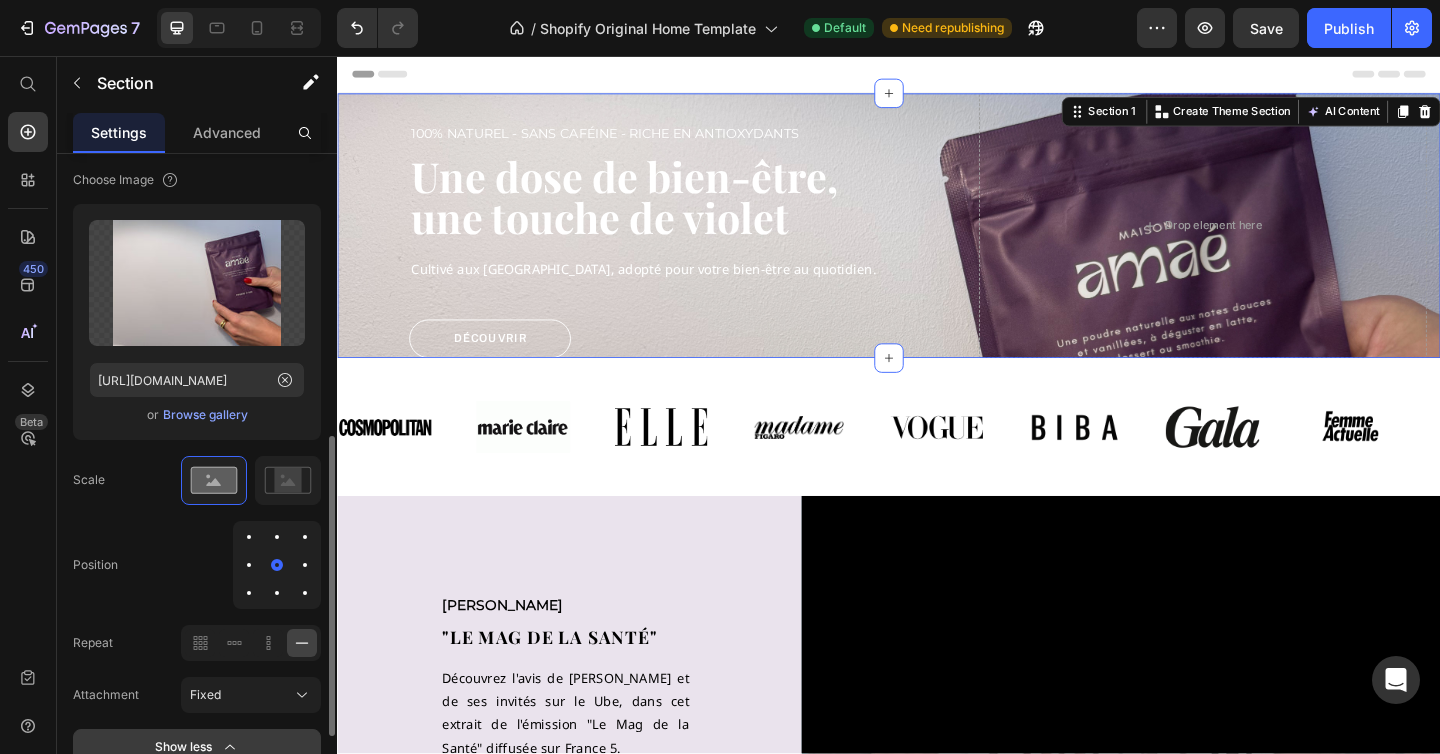 scroll, scrollTop: 650, scrollLeft: 0, axis: vertical 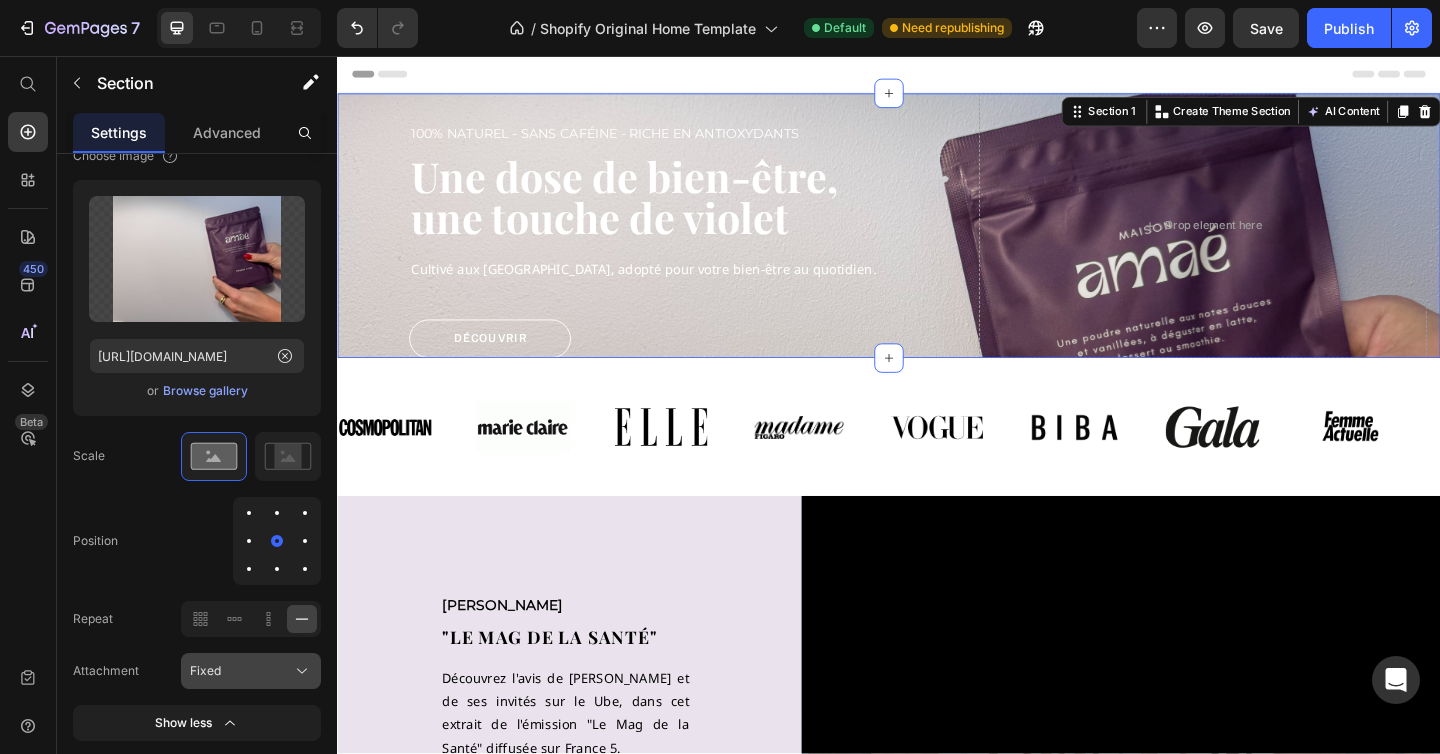 click on "Fixed" 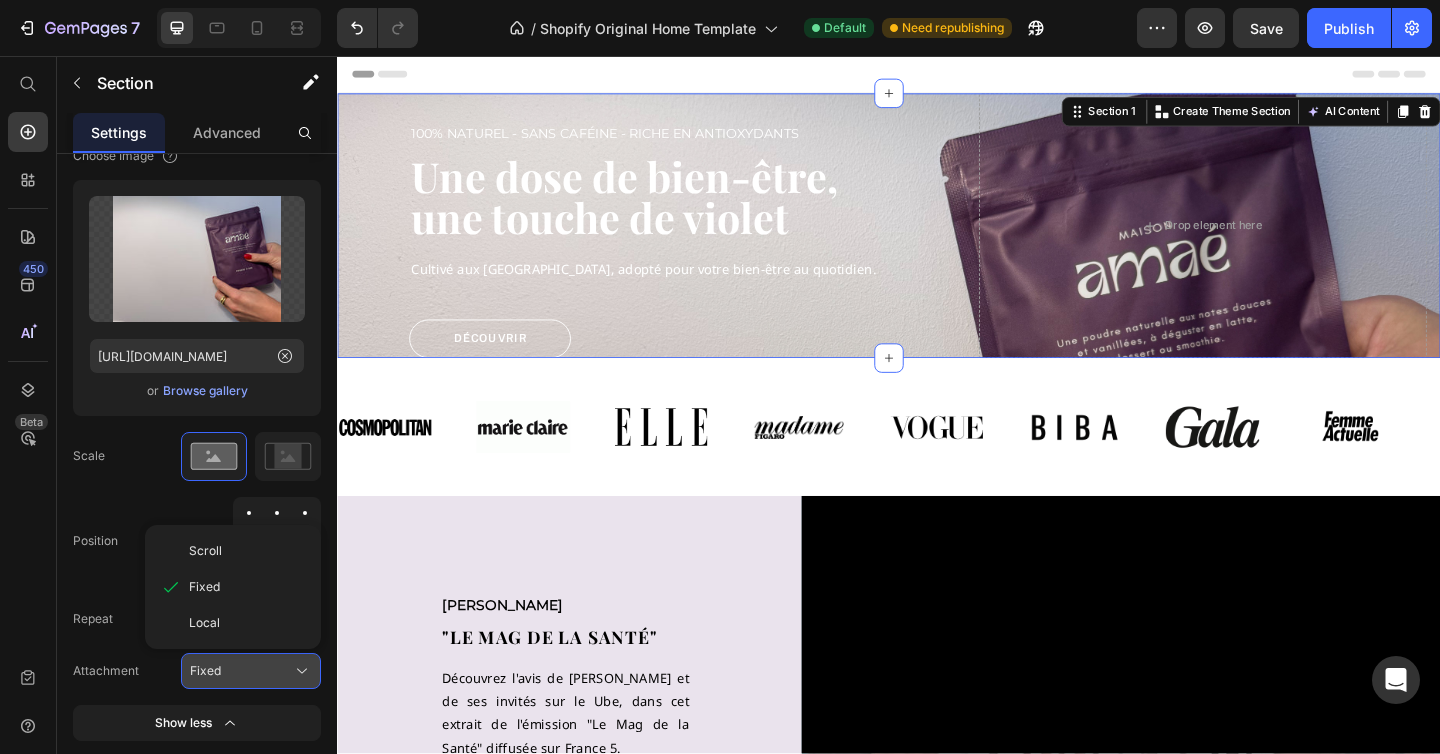 click on "Fixed" 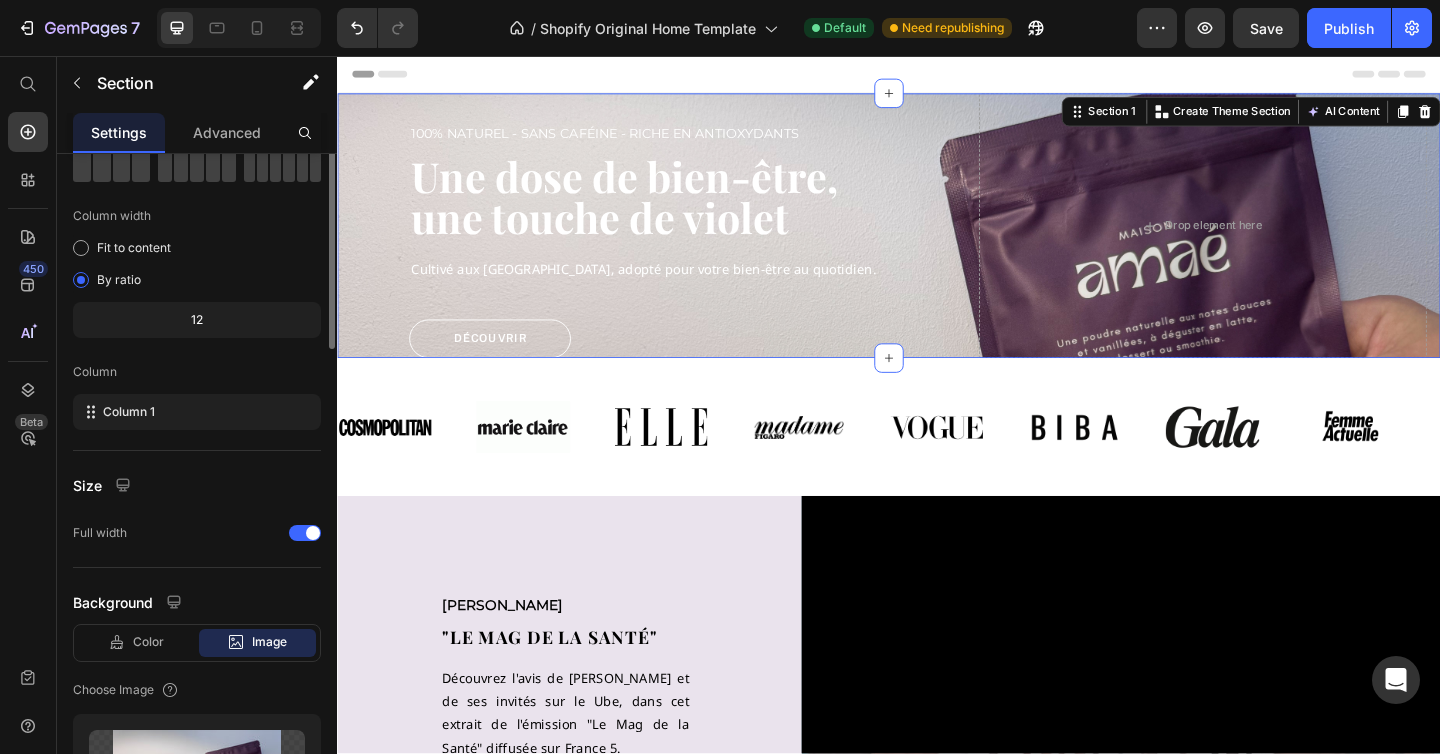 scroll, scrollTop: 0, scrollLeft: 0, axis: both 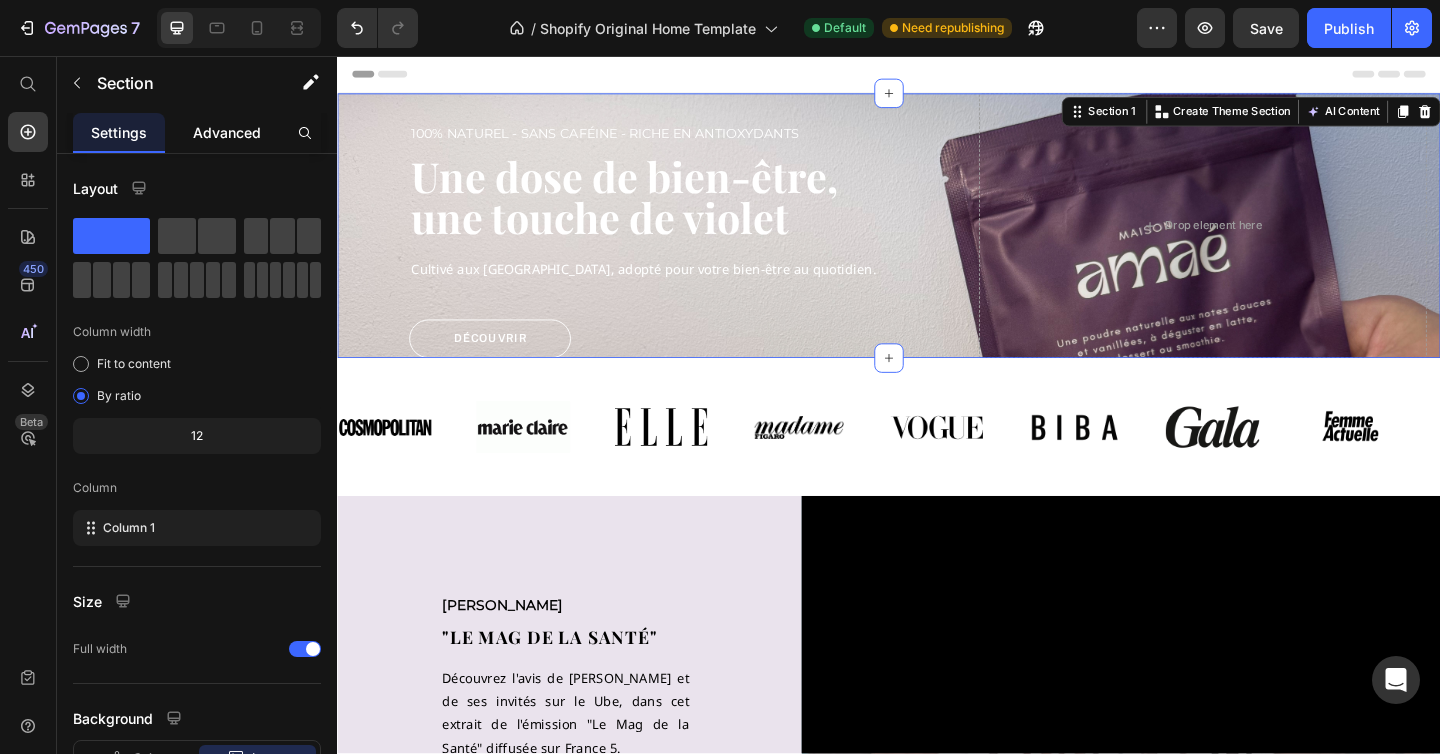 click on "Advanced" at bounding box center [227, 132] 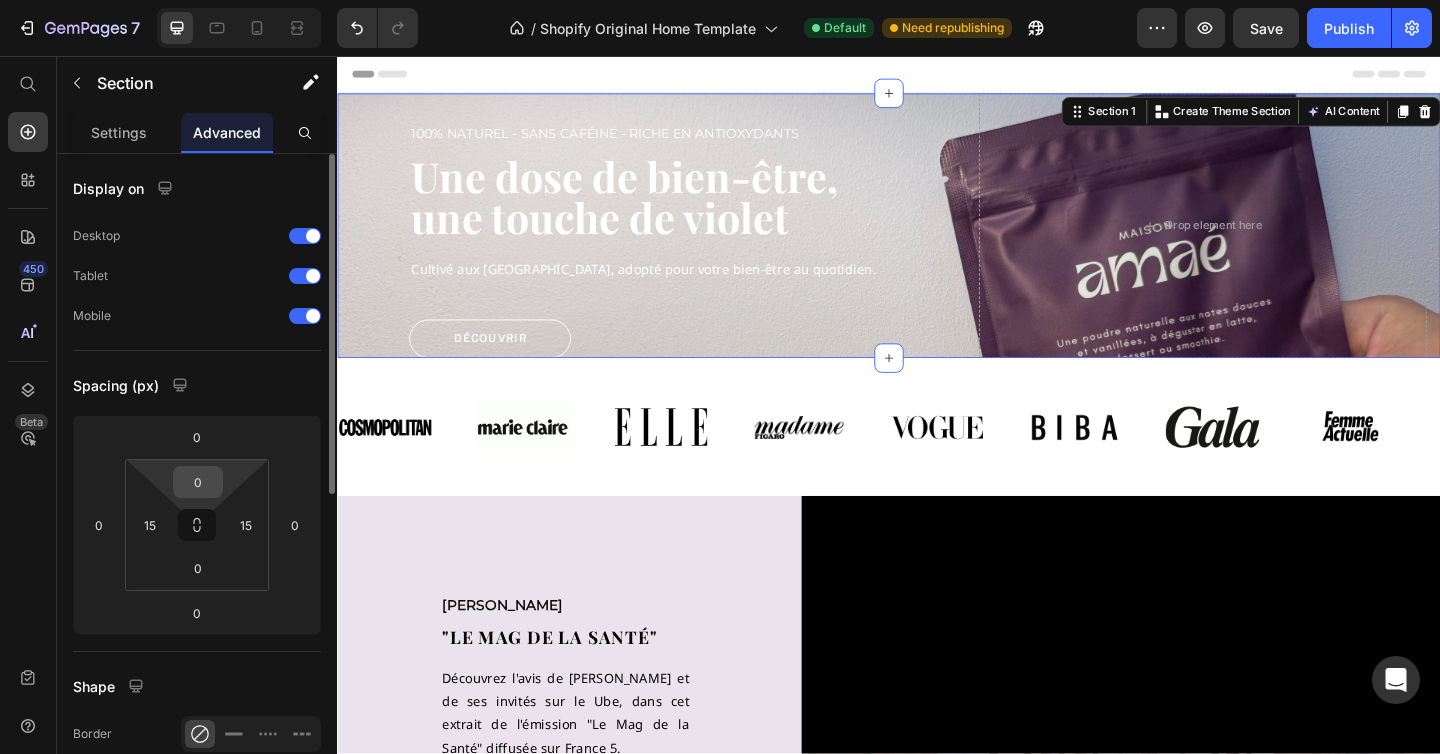 click on "0" at bounding box center (198, 482) 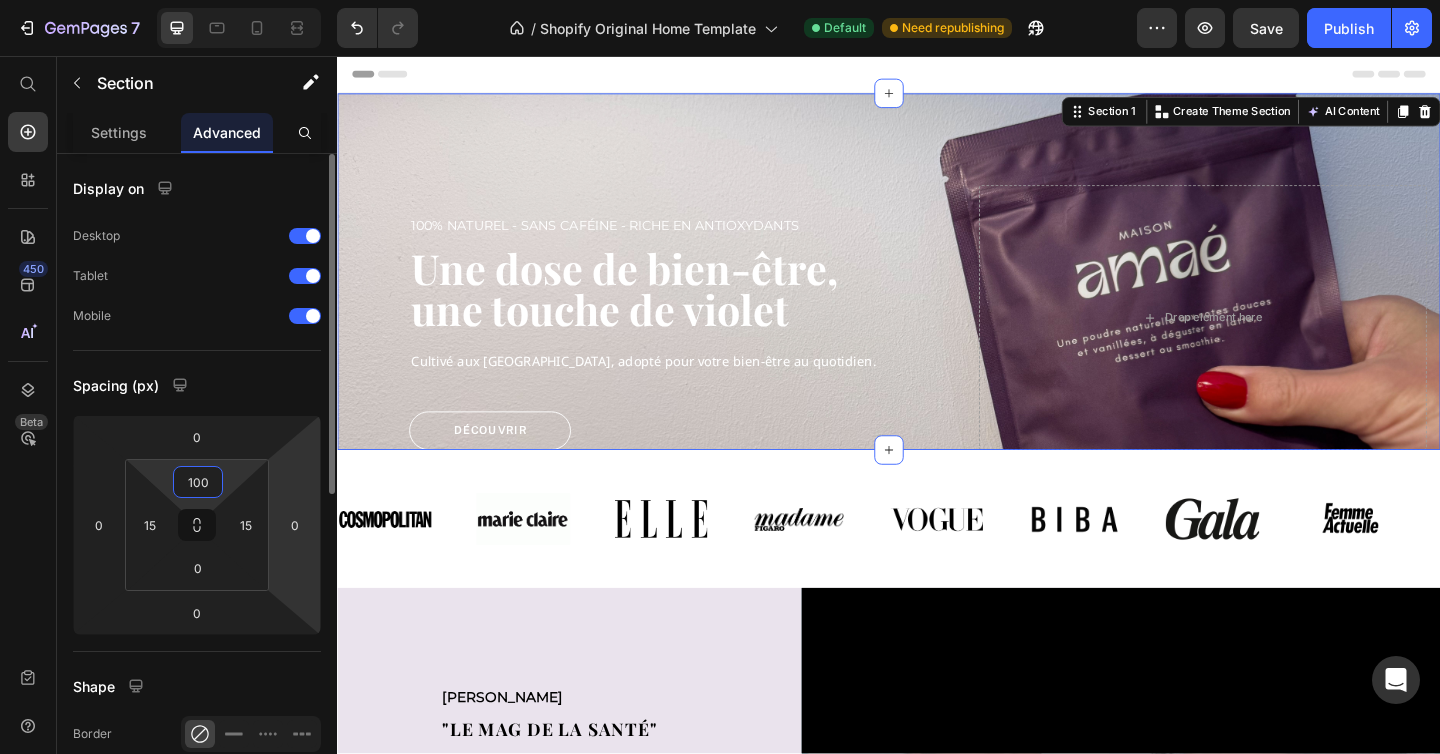 type on "100" 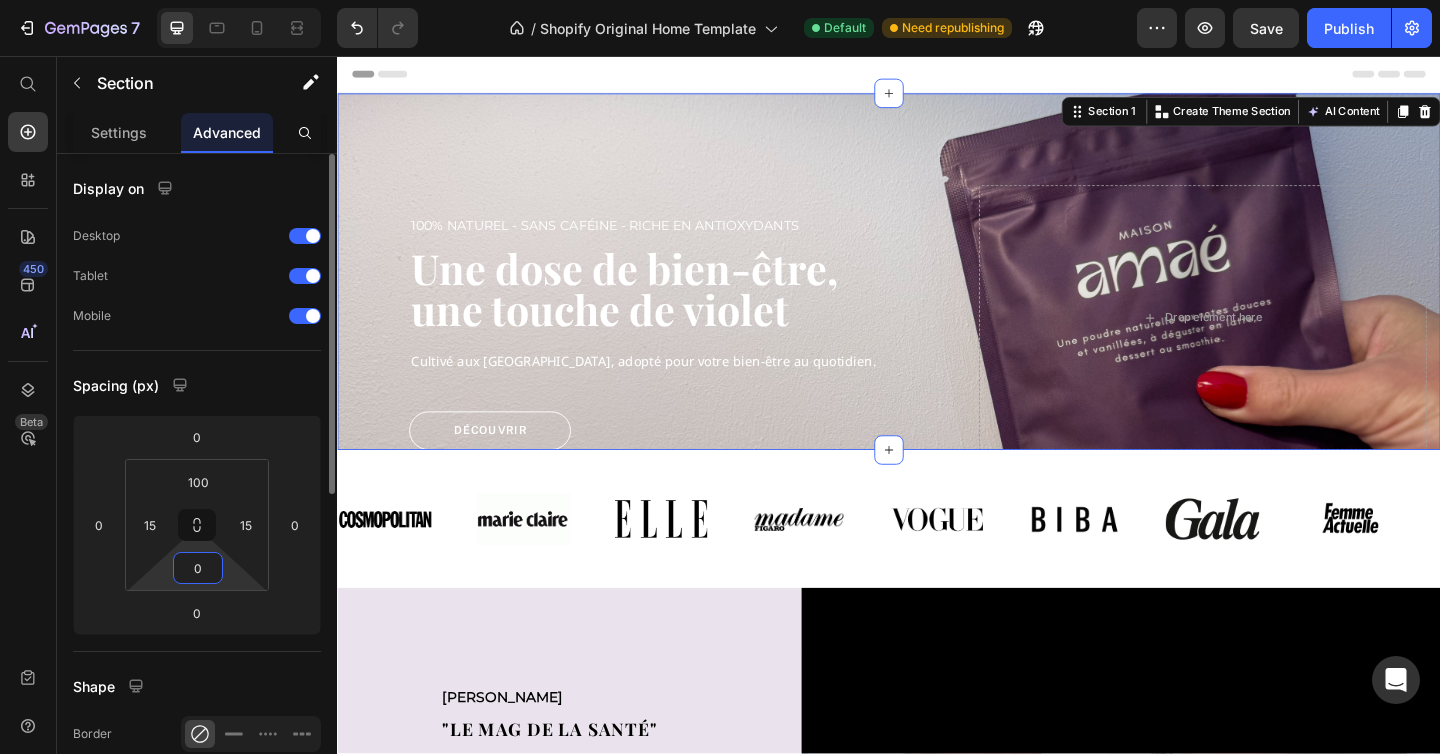 click on "0" at bounding box center [198, 568] 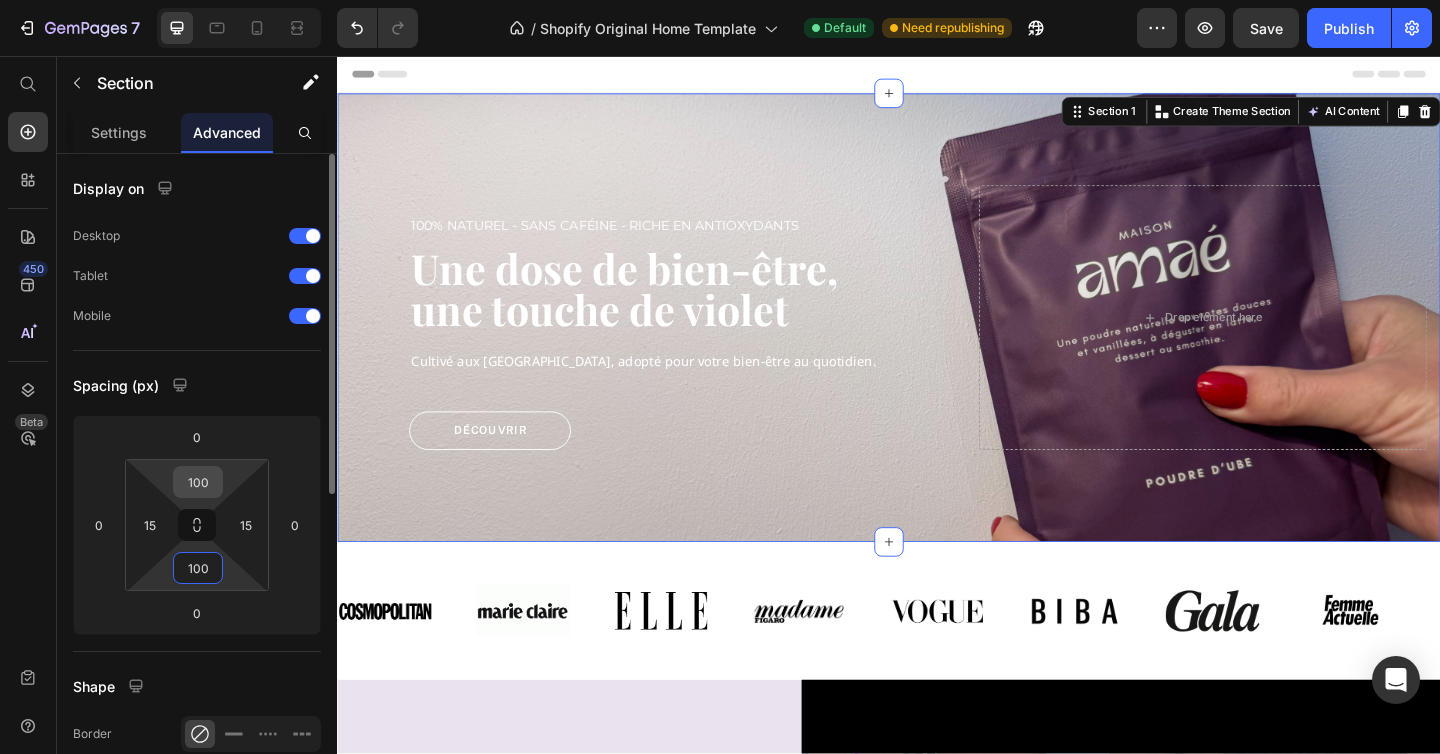 type on "100" 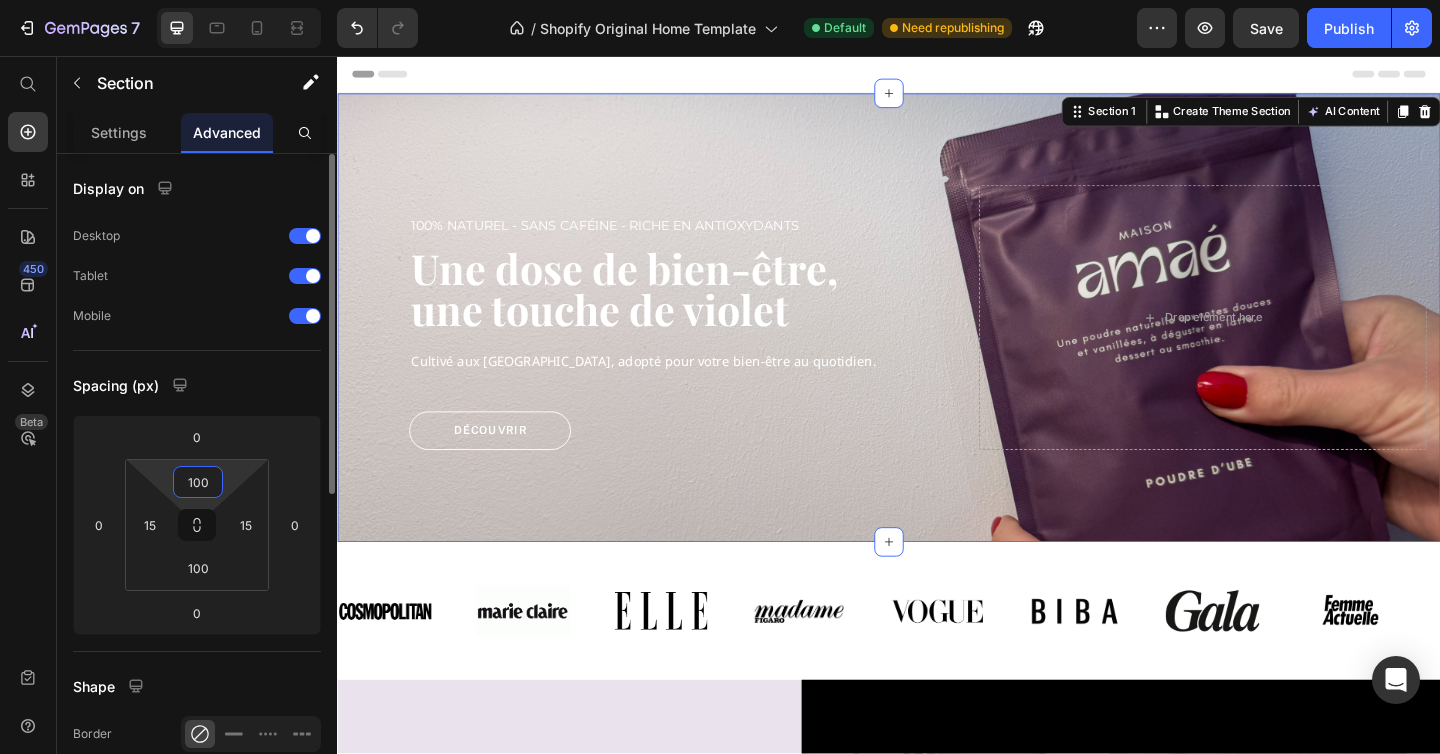 click on "100" at bounding box center [198, 482] 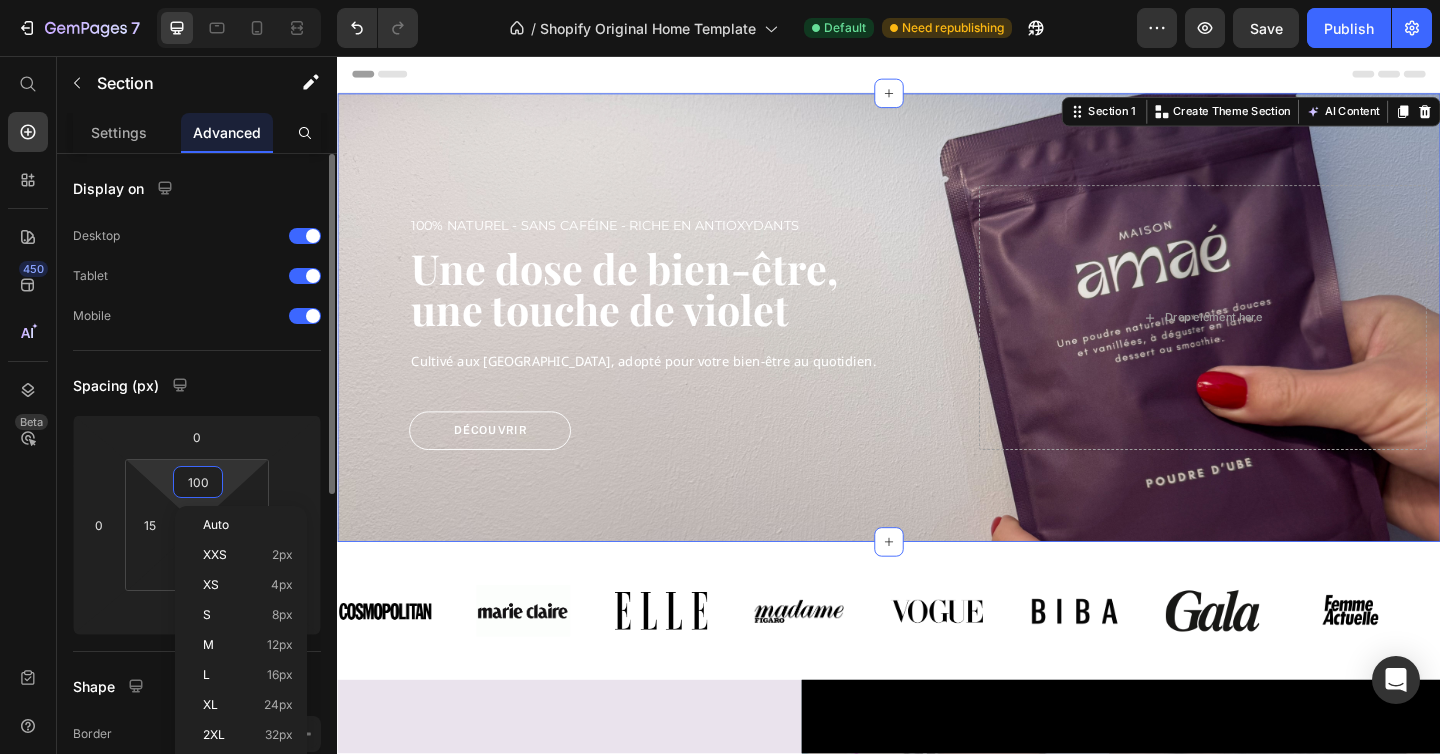click on "100" at bounding box center (198, 482) 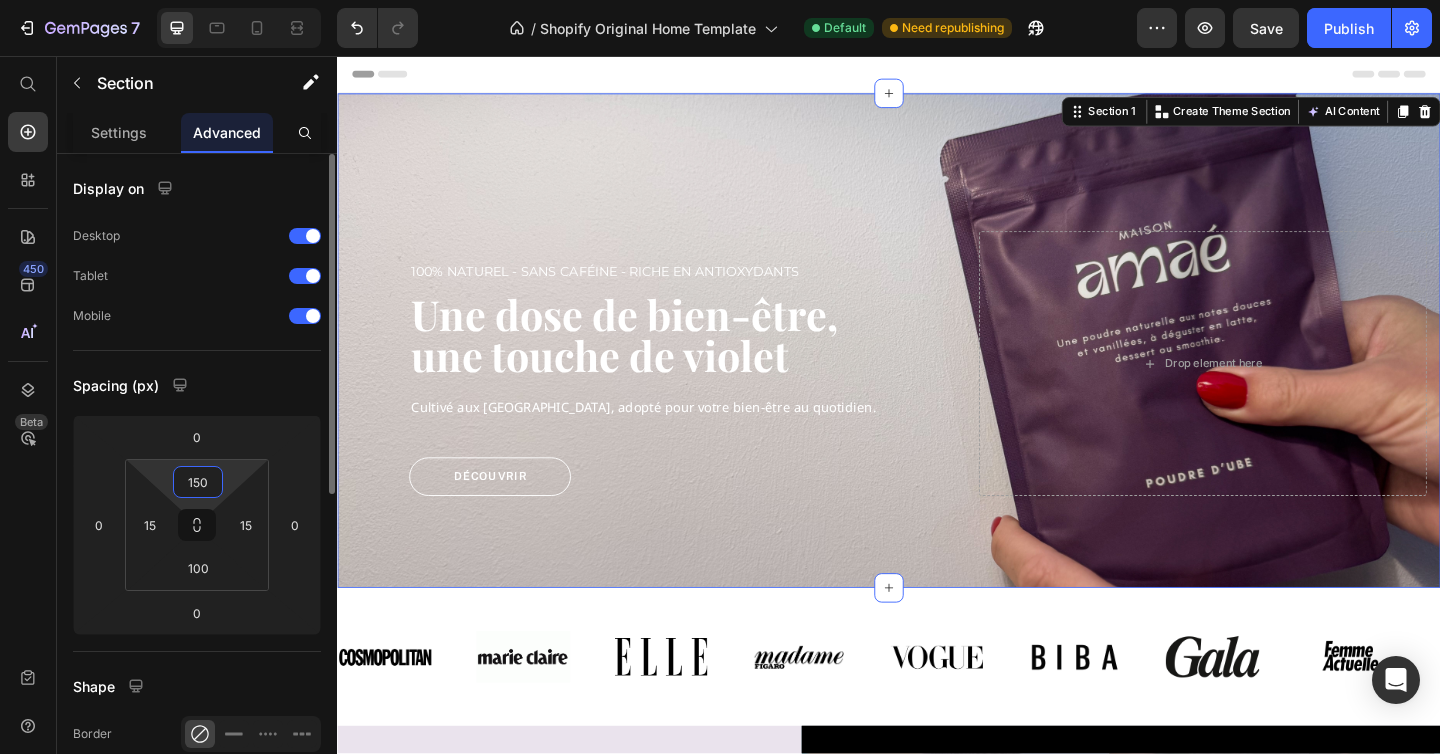 click on "150" at bounding box center (198, 482) 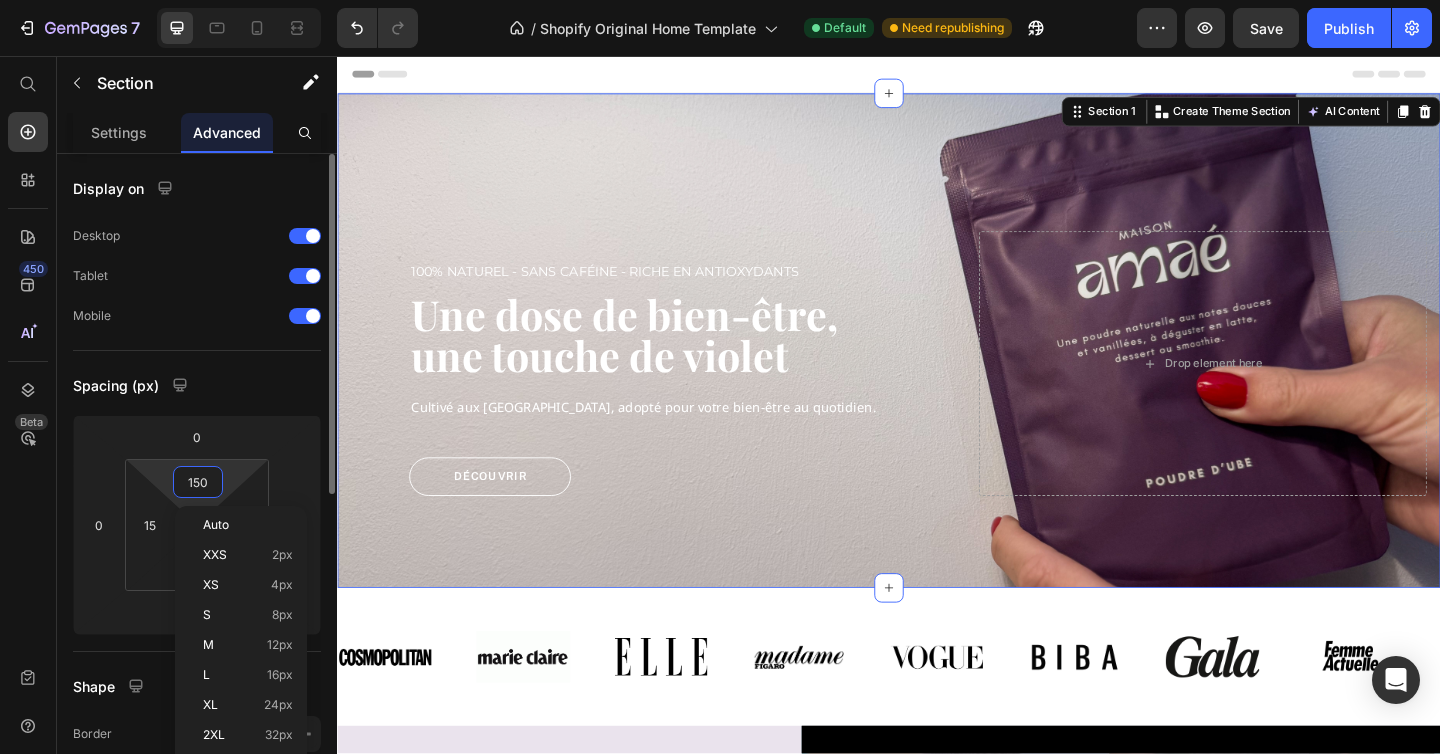 click on "150" at bounding box center (198, 482) 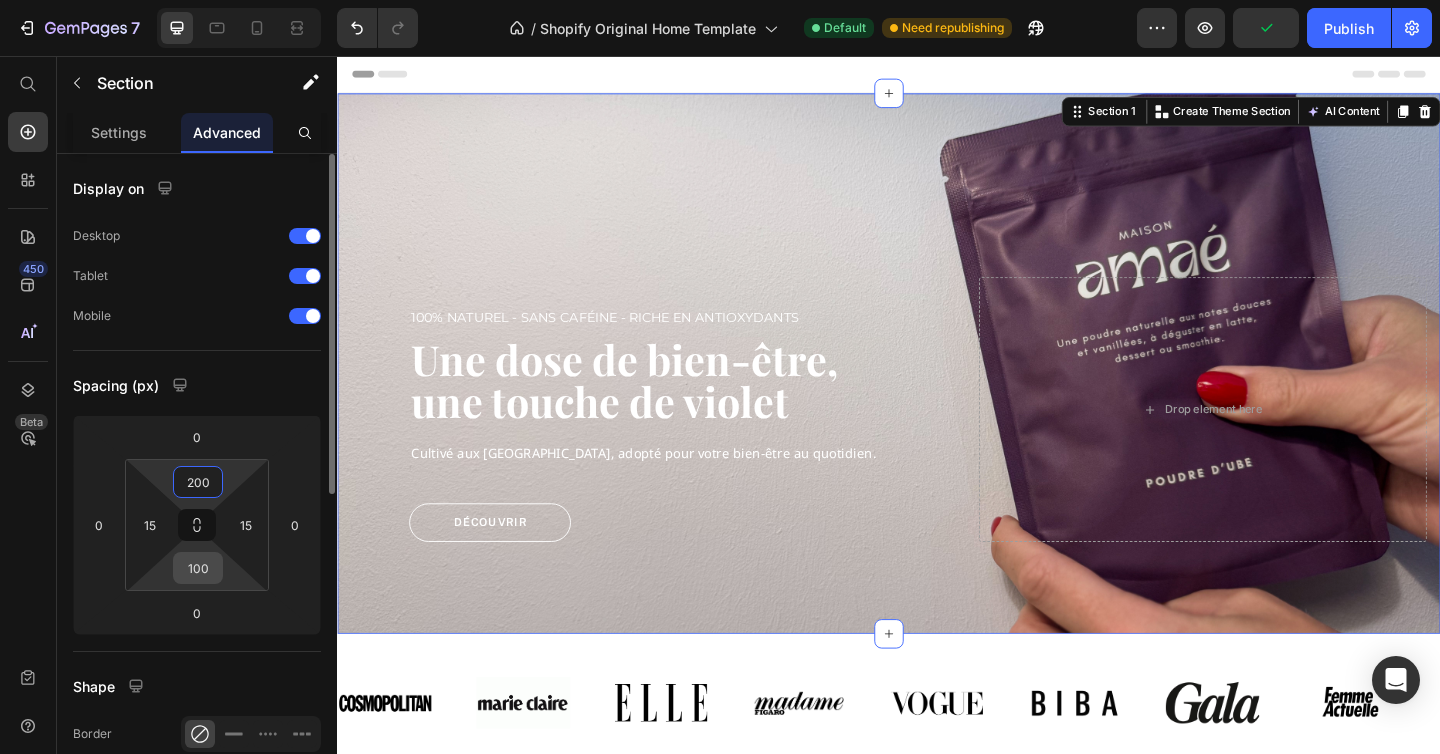 type on "200" 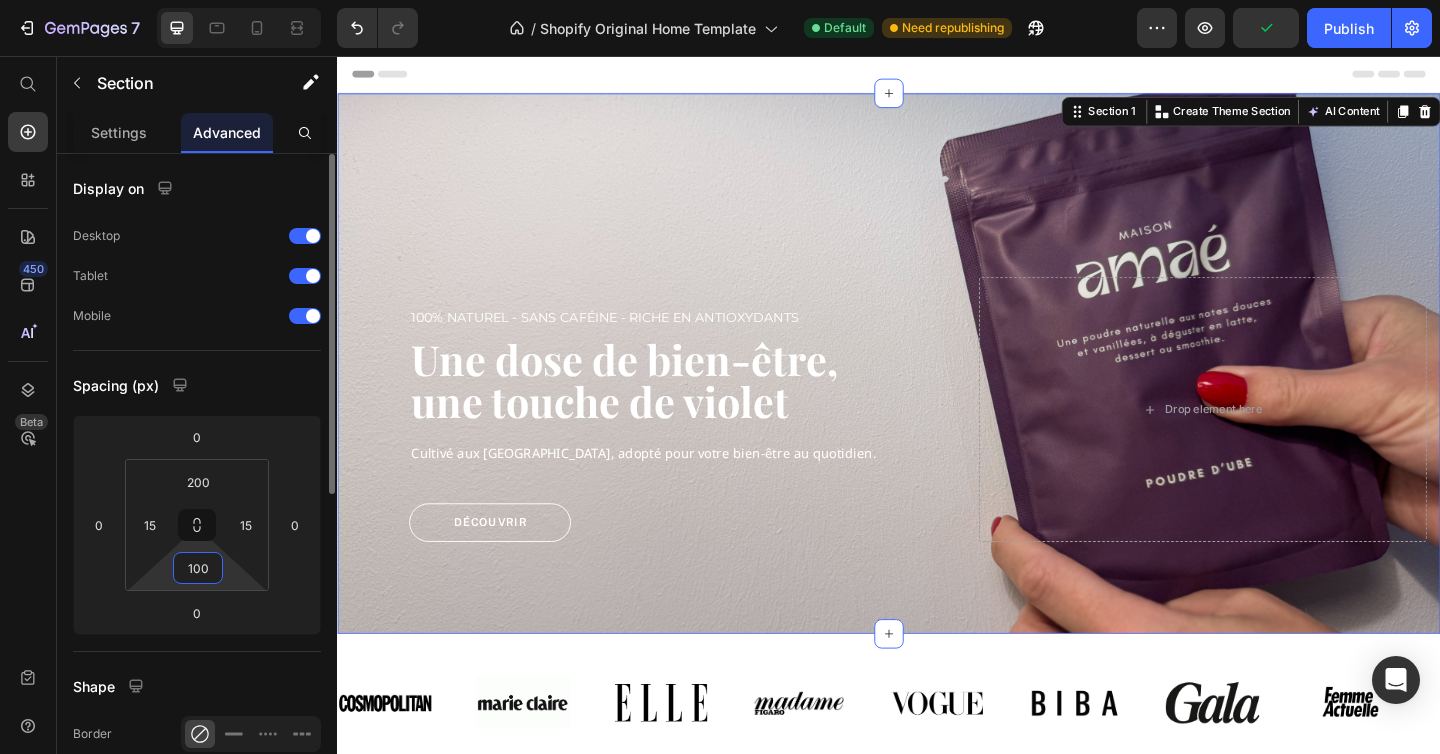 click on "100" at bounding box center (198, 568) 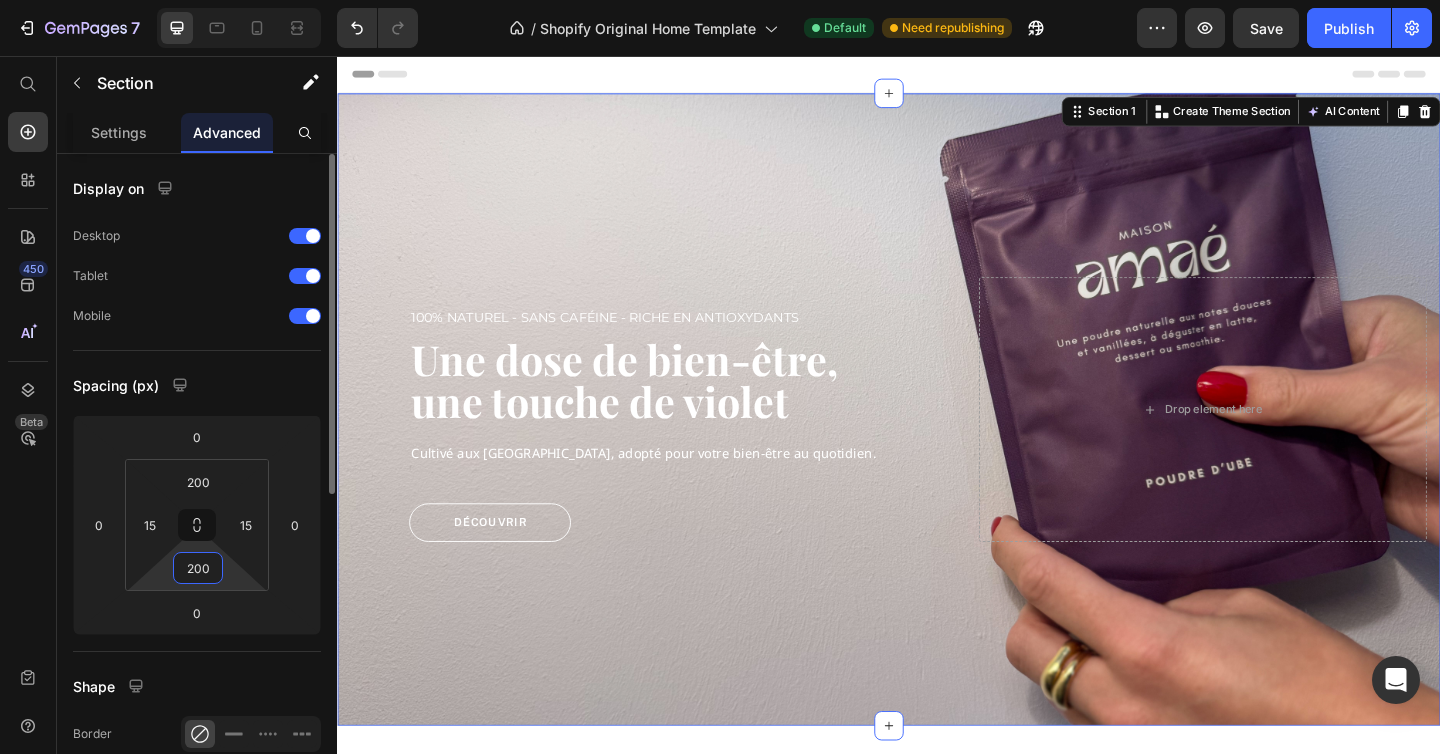 click on "200" at bounding box center (198, 568) 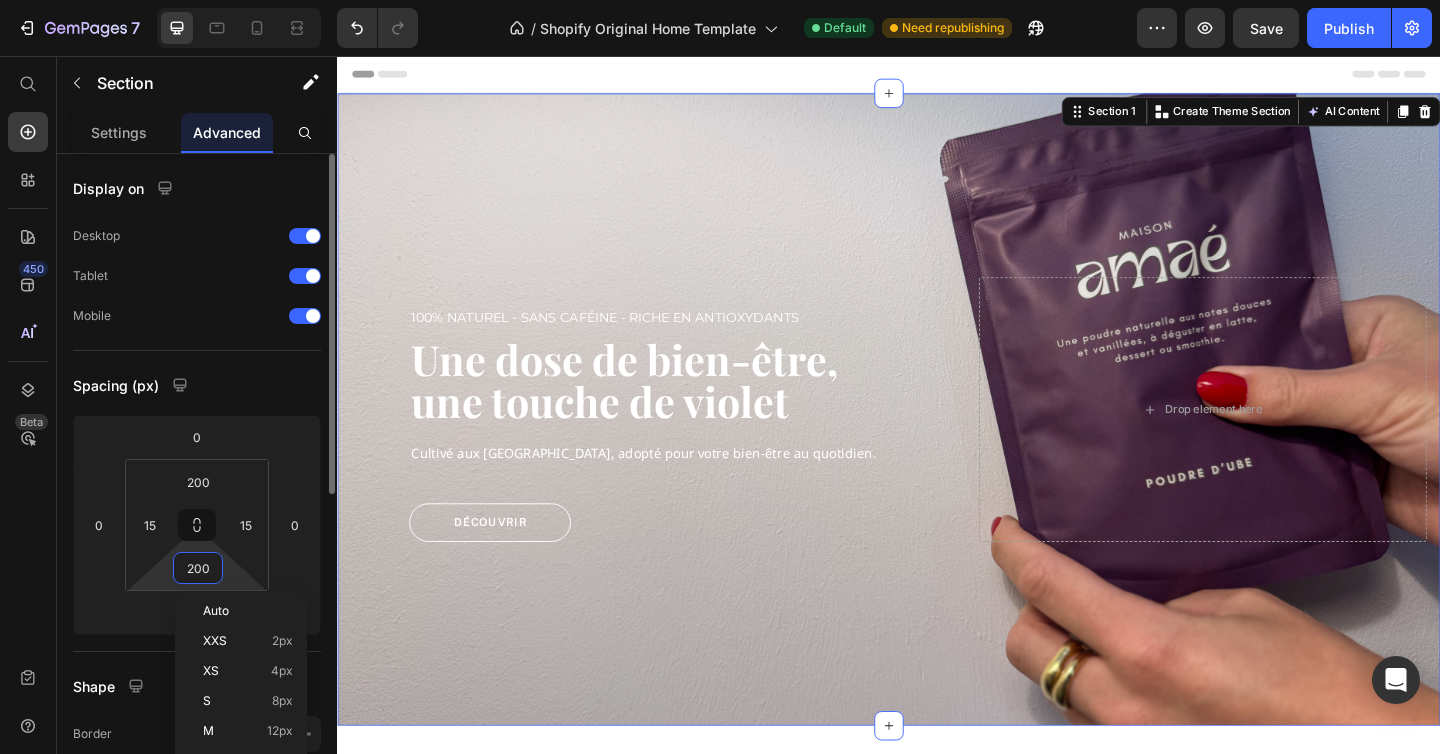 click on "200" at bounding box center [198, 568] 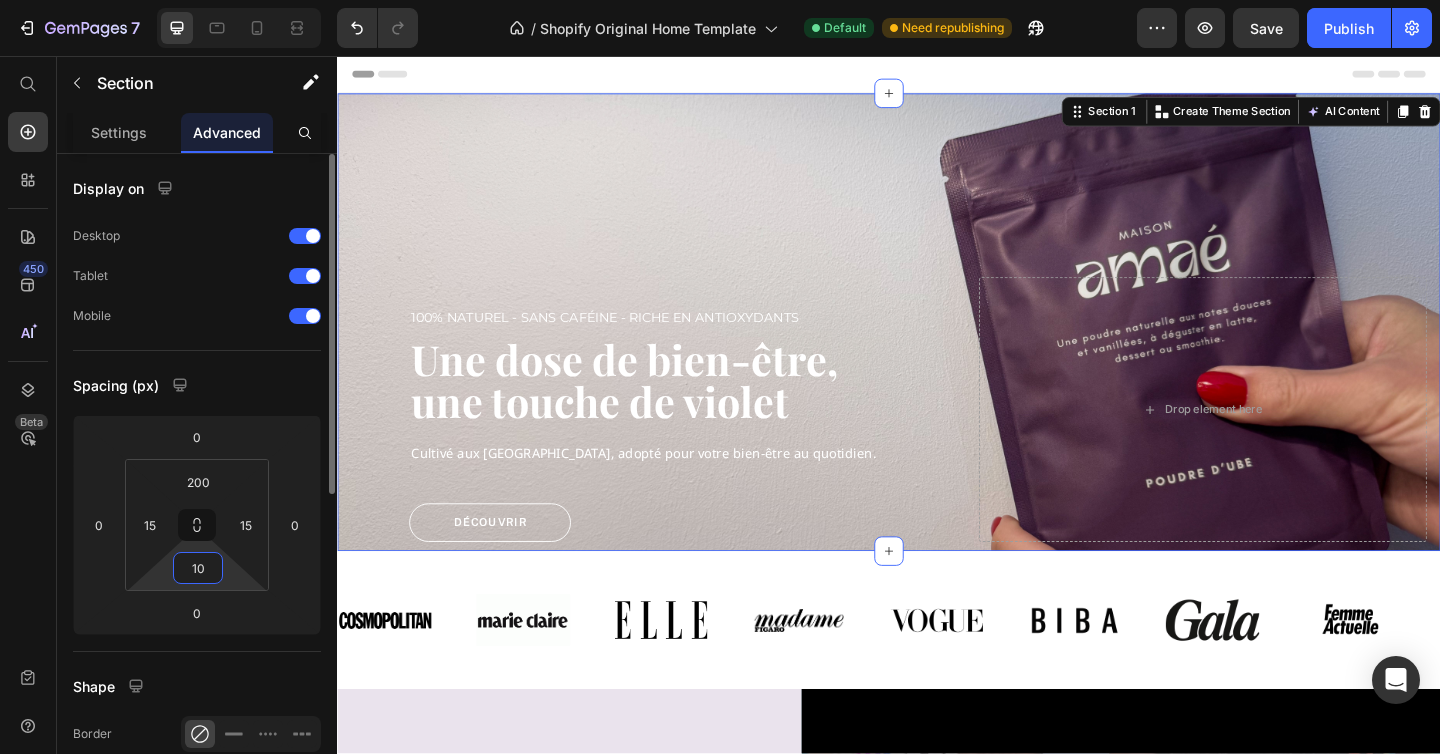 type on "100" 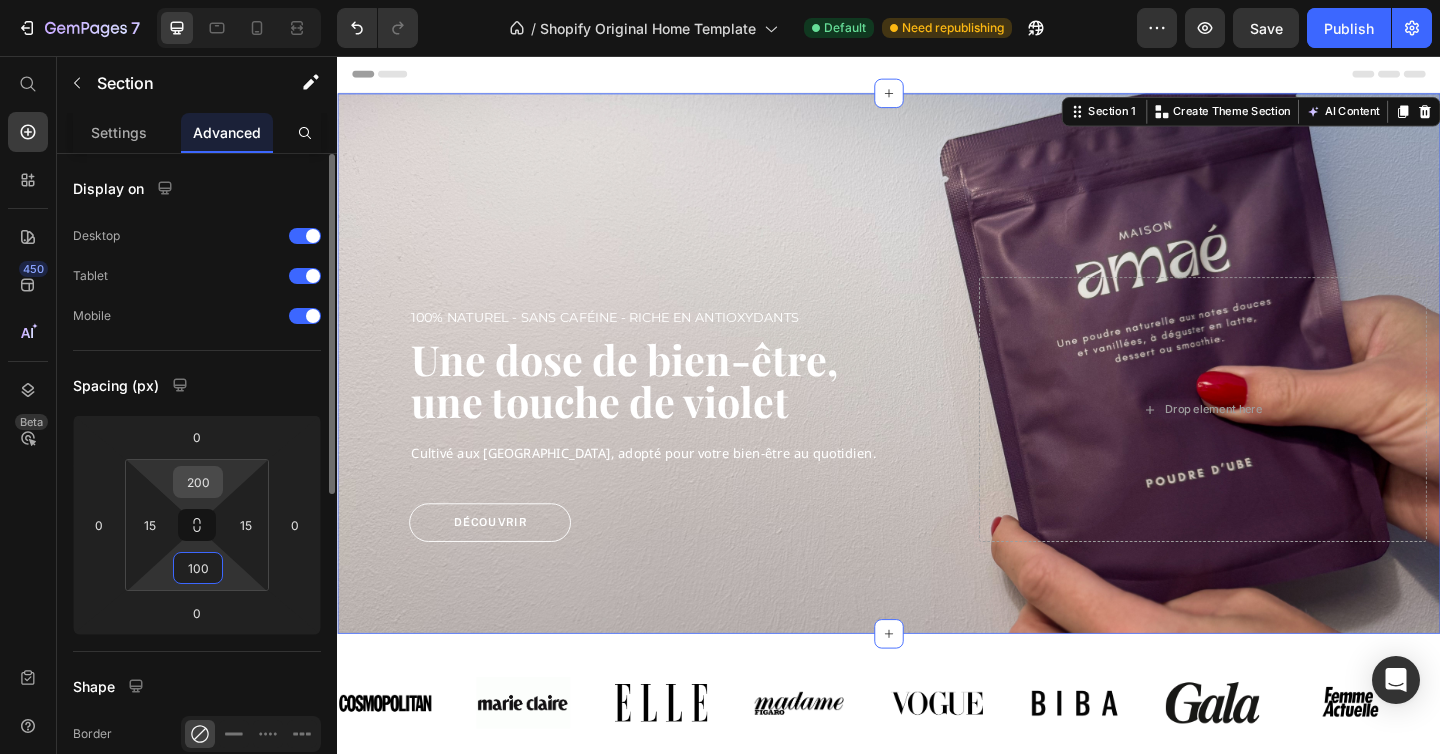 click on "200" at bounding box center [198, 482] 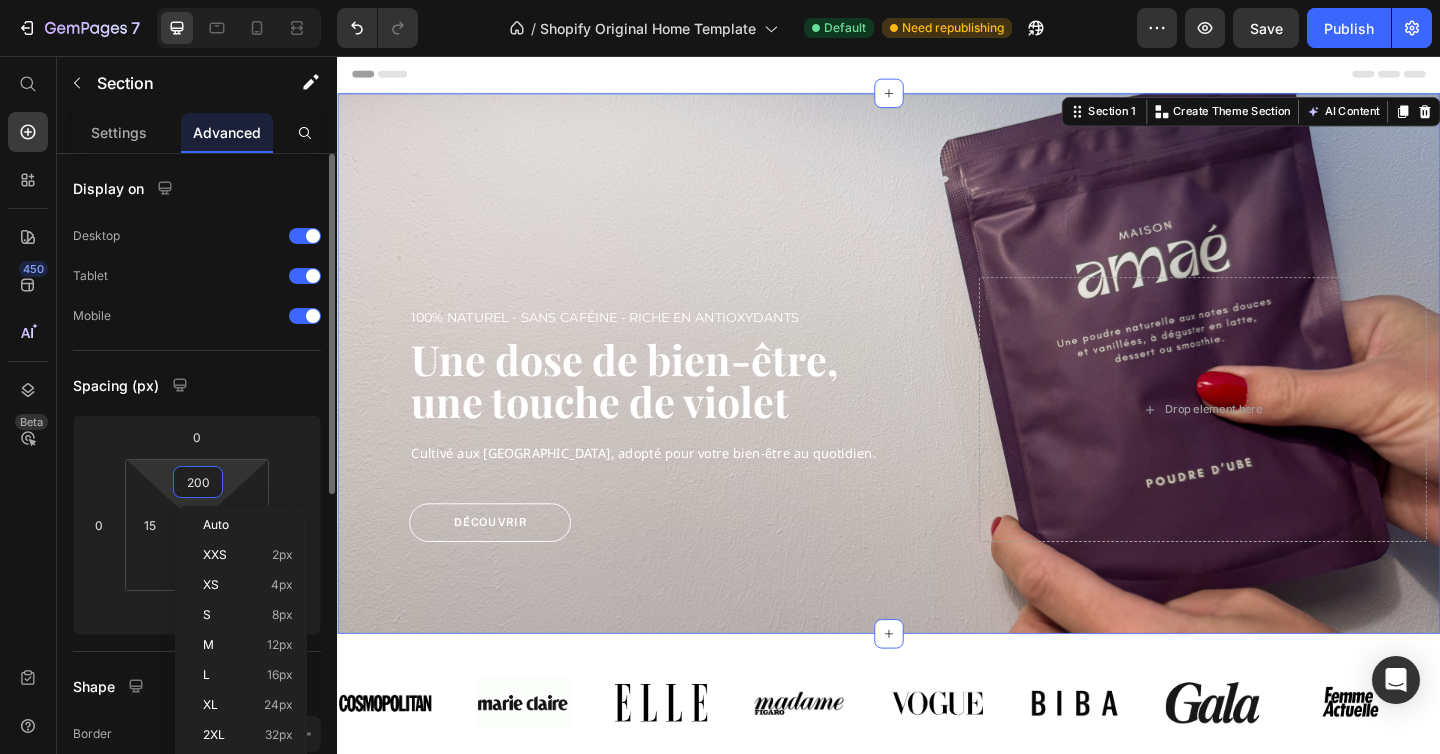 click on "200" at bounding box center [198, 482] 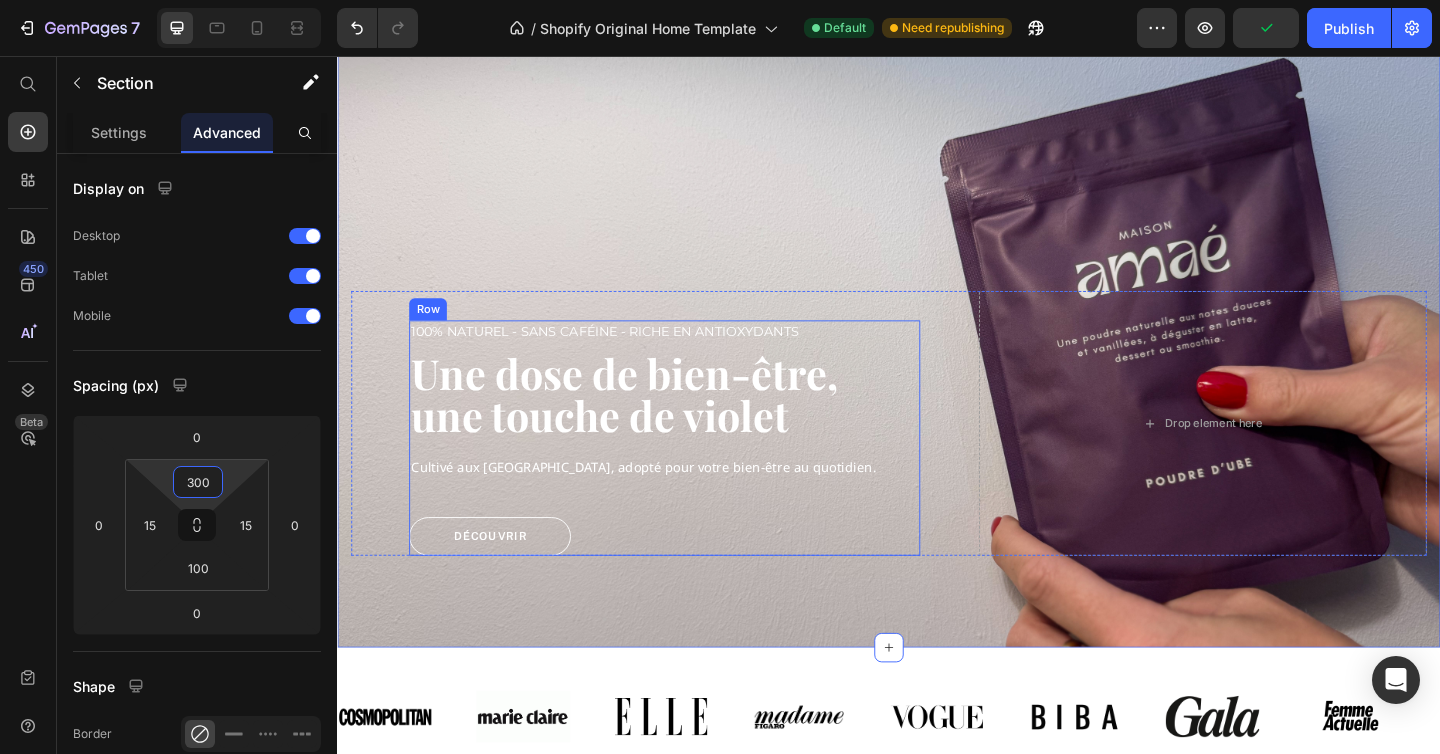 scroll, scrollTop: 84, scrollLeft: 0, axis: vertical 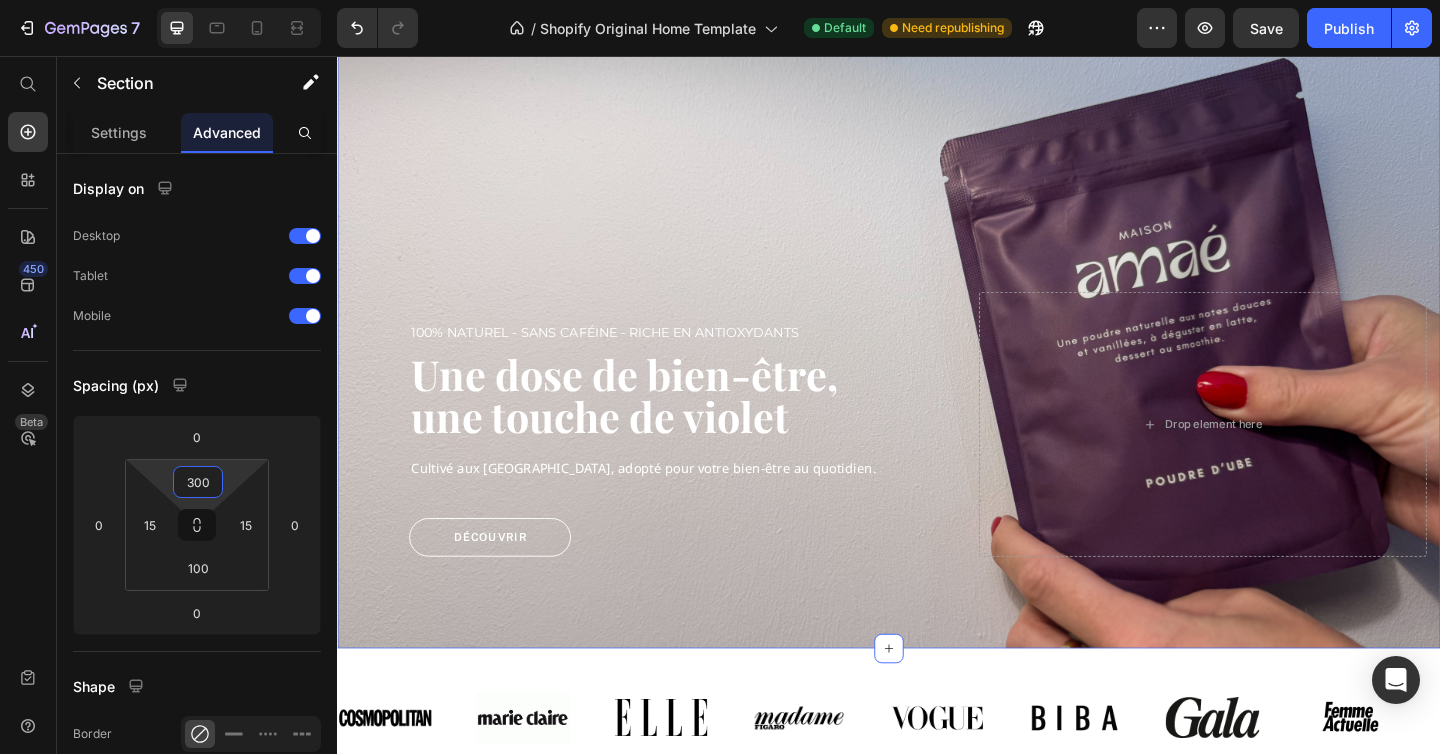 type on "300" 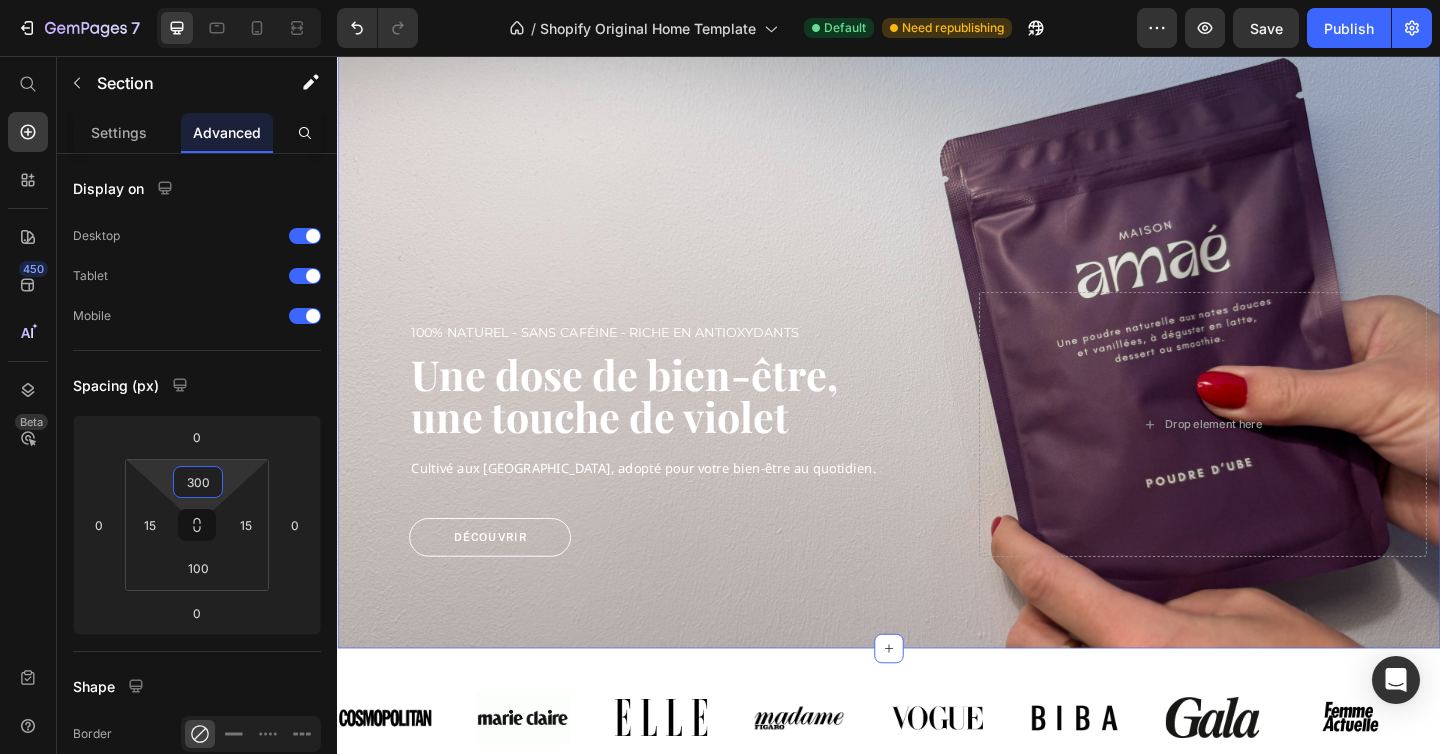 click on "100% Naturel - Sans caféine - riche en antioxydants Text block Une dose de bien-être, une touche de violet Heading Cultivé aux [GEOGRAPHIC_DATA], adopté pour votre bien-être au quotidien. Text block Découvrir Button Row
Drop element here Row Section 1   You can create reusable sections Create Theme Section AI Content Write with GemAI What would you like to describe here? Tone and Voice Persuasive Product Poudre d'Ube Show more Generate" at bounding box center [937, 357] 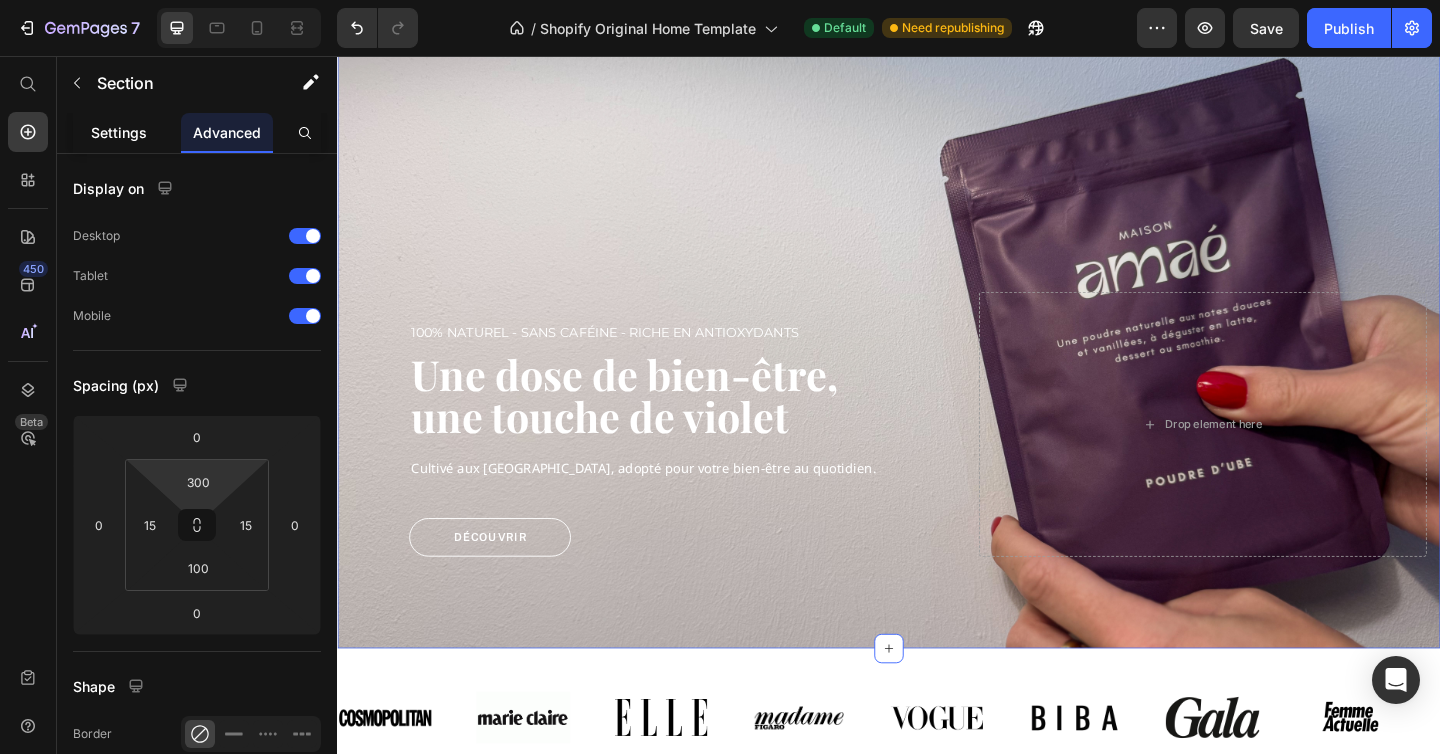 click on "Settings" at bounding box center (119, 132) 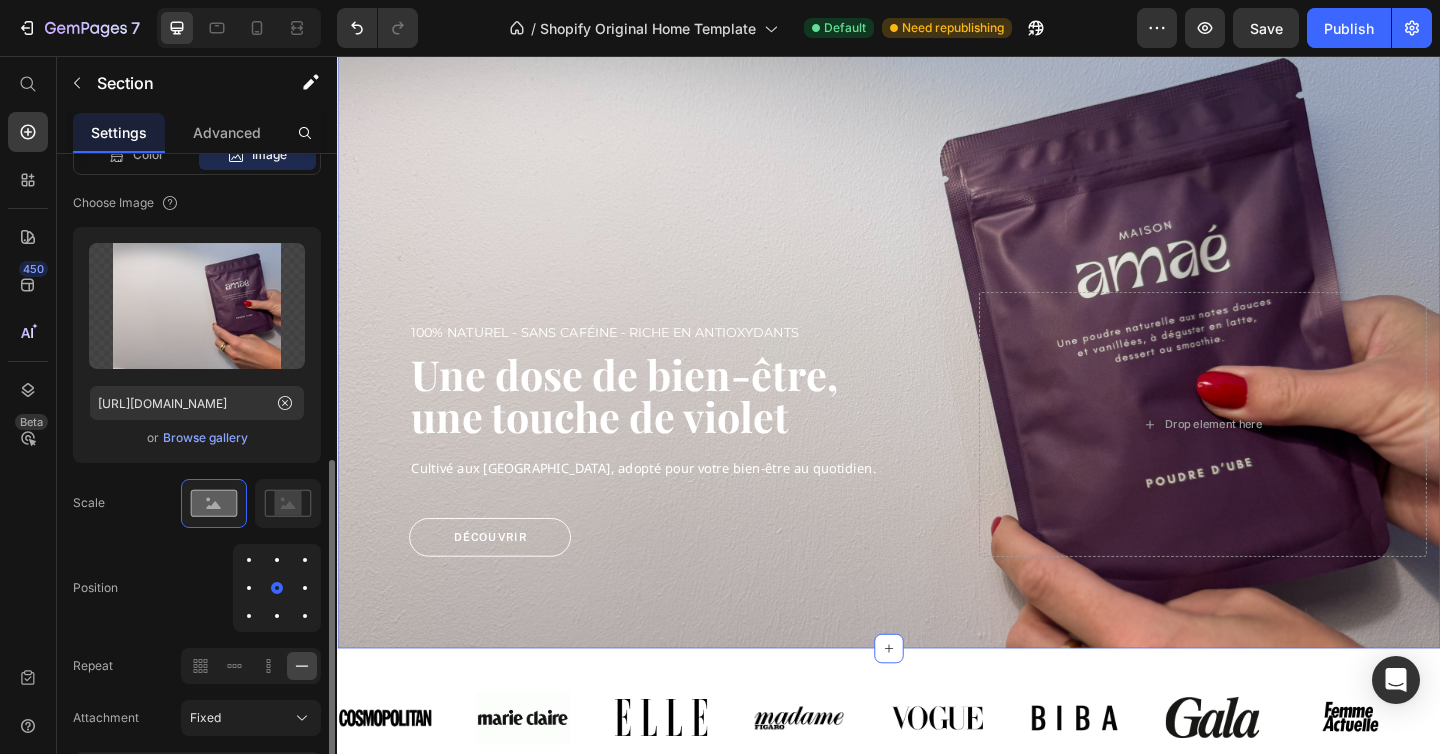 scroll, scrollTop: 650, scrollLeft: 0, axis: vertical 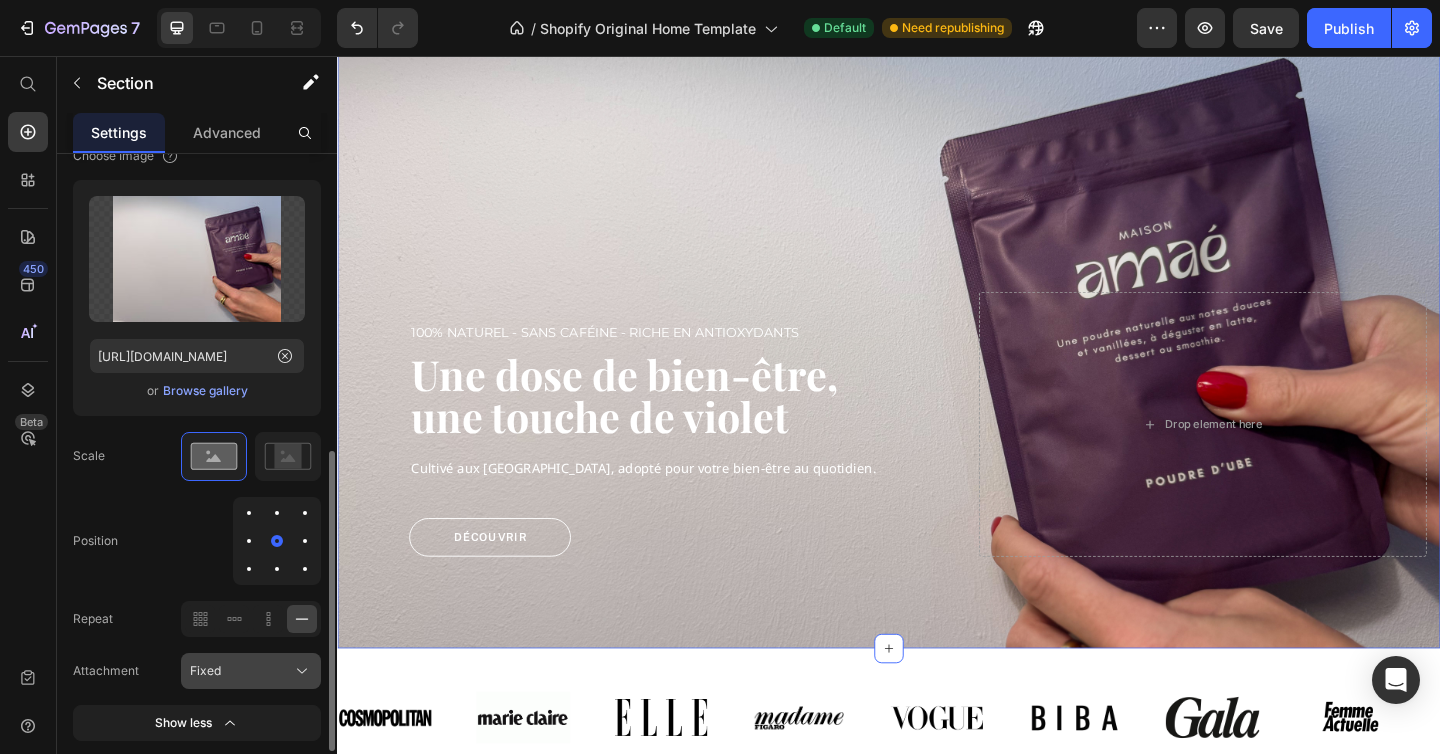 click on "Fixed" at bounding box center [205, 671] 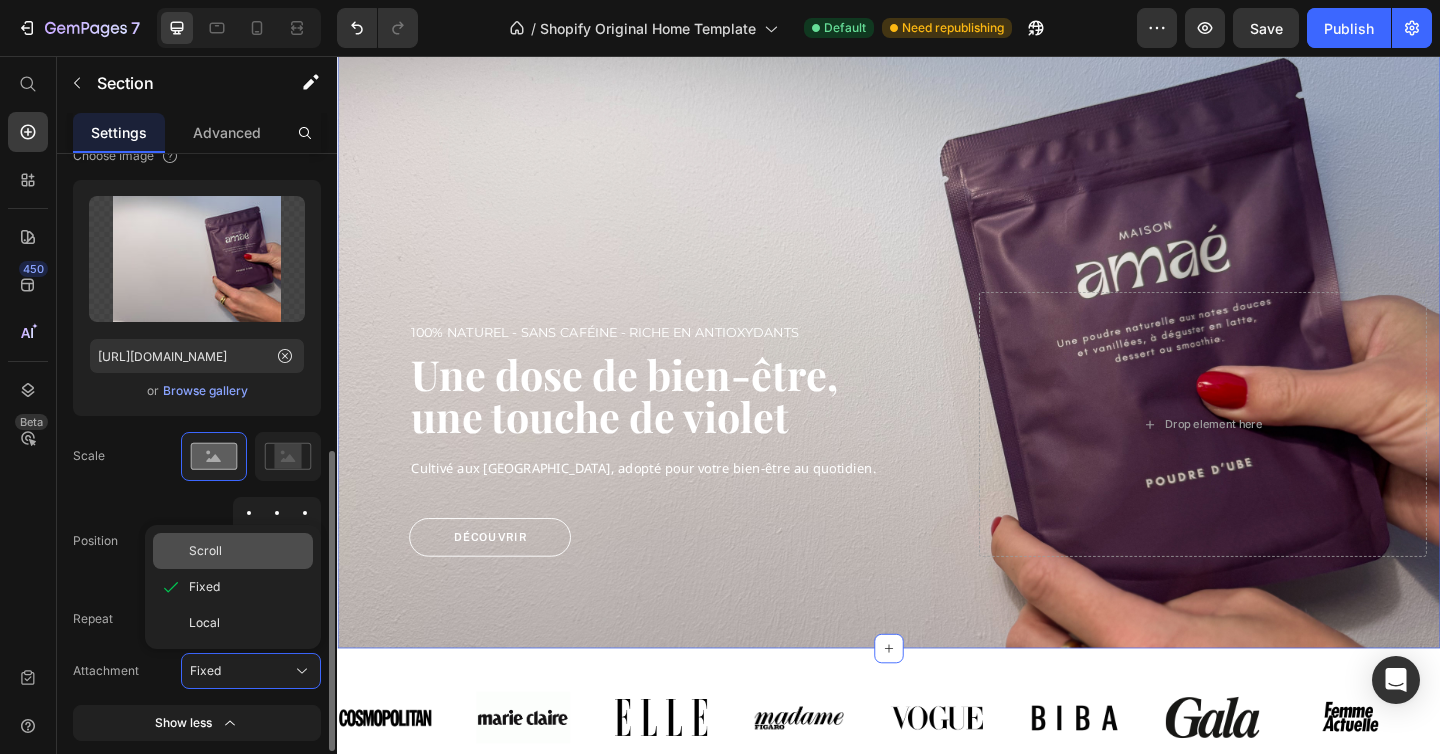 click on "Scroll" at bounding box center (205, 551) 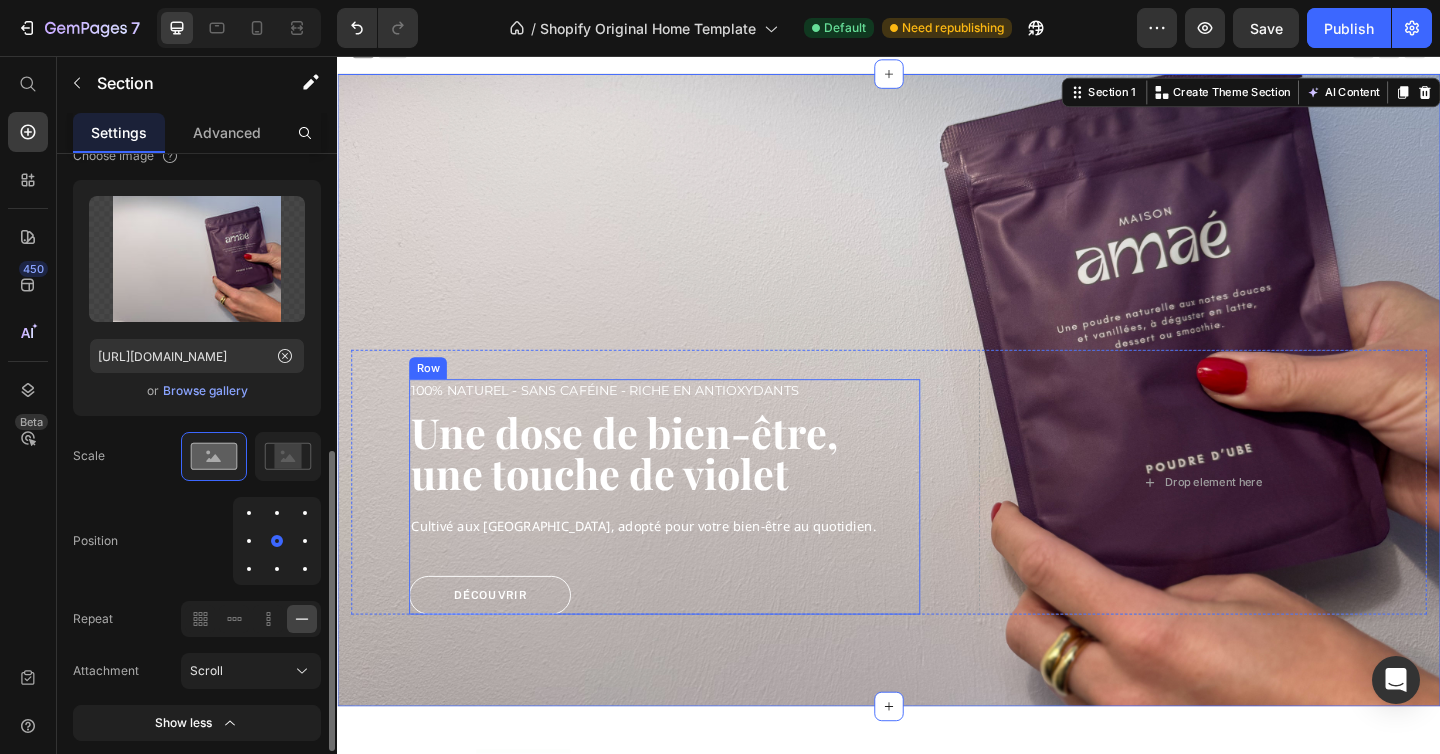 scroll, scrollTop: 0, scrollLeft: 0, axis: both 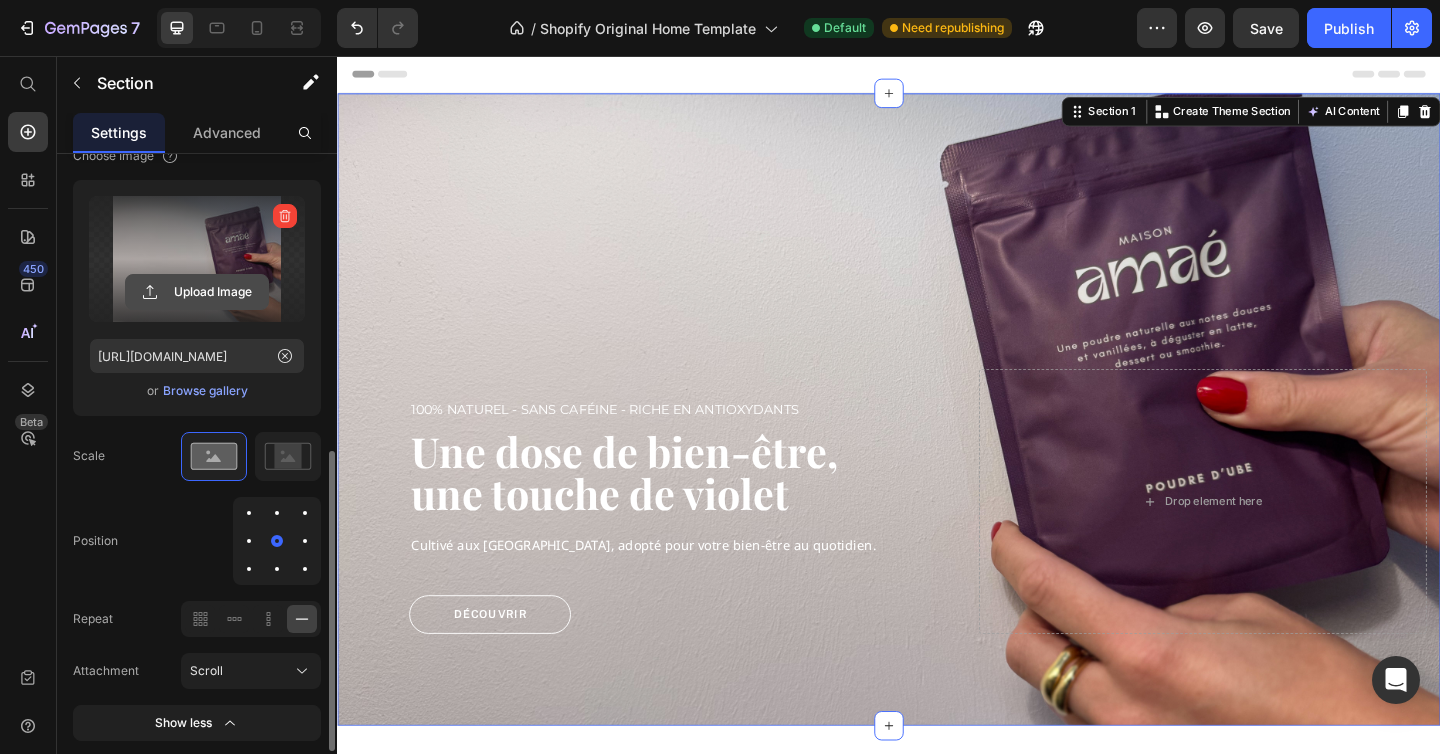 click 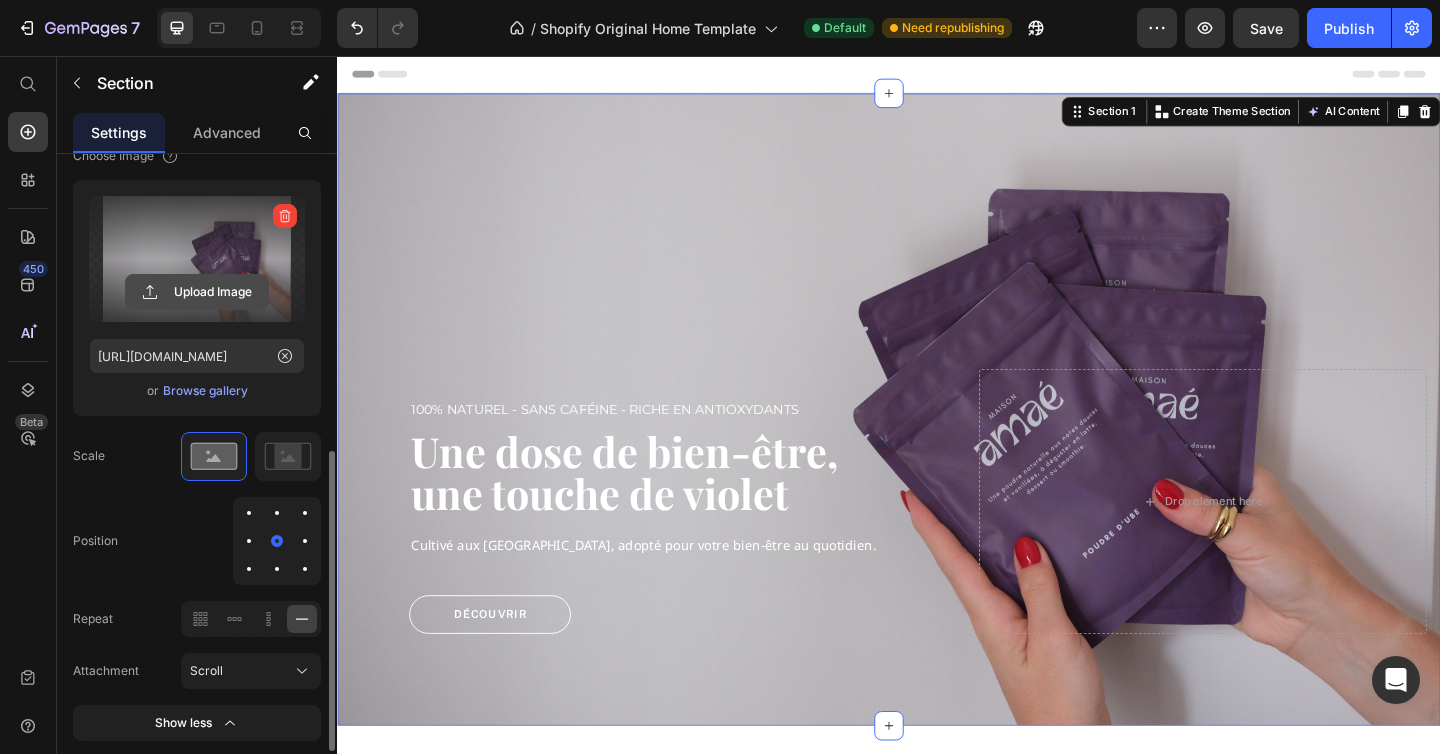 click 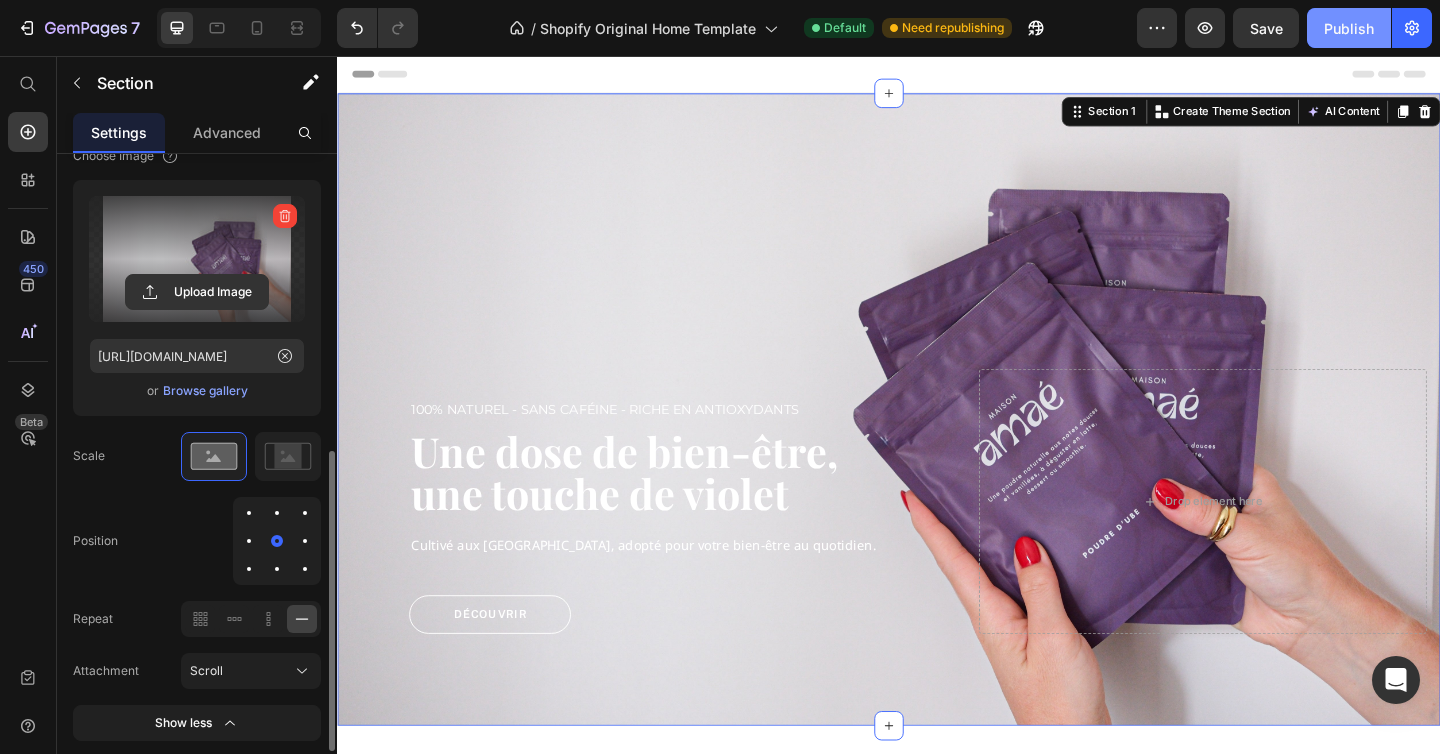 click on "Publish" at bounding box center [1349, 28] 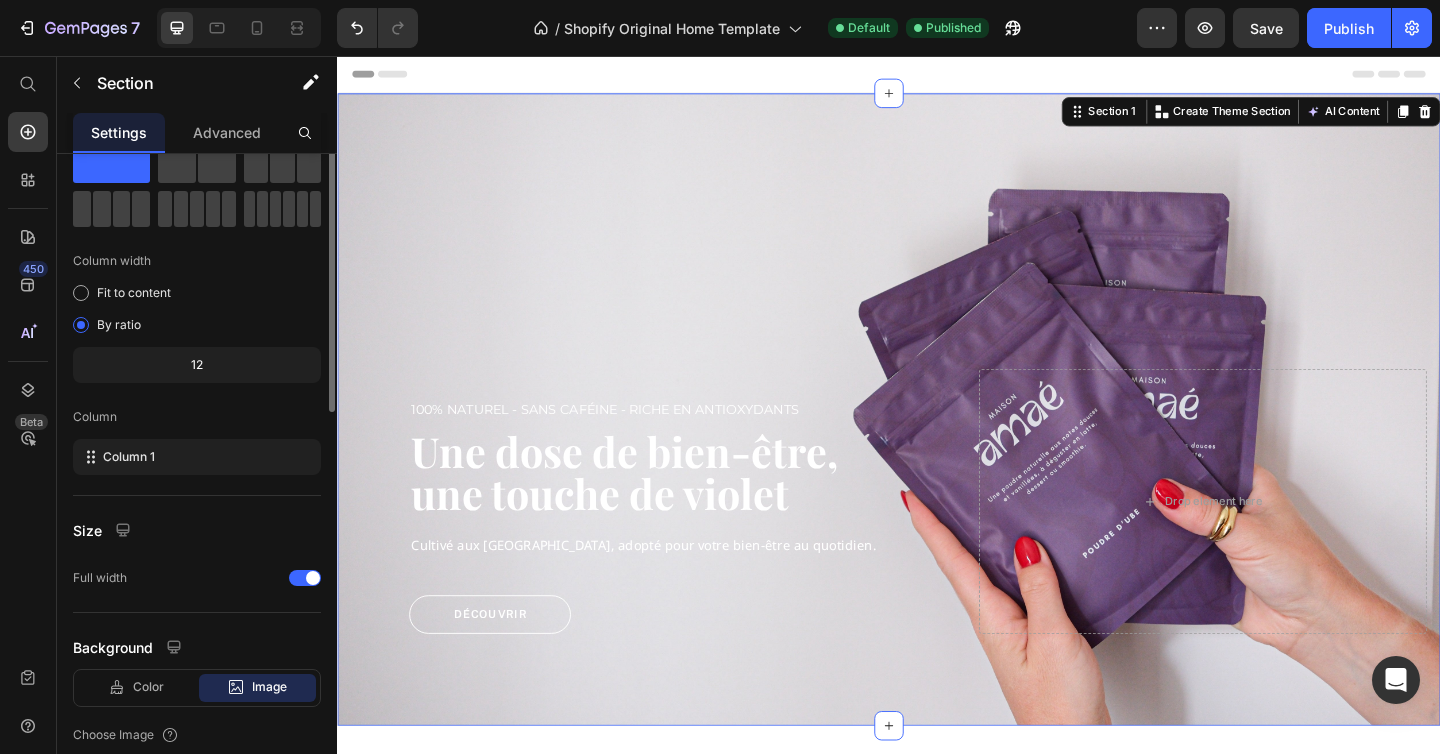scroll, scrollTop: 0, scrollLeft: 0, axis: both 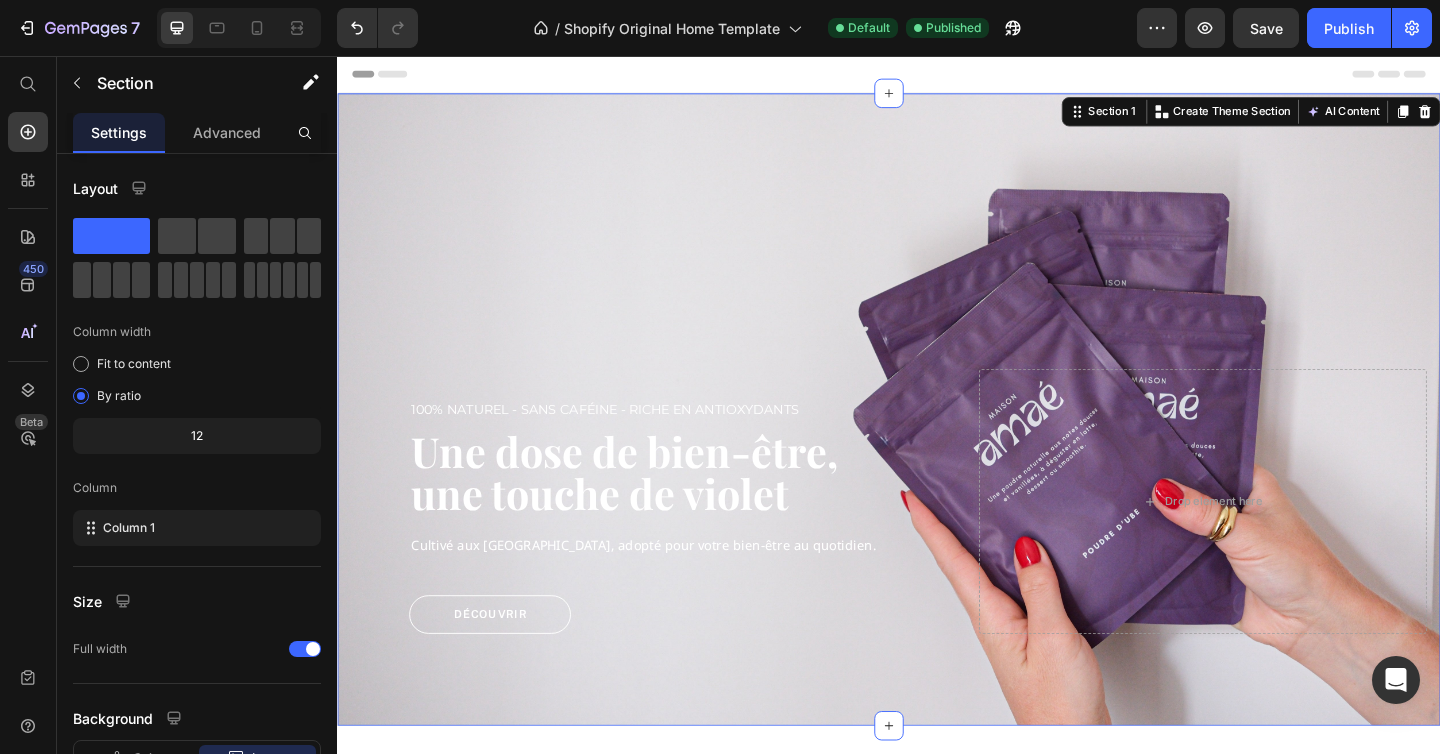click on "100% Naturel - Sans caféine - riche en antioxydants Text block Une dose de bien-être, une touche de violet Heading Cultivé aux [GEOGRAPHIC_DATA], adopté pour votre bien-être au quotidien. Text block Découvrir Button Row
Drop element here Row Section 1   You can create reusable sections Create Theme Section AI Content Write with GemAI What would you like to describe here? Tone and Voice Persuasive Product Poudre d'Ube Show more Generate" at bounding box center [937, 441] 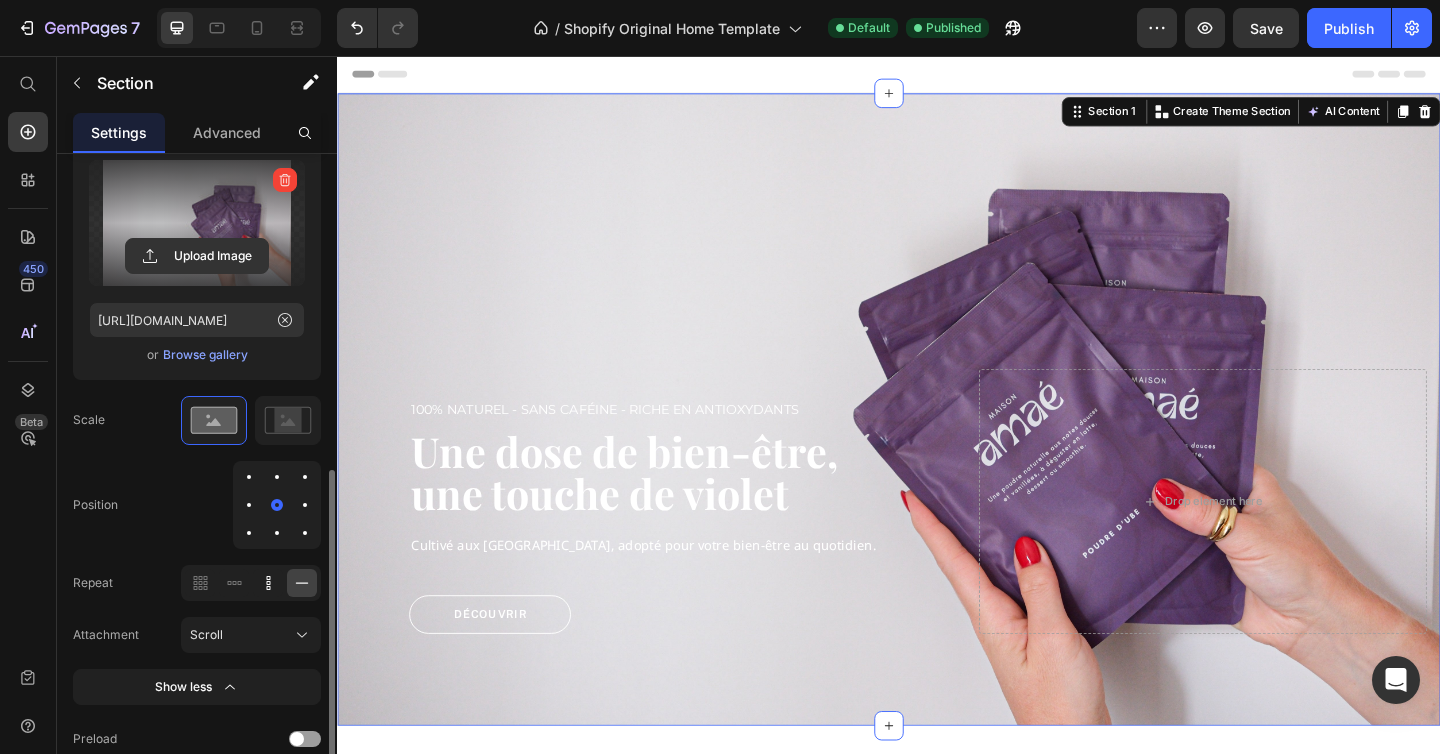 scroll, scrollTop: 688, scrollLeft: 0, axis: vertical 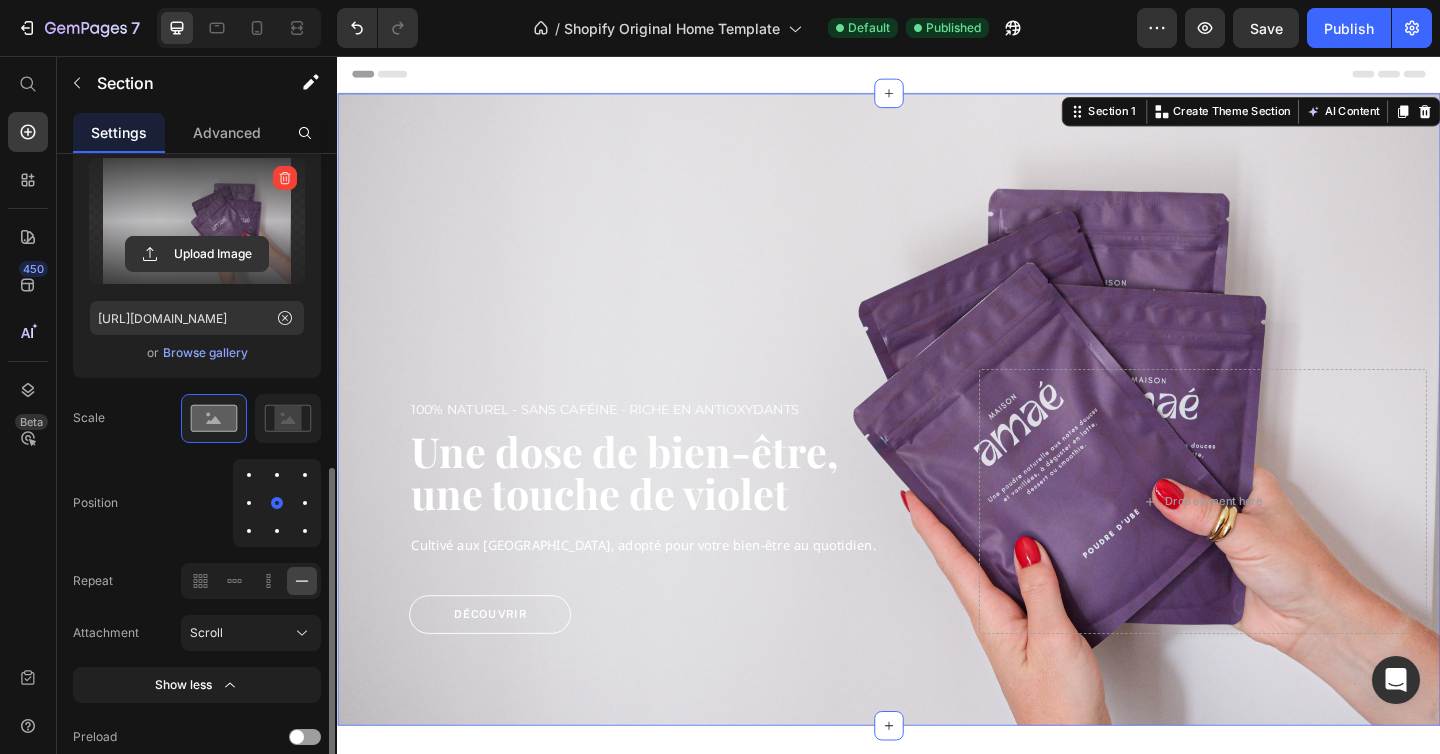 click at bounding box center (305, 503) 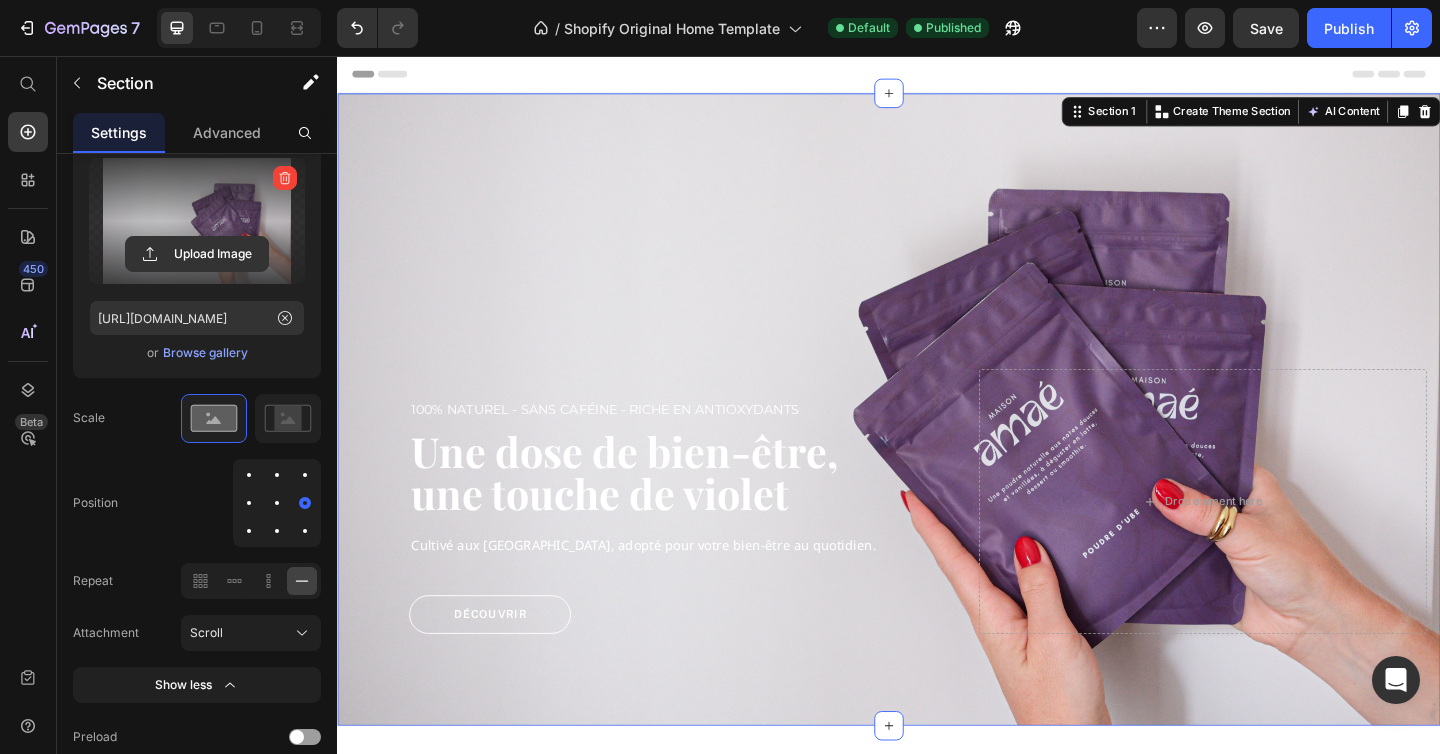 click at bounding box center [277, 503] 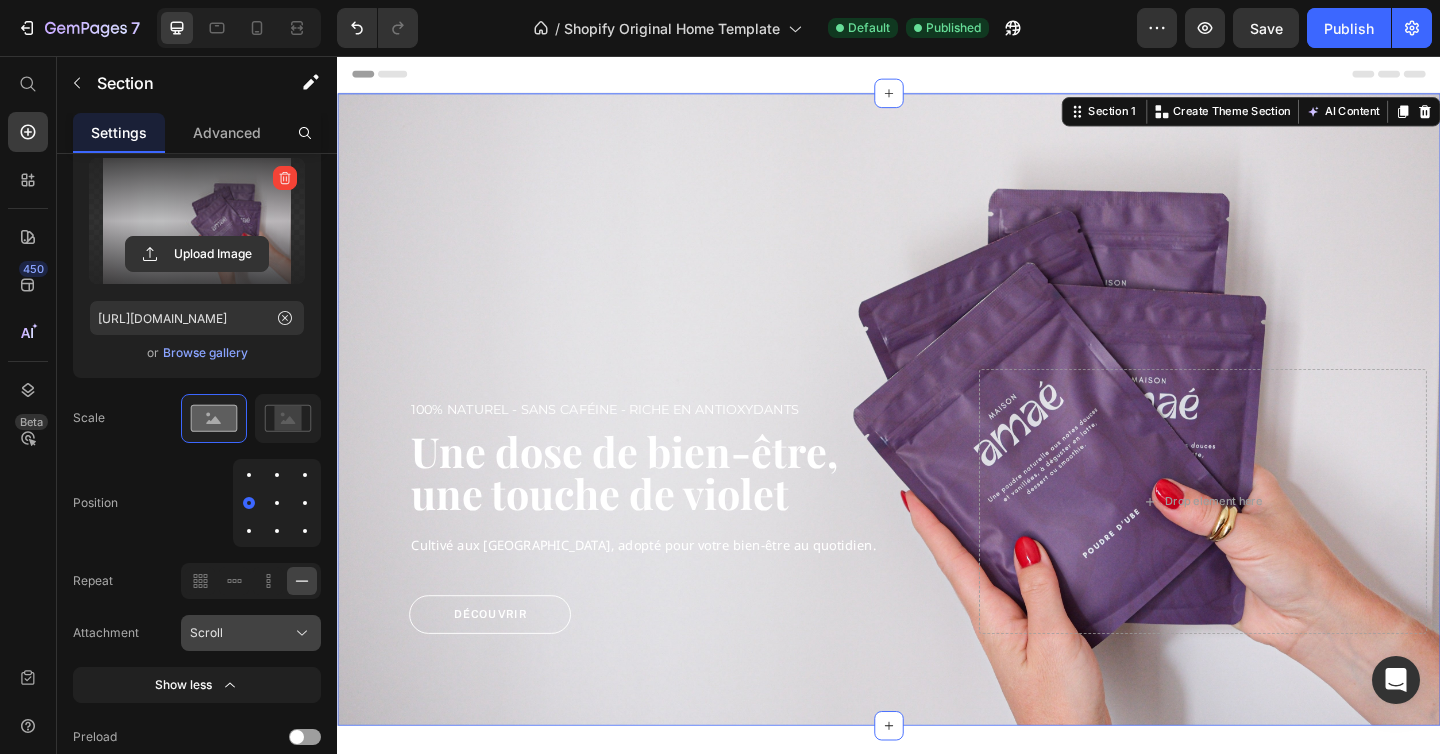click on "Scroll" at bounding box center [251, 633] 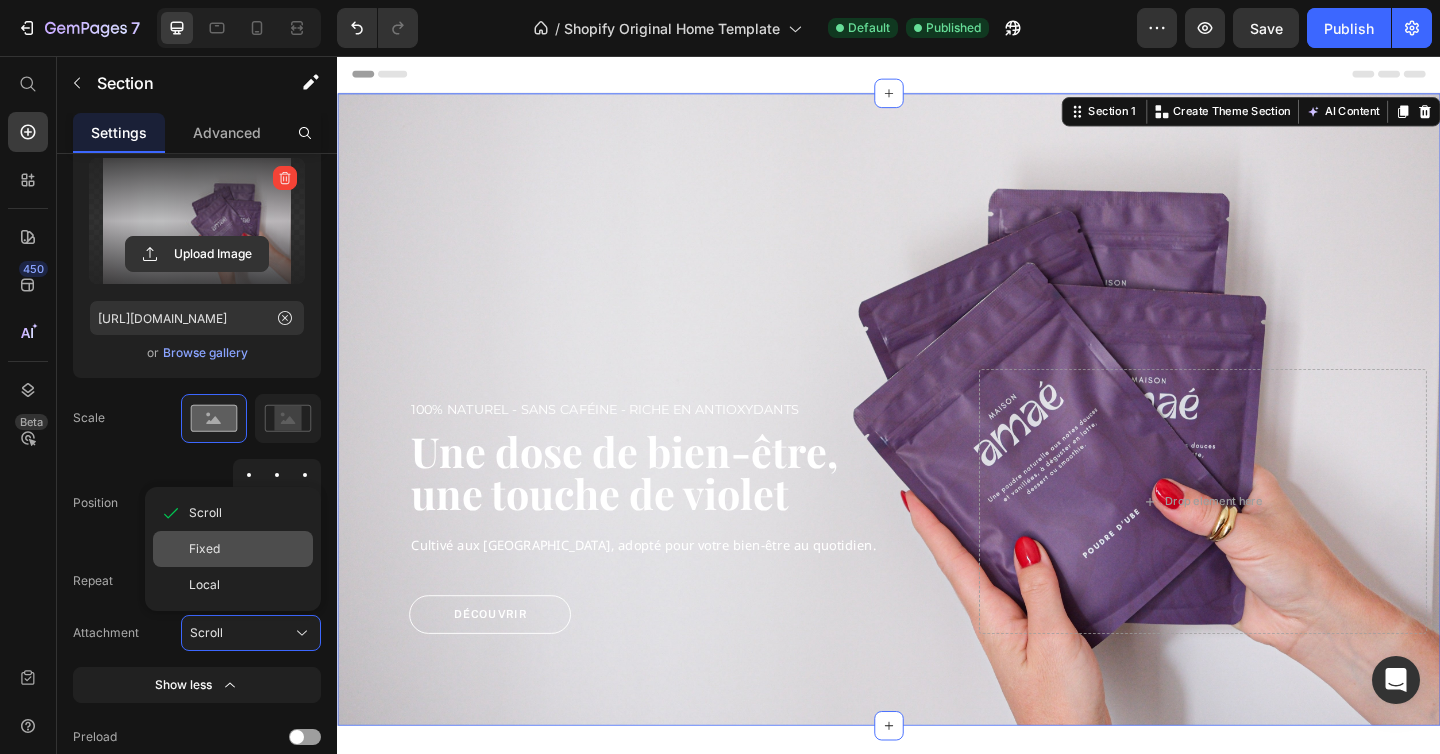 click on "Fixed" at bounding box center [204, 549] 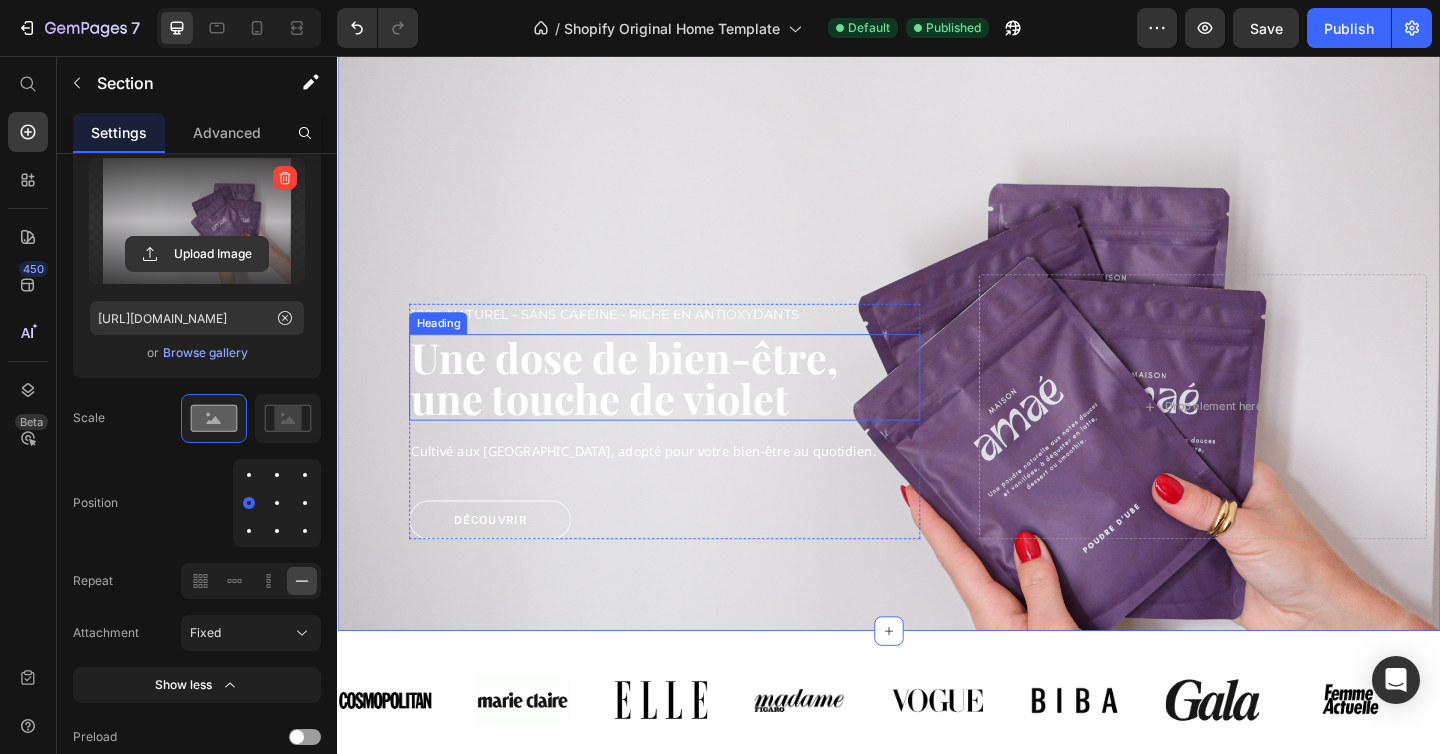 scroll, scrollTop: 0, scrollLeft: 0, axis: both 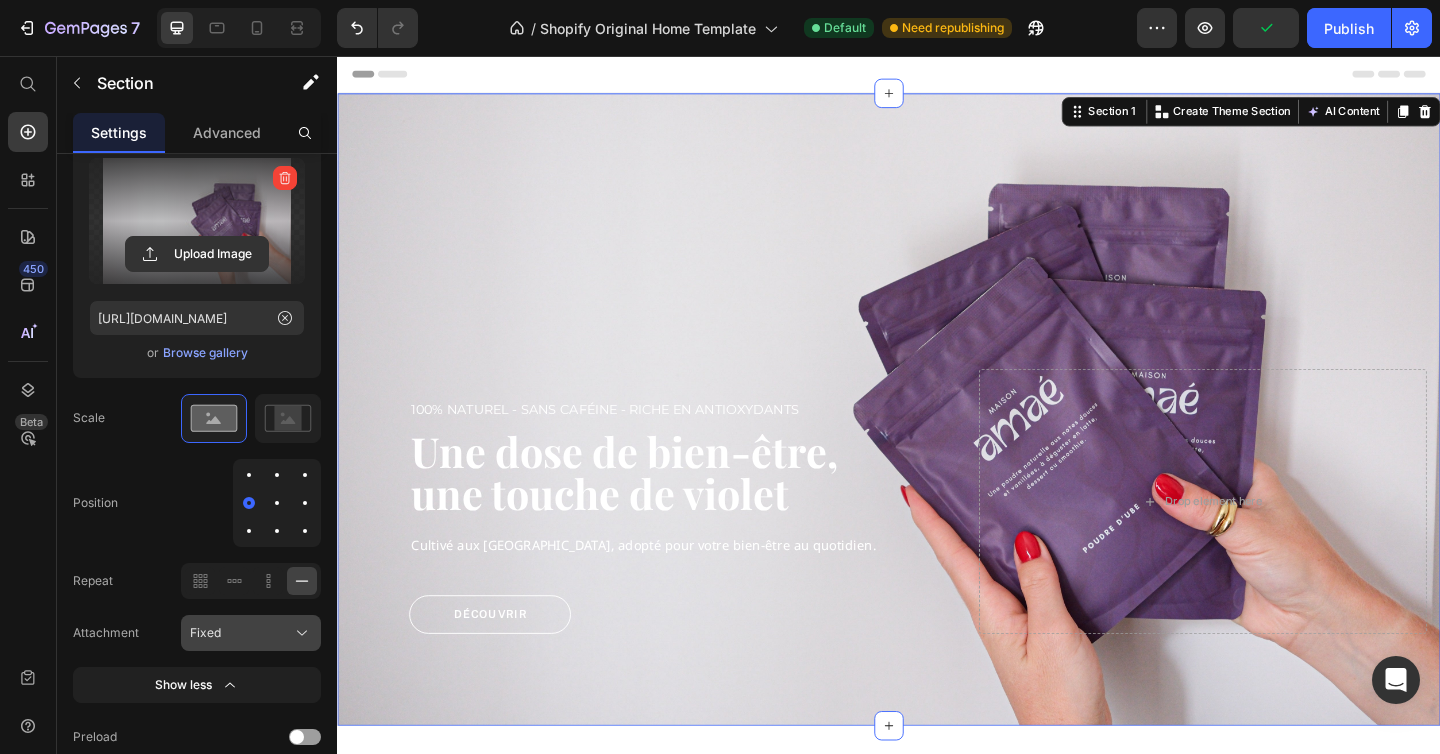 click on "Fixed" at bounding box center (251, 633) 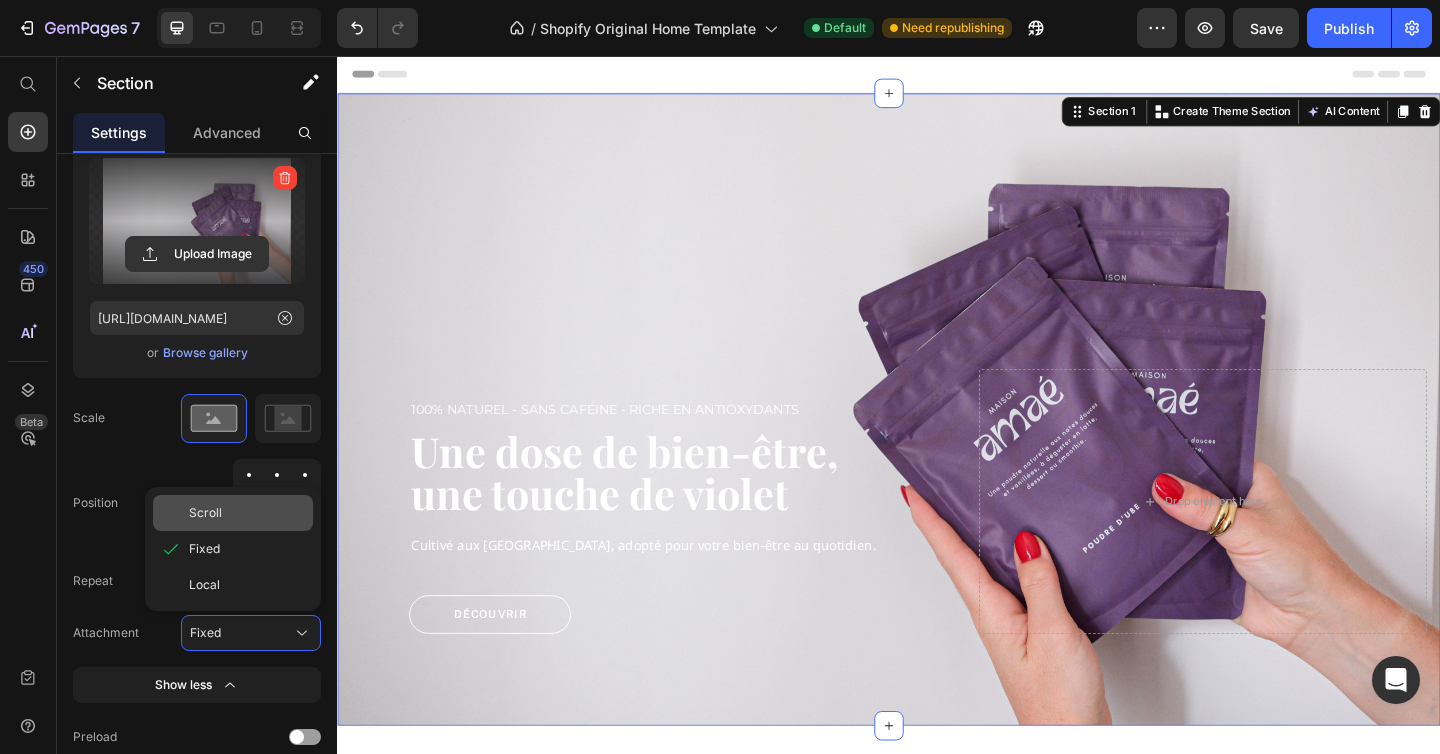click on "Scroll" at bounding box center [247, 513] 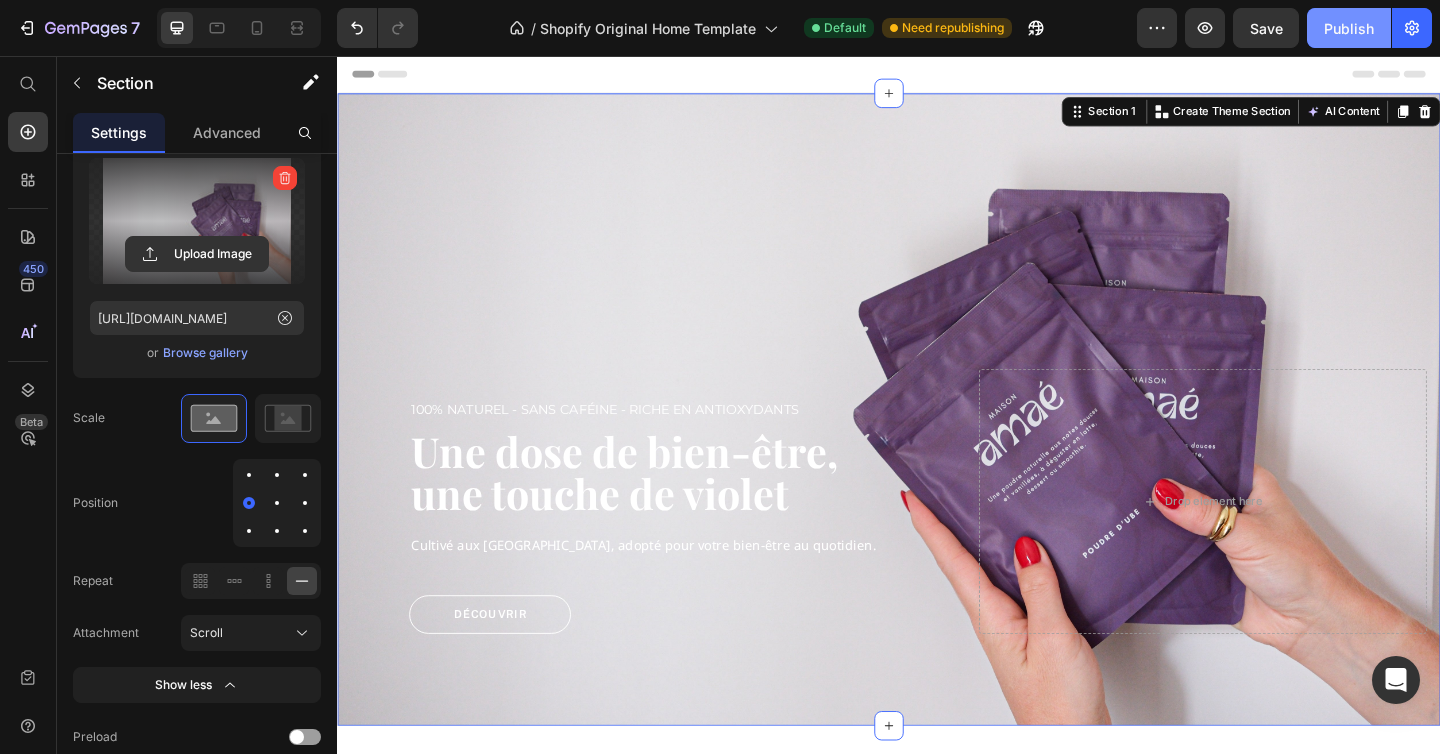 click on "Publish" 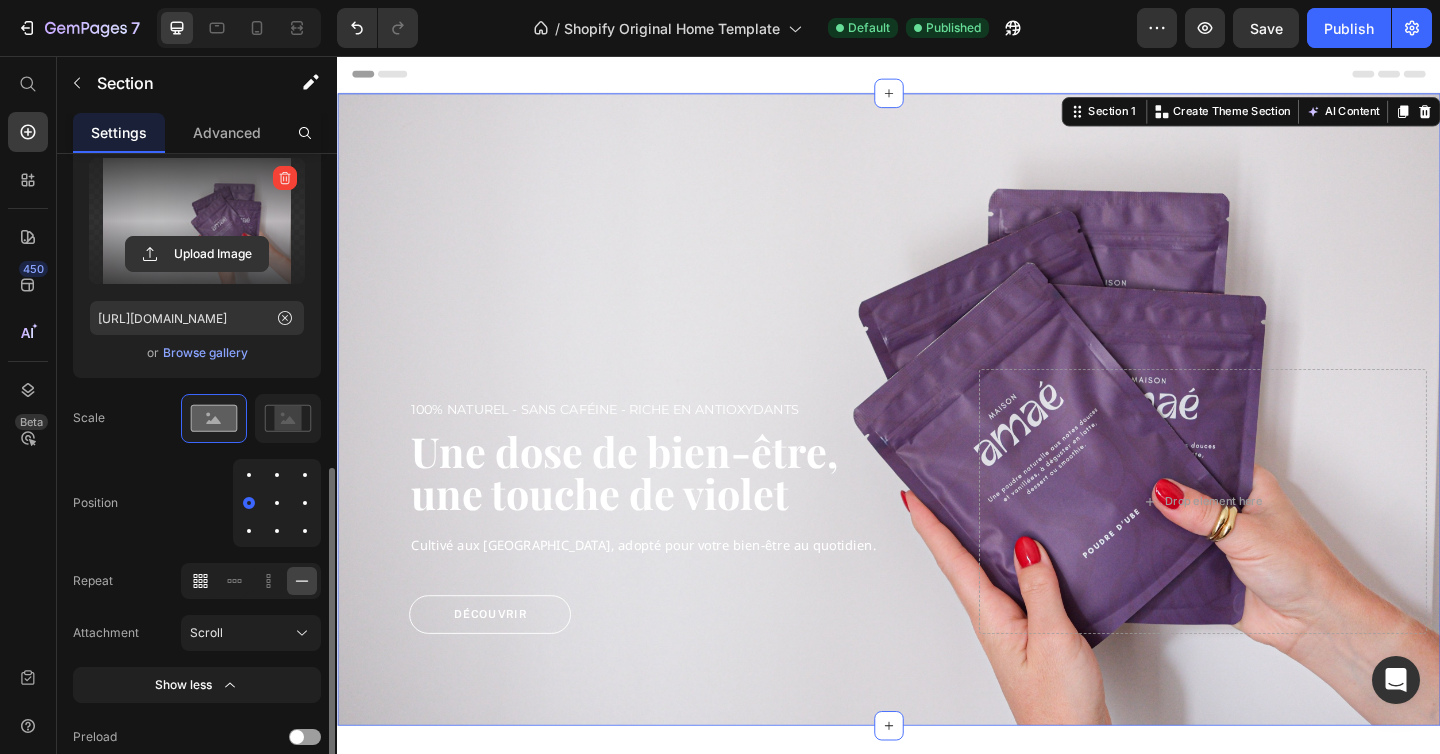 click 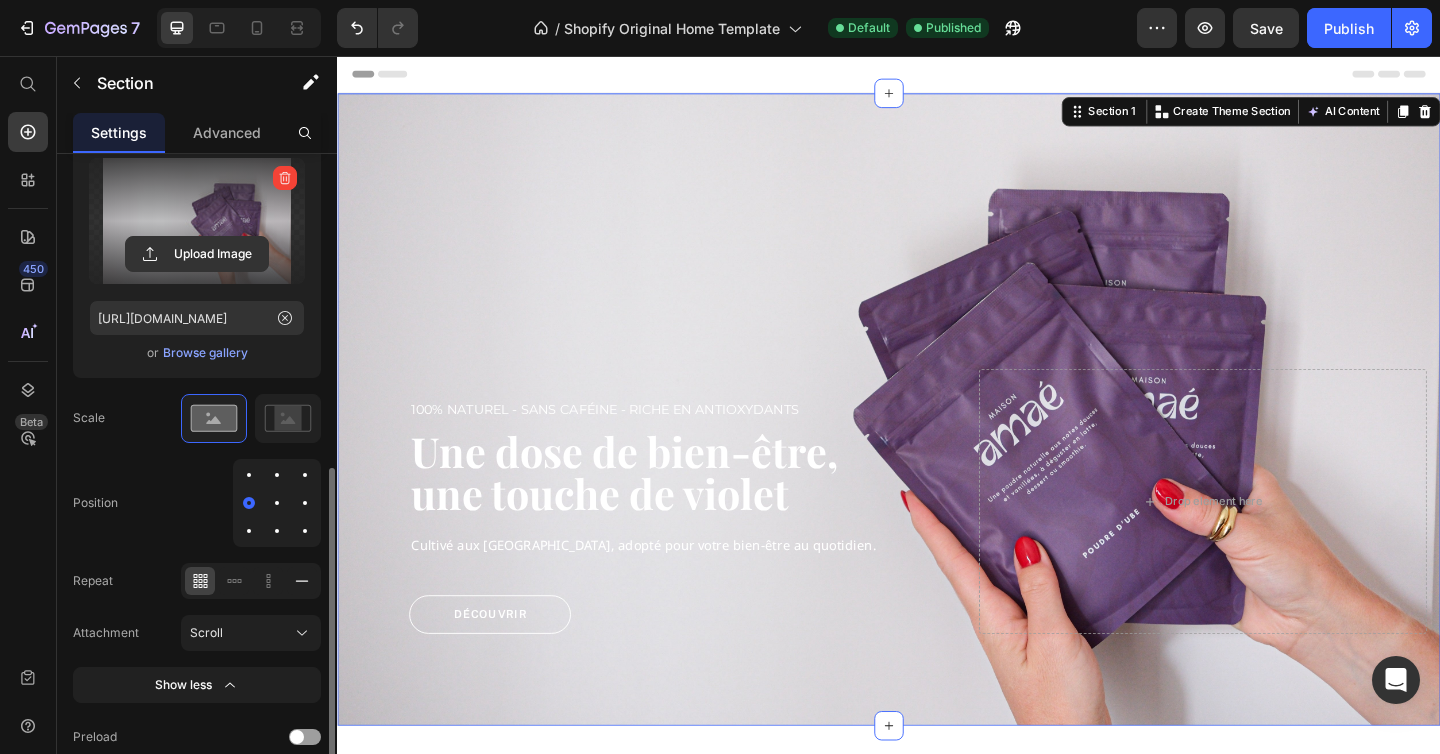click 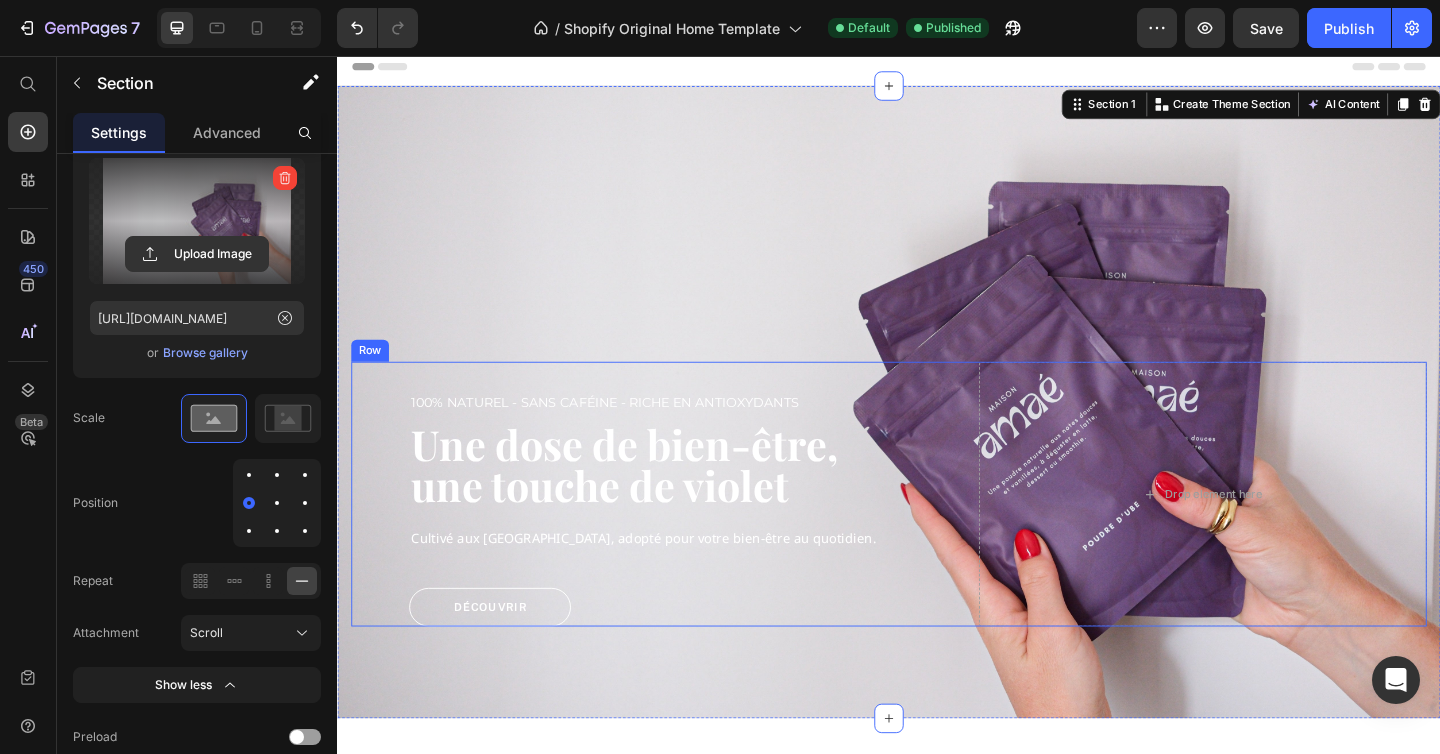 scroll, scrollTop: 0, scrollLeft: 0, axis: both 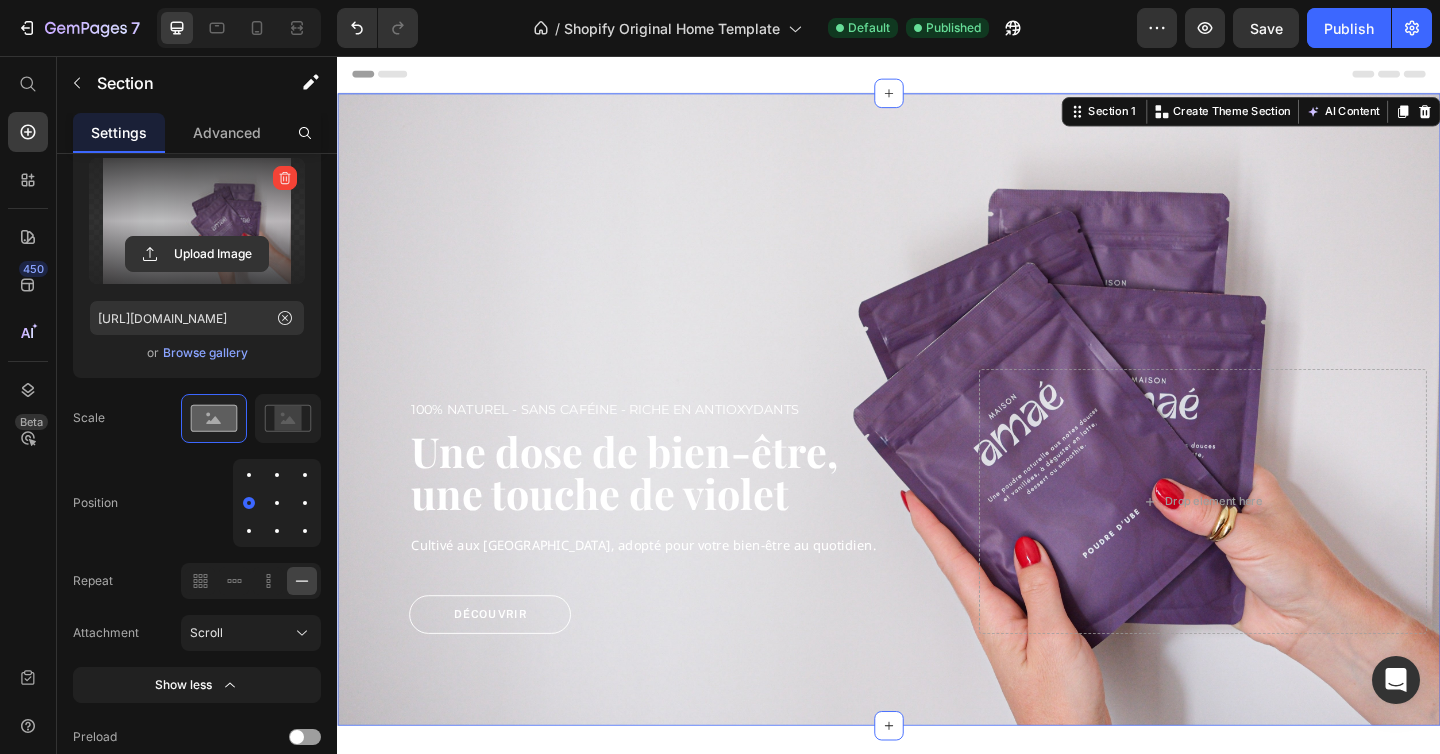 click on "100% Naturel - Sans caféine - riche en antioxydants Text block Une dose de bien-être, une touche de violet Heading Cultivé aux [GEOGRAPHIC_DATA], adopté pour votre bien-être au quotidien. Text block Découvrir Button Row
Drop element here Row Section 1   You can create reusable sections Create Theme Section AI Content Write with GemAI What would you like to describe here? Tone and Voice Persuasive Product Poudre d'Ube Show more Generate" at bounding box center [937, 441] 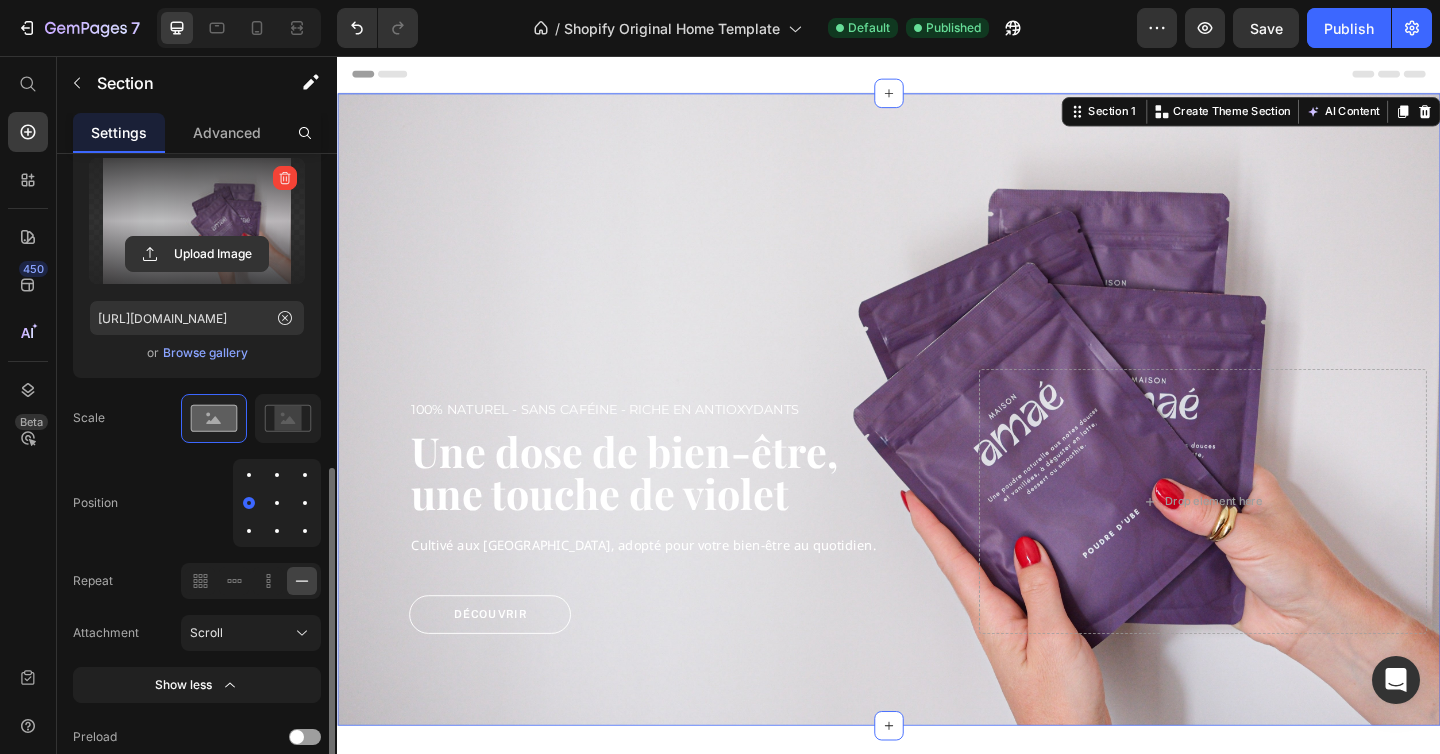 click at bounding box center (305, 531) 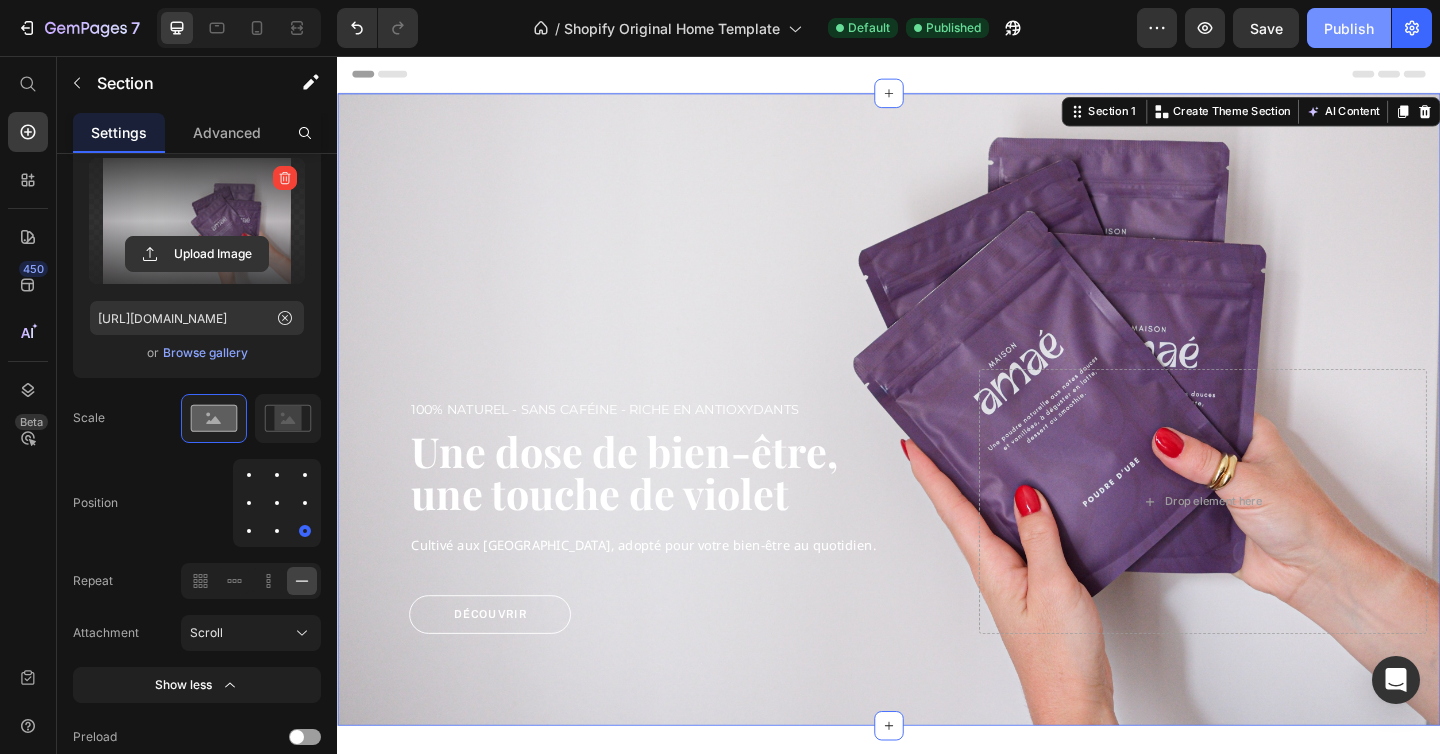 click on "Publish" at bounding box center [1349, 28] 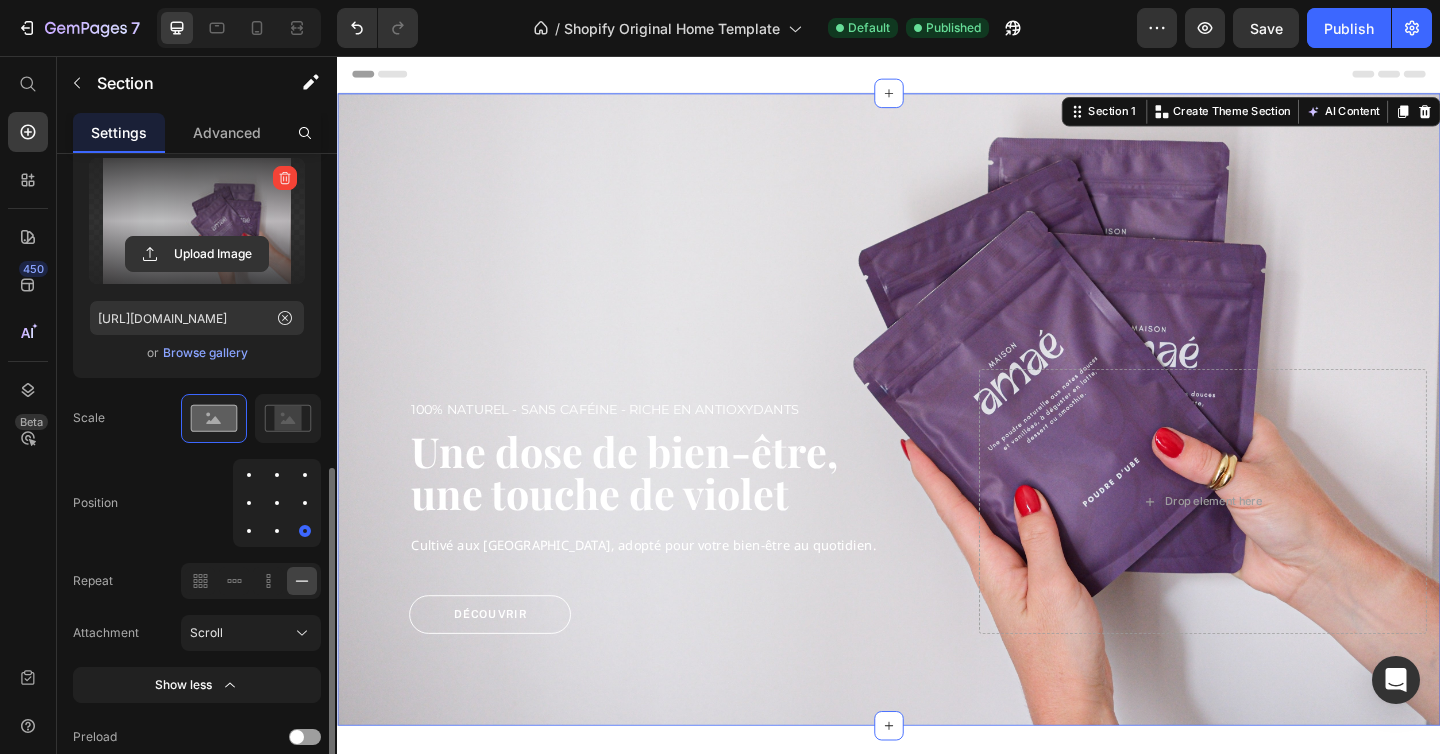 click at bounding box center (305, 503) 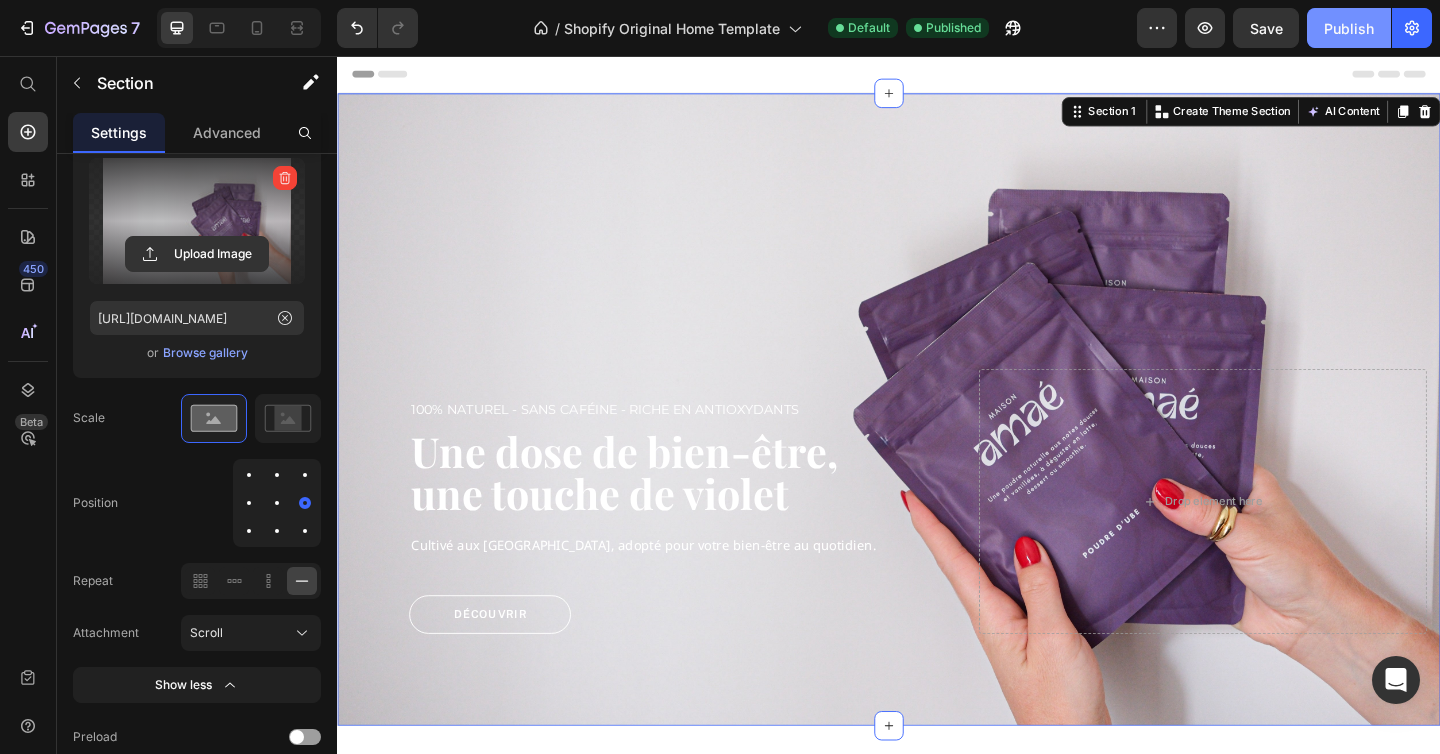 click on "Publish" 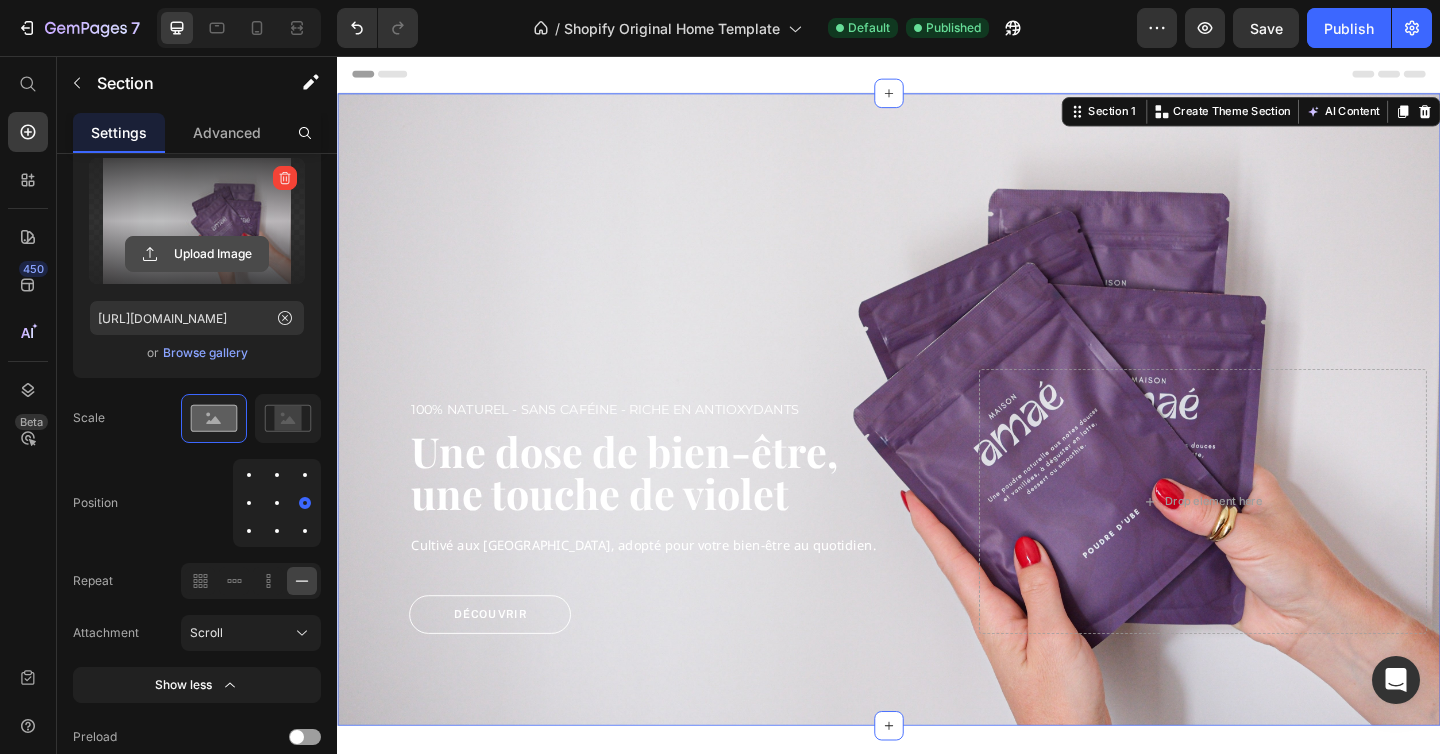 click 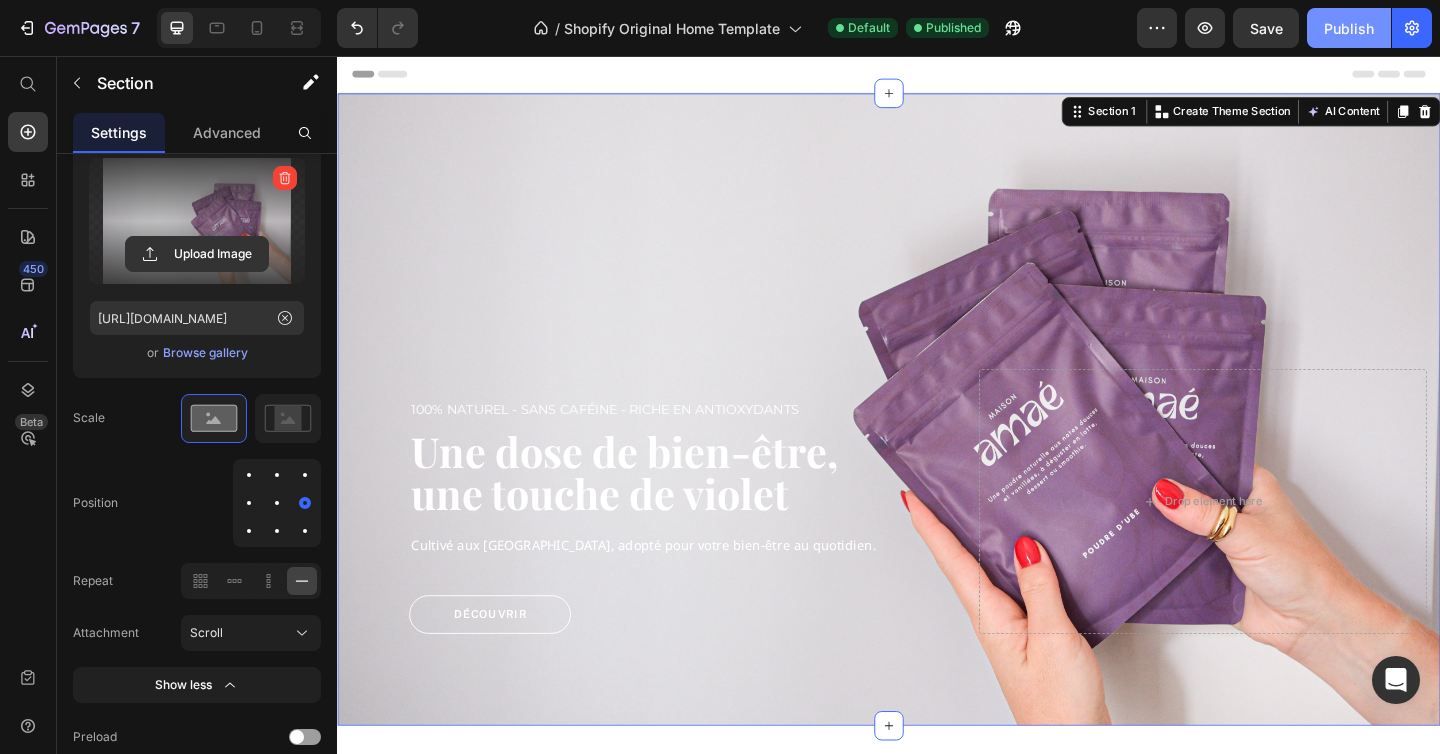 click on "Publish" at bounding box center [1349, 28] 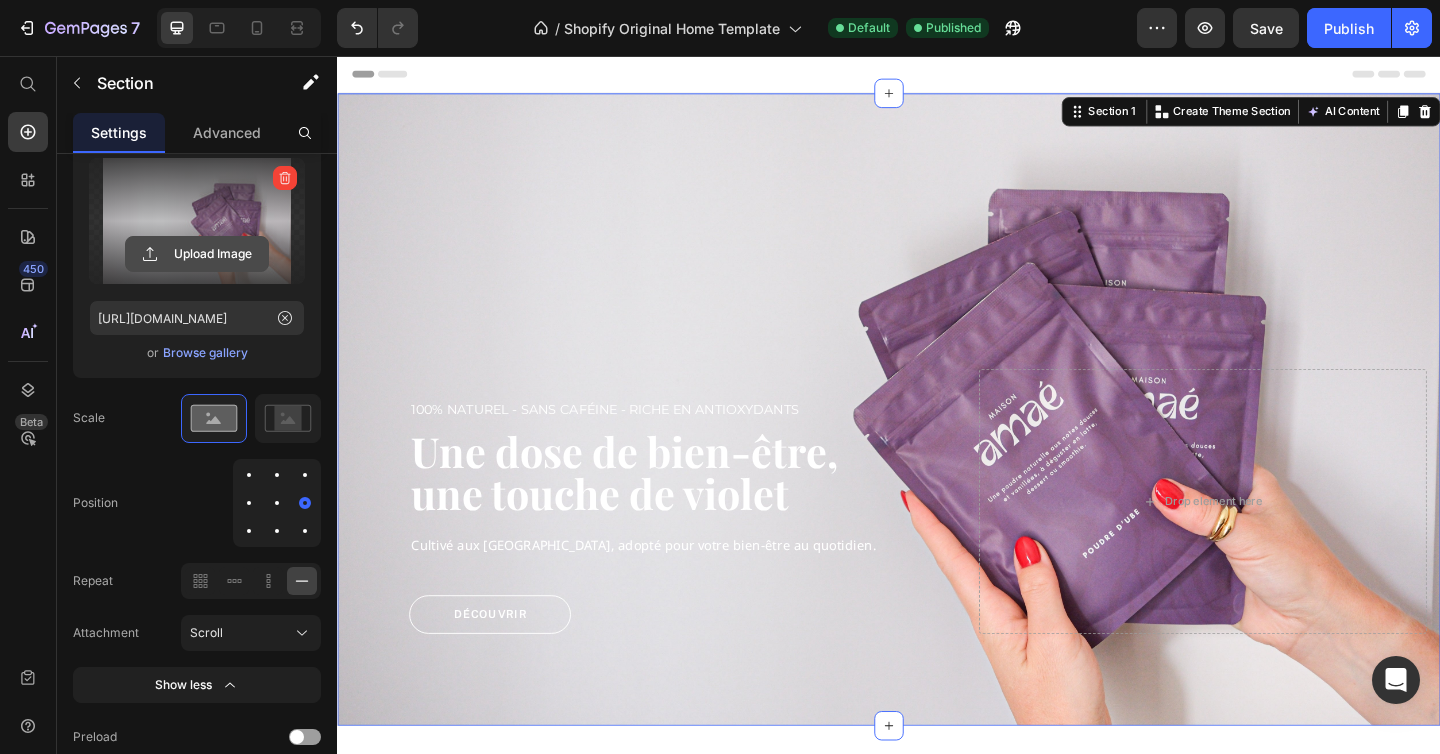 click 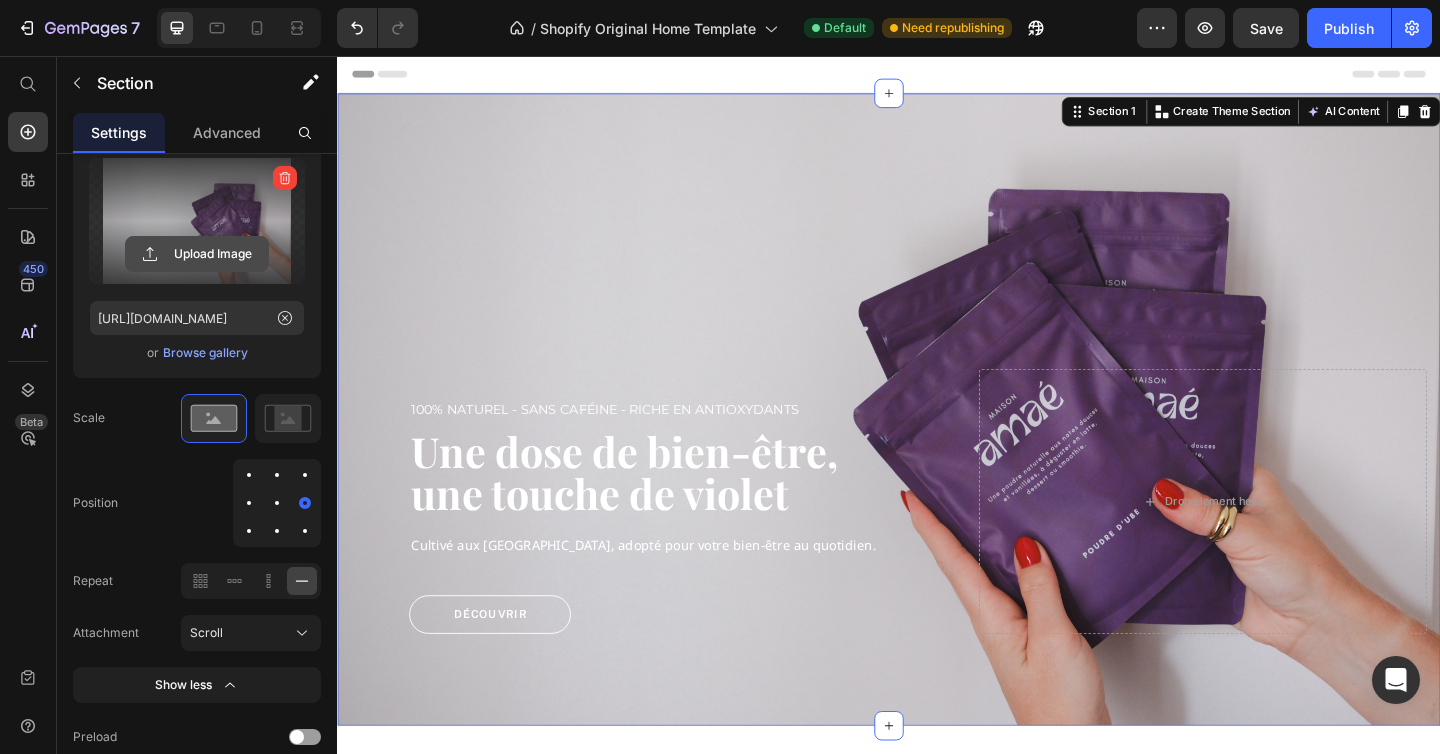 click 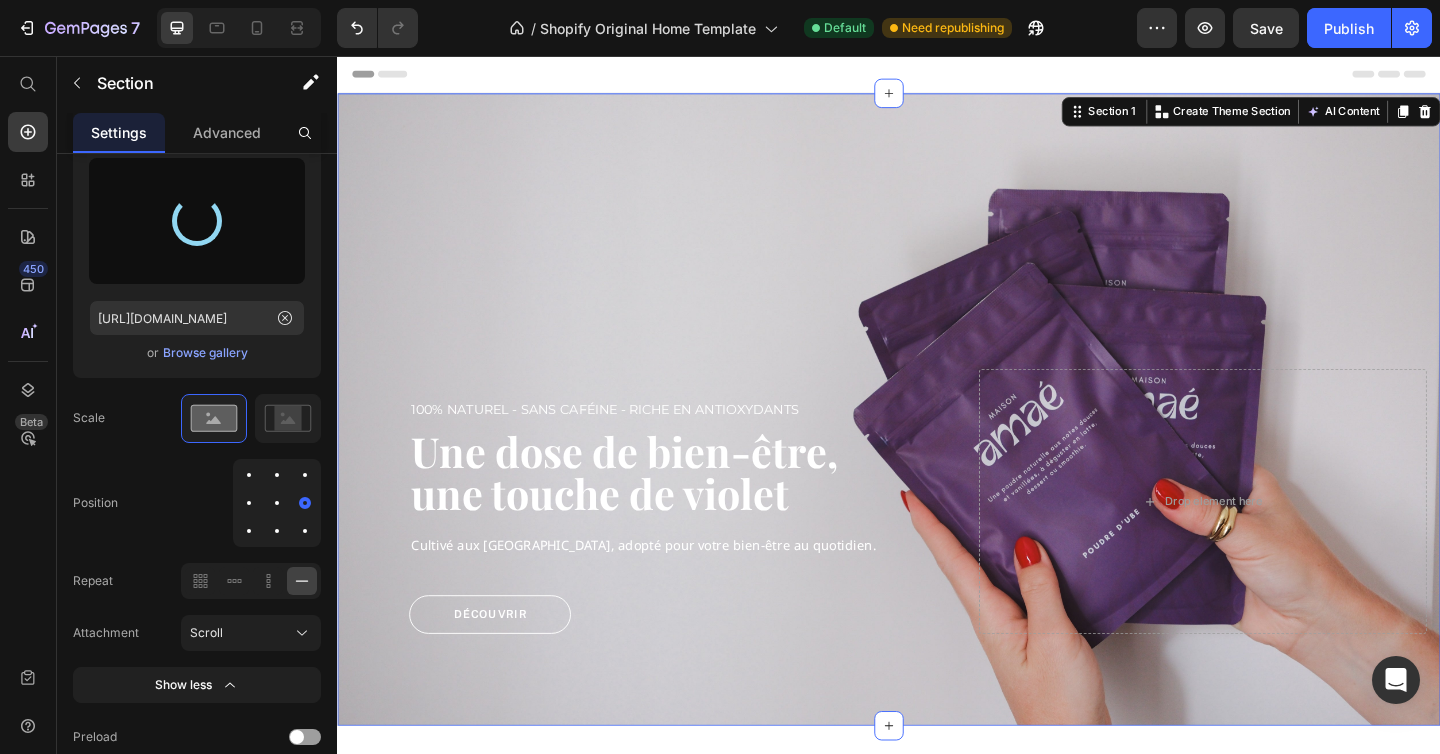 type on "[URL][DOMAIN_NAME]" 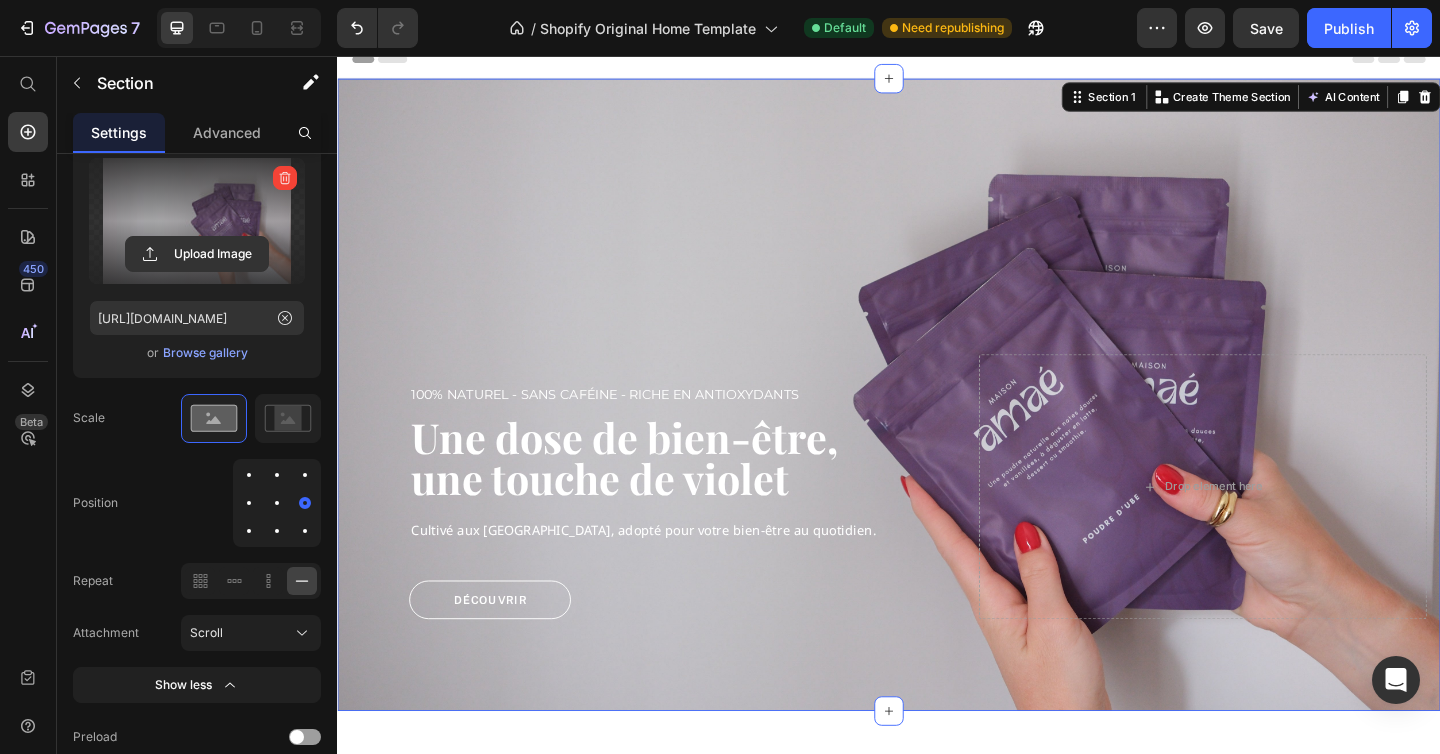 scroll, scrollTop: 0, scrollLeft: 0, axis: both 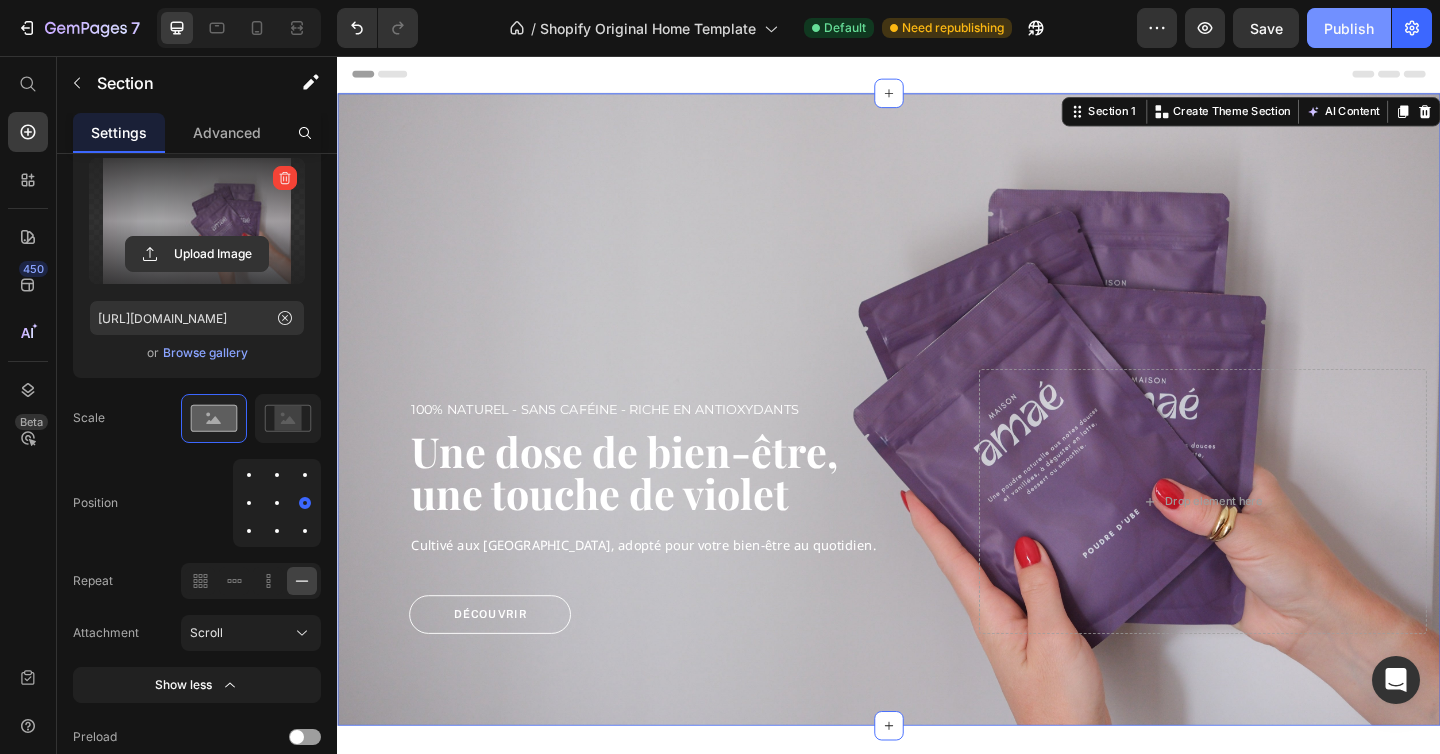 click on "Publish" at bounding box center (1349, 28) 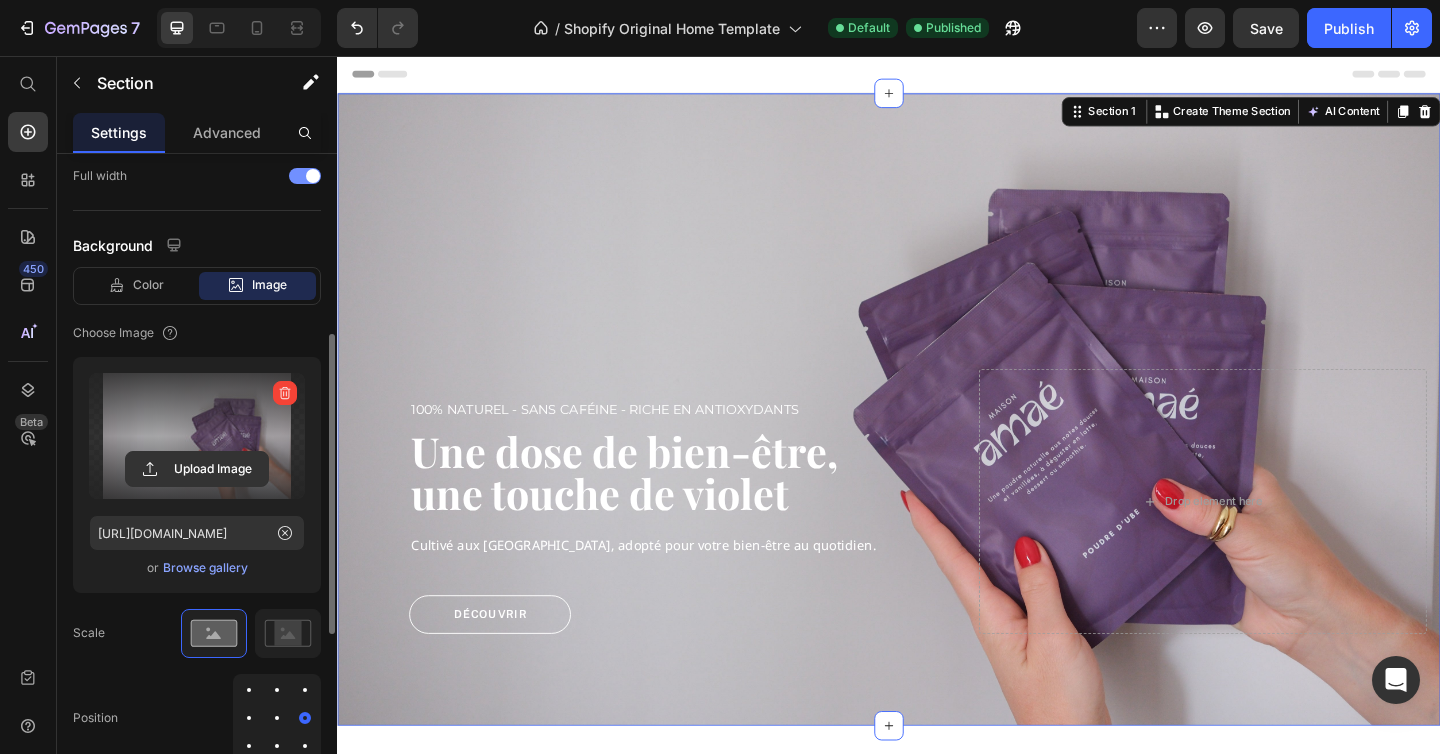 scroll, scrollTop: 448, scrollLeft: 0, axis: vertical 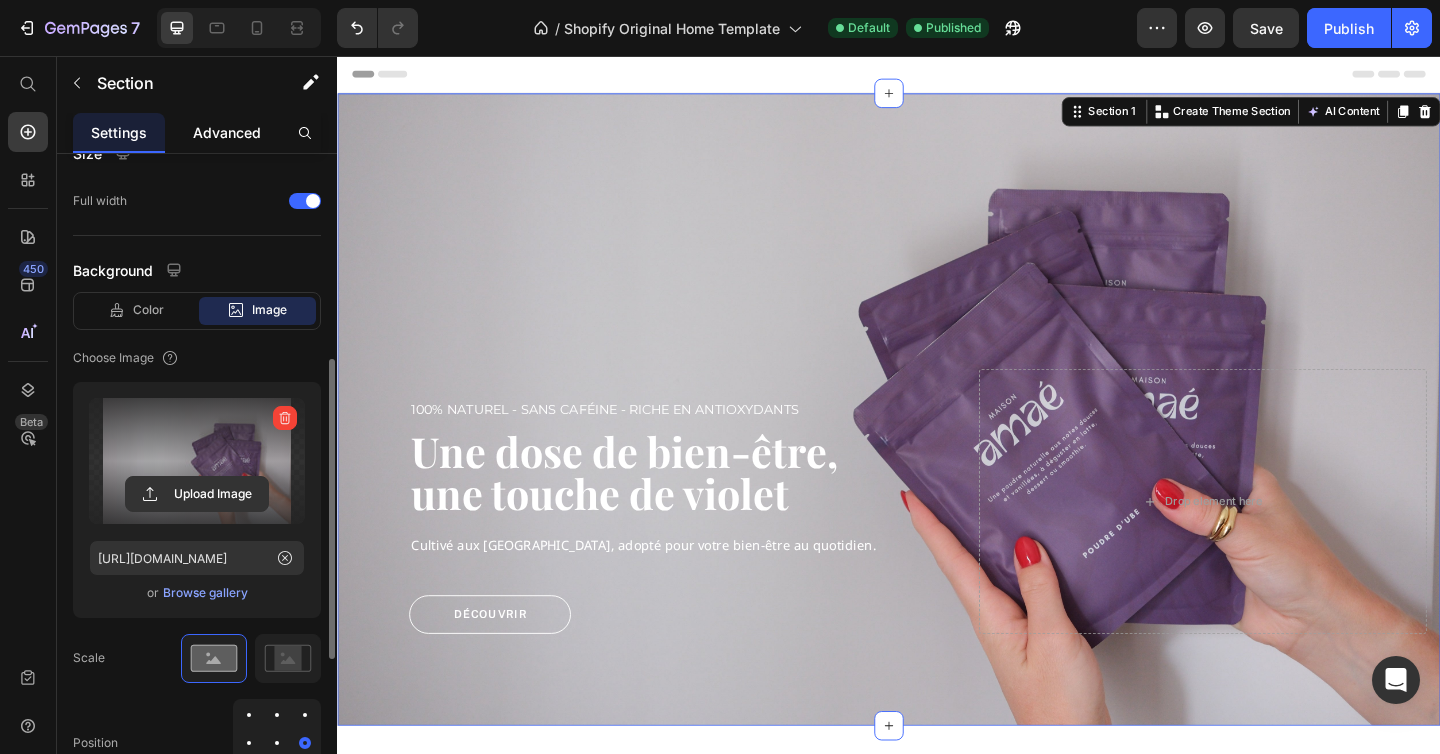 click on "Advanced" at bounding box center [227, 132] 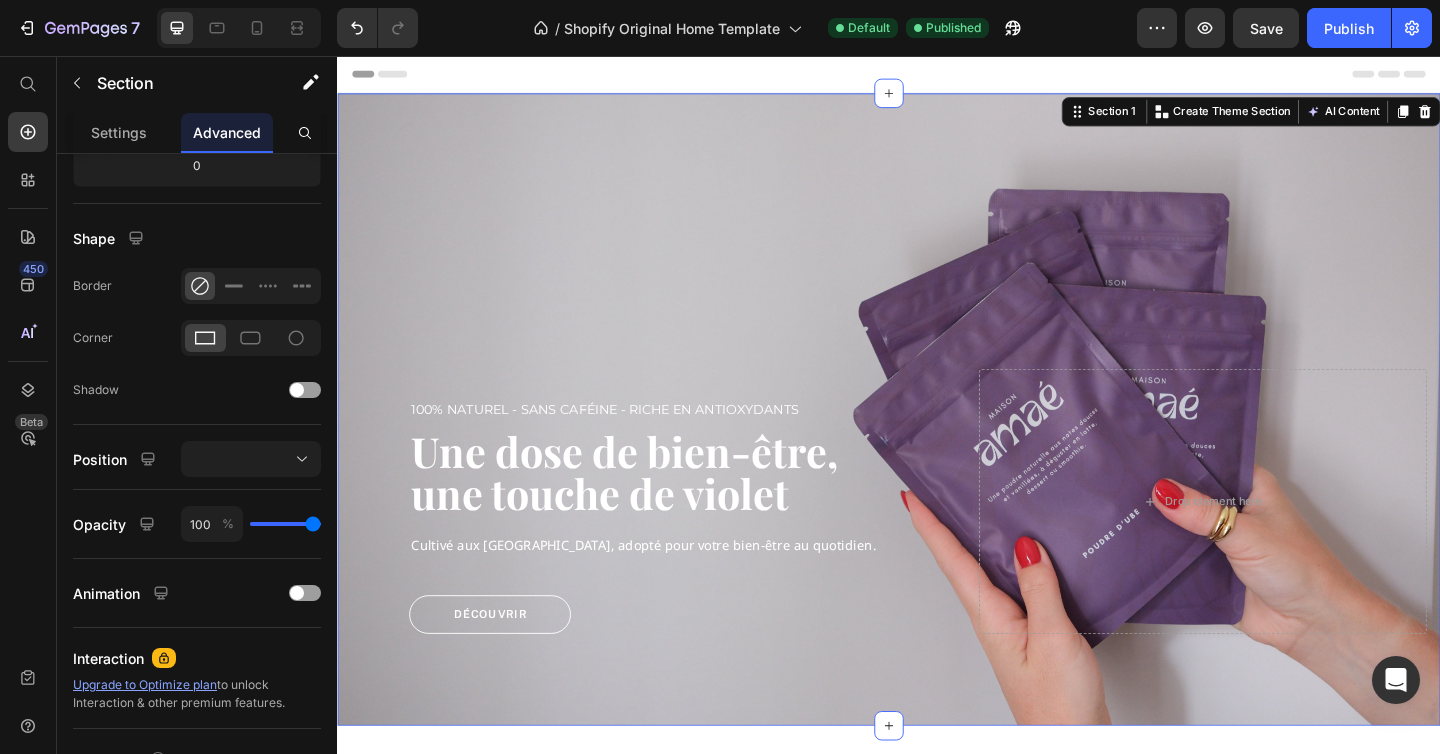 scroll, scrollTop: 0, scrollLeft: 0, axis: both 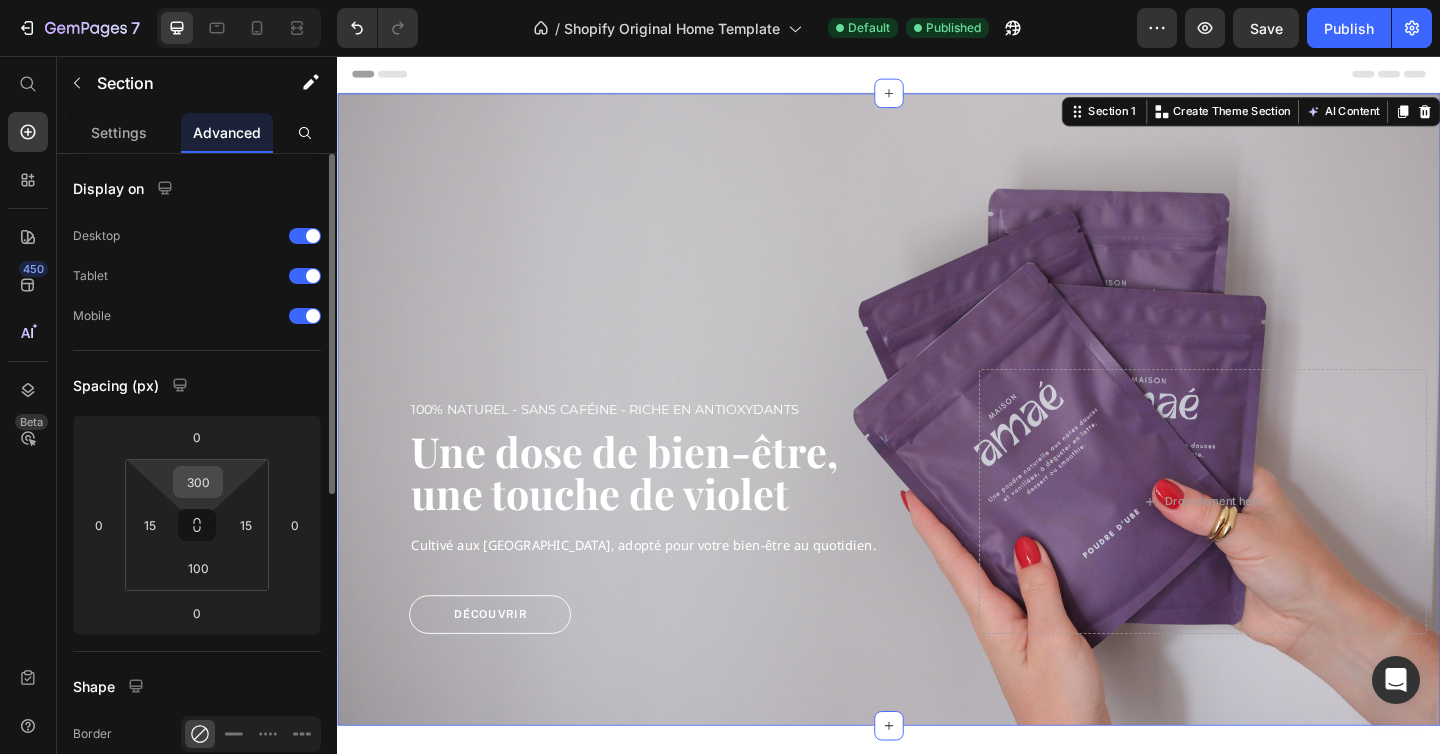click on "300" at bounding box center [198, 482] 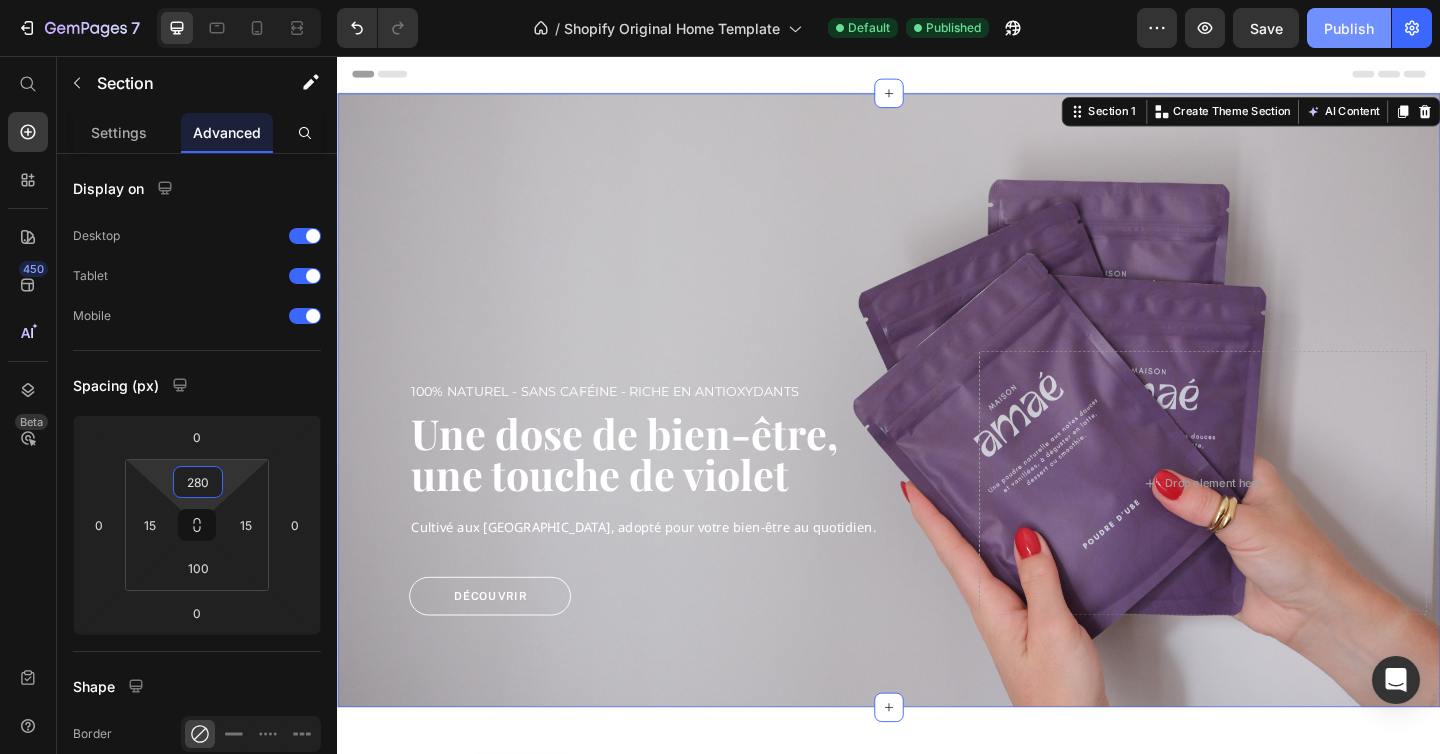type on "280" 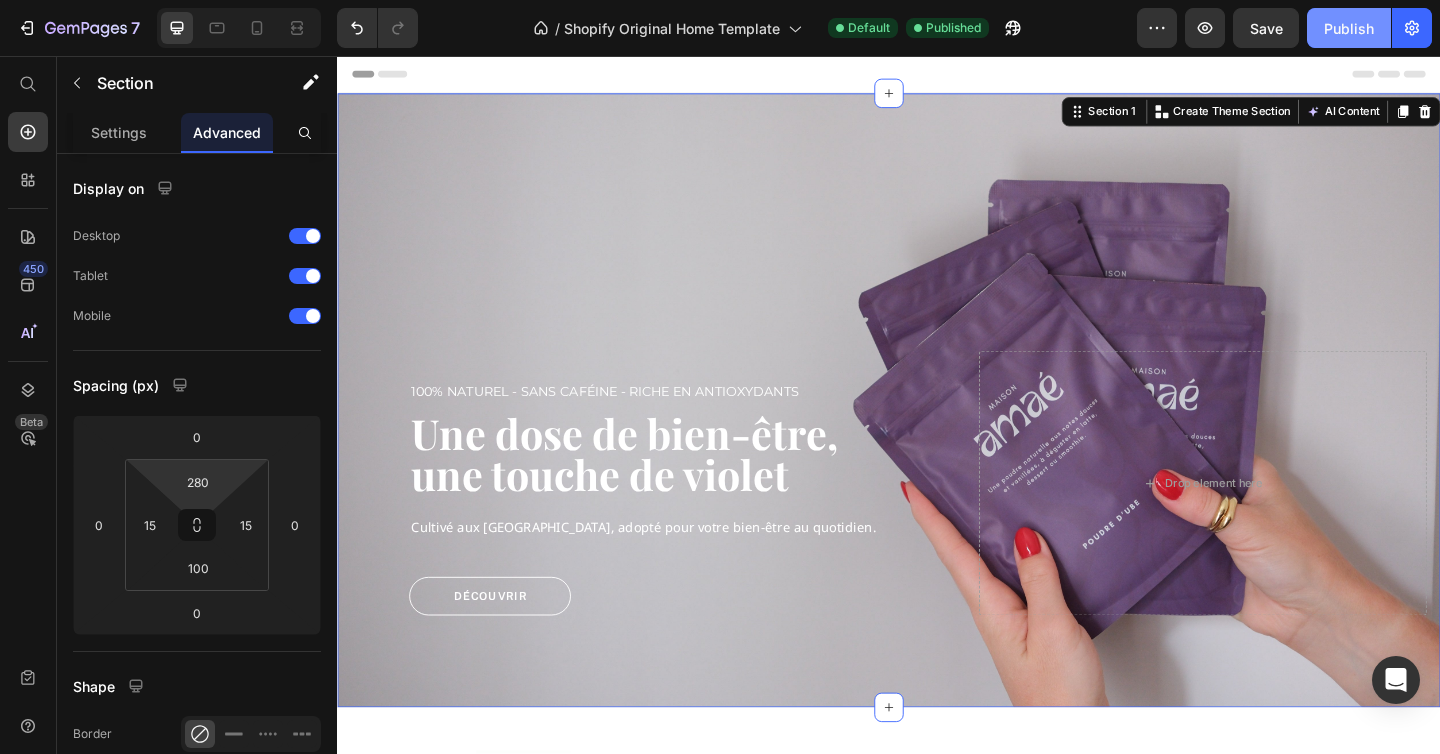 click on "Publish" at bounding box center (1349, 28) 